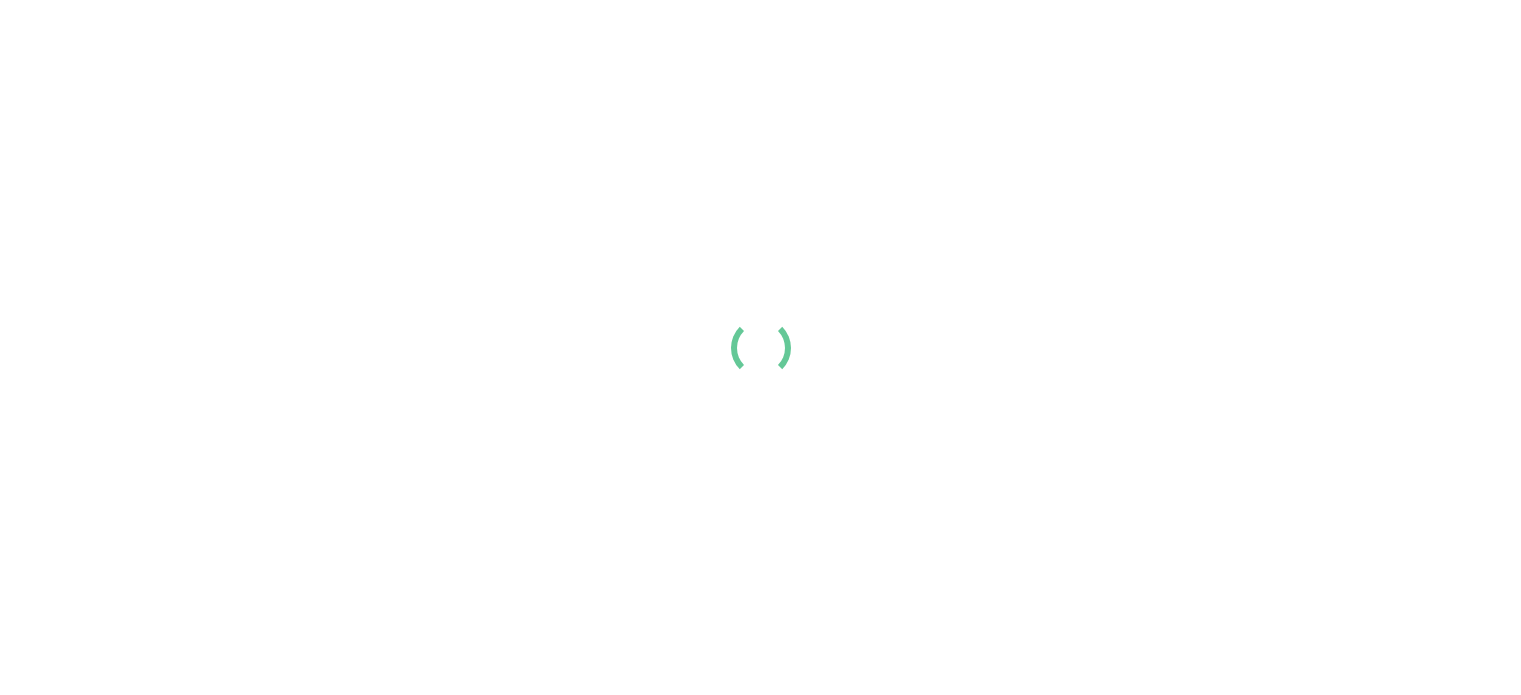 scroll, scrollTop: 0, scrollLeft: 0, axis: both 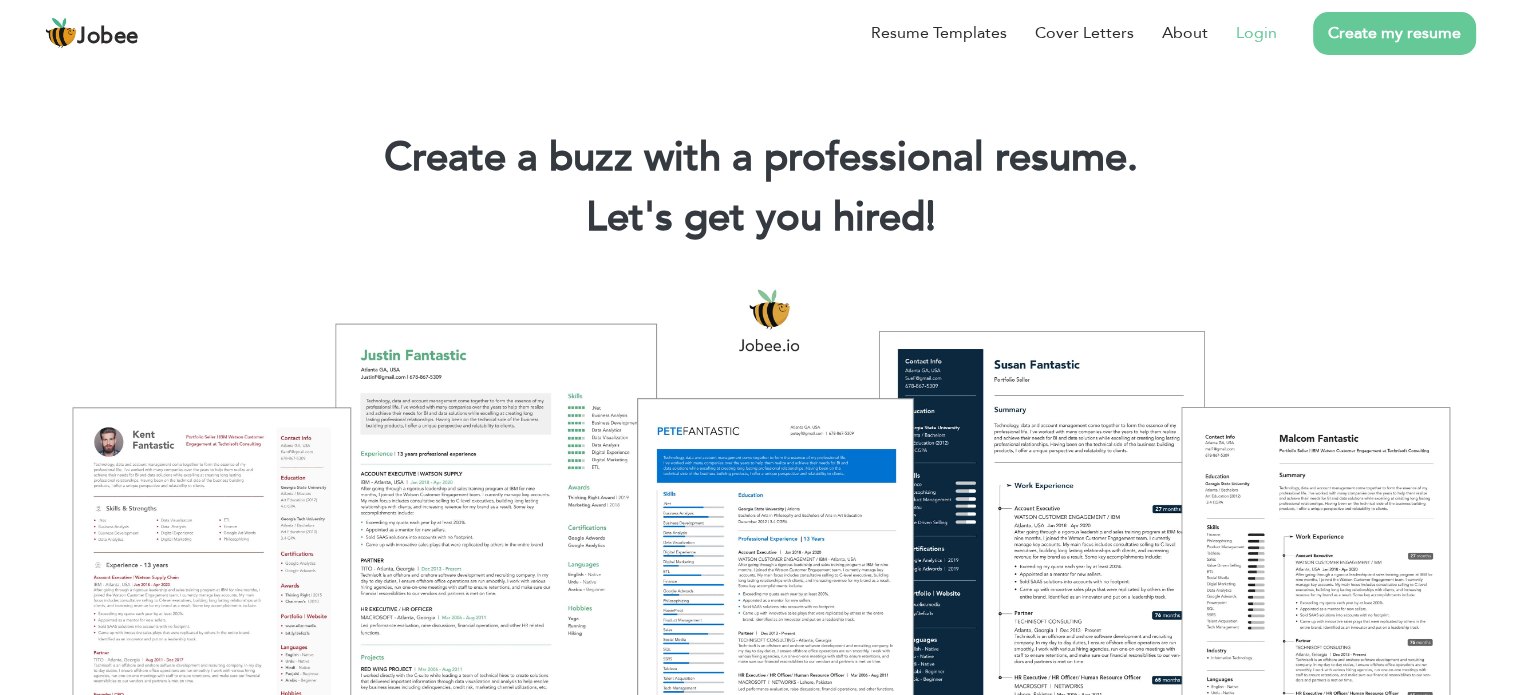 click on "Login" at bounding box center (1256, 33) 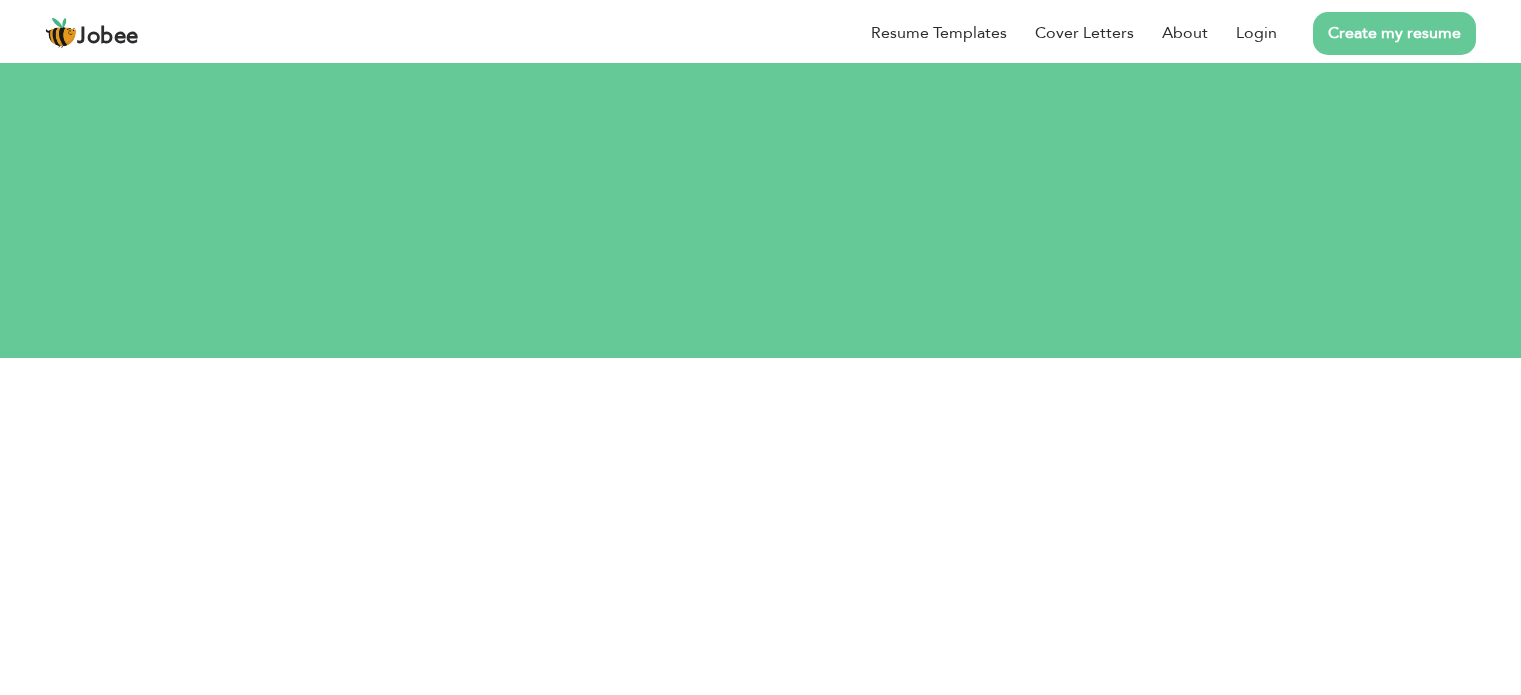 scroll, scrollTop: 0, scrollLeft: 0, axis: both 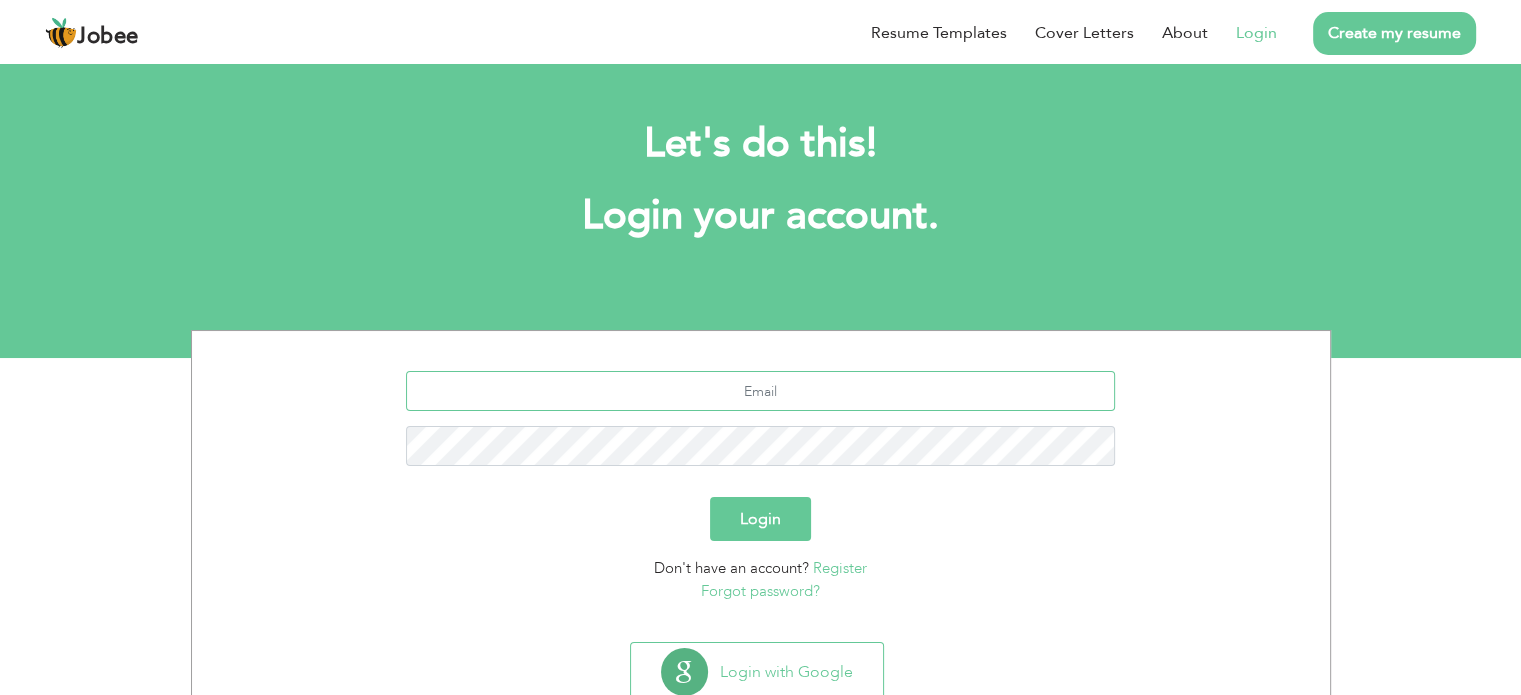 type on "[EMAIL_ADDRESS][DOMAIN_NAME]" 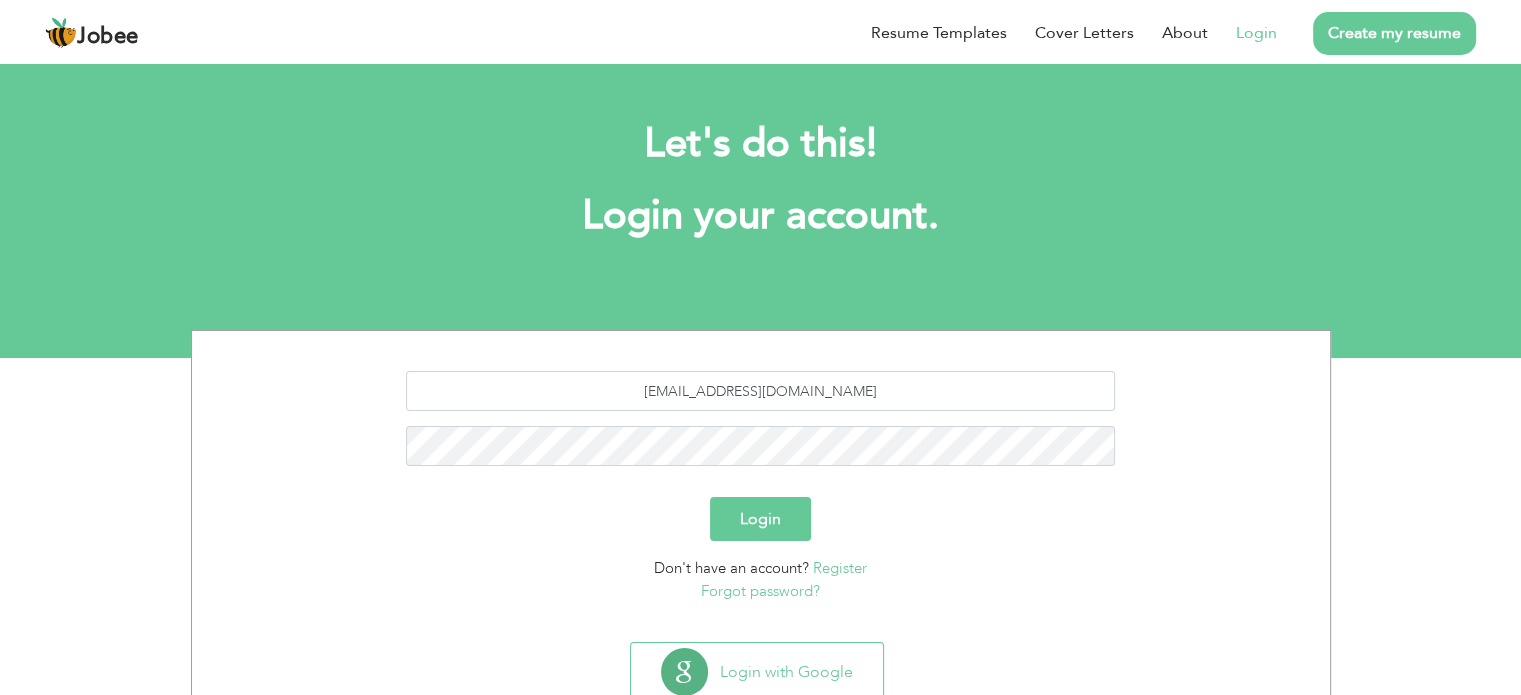 click on "Login" at bounding box center [760, 519] 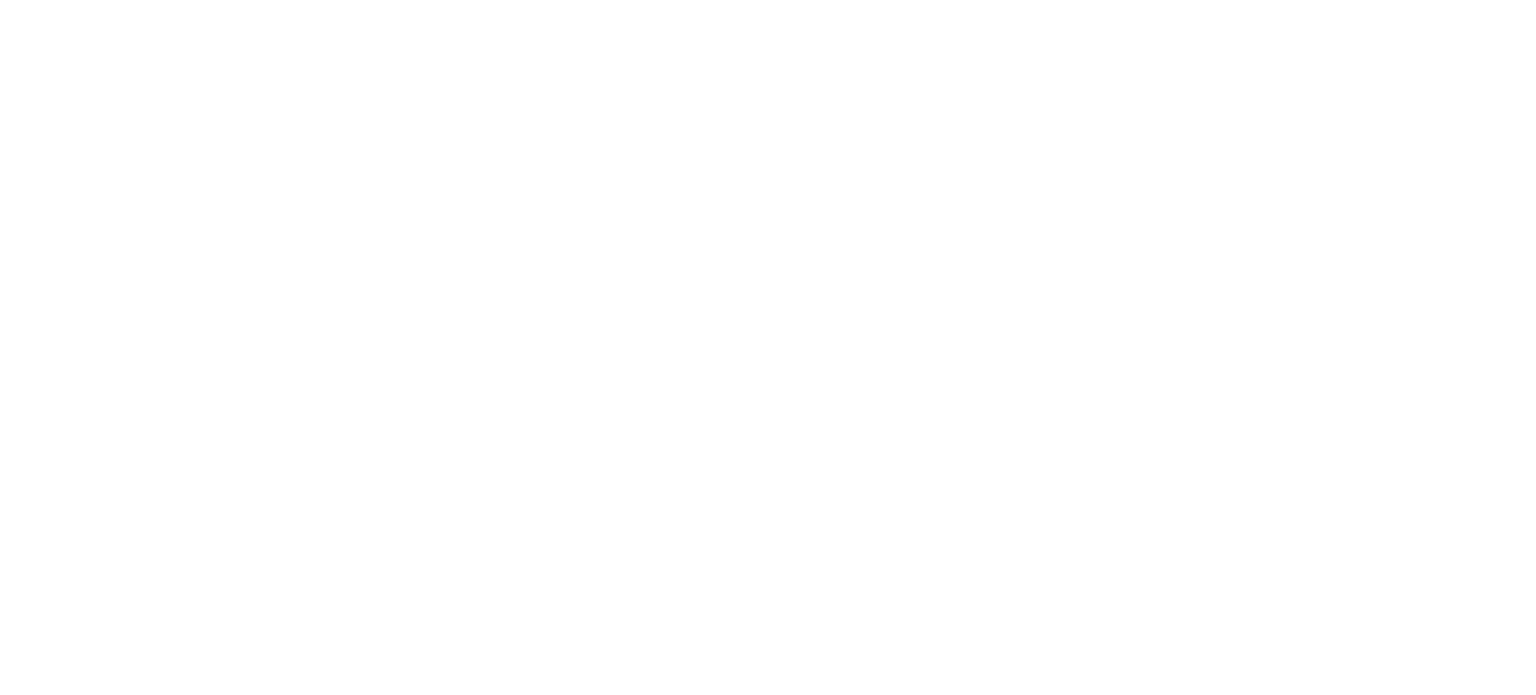 scroll, scrollTop: 0, scrollLeft: 0, axis: both 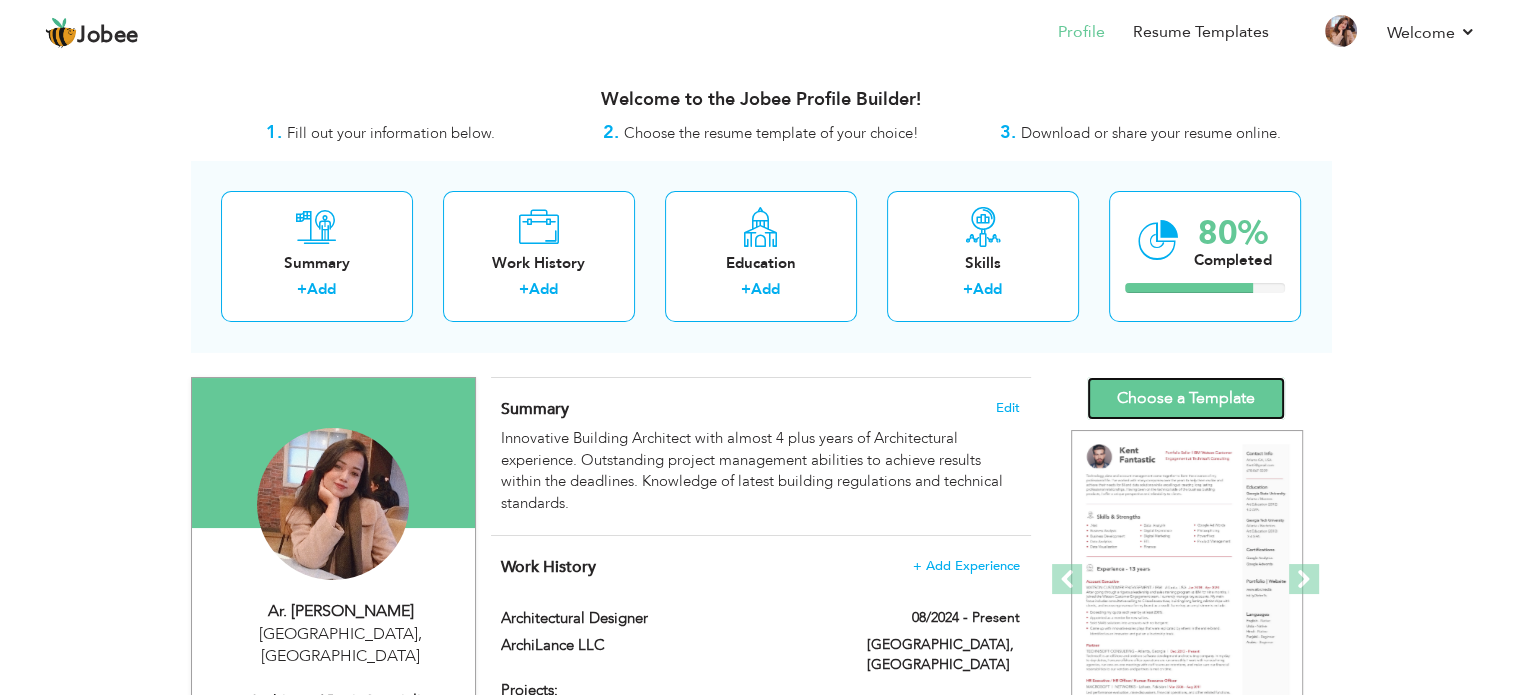 click on "Choose a Template" at bounding box center [1186, 398] 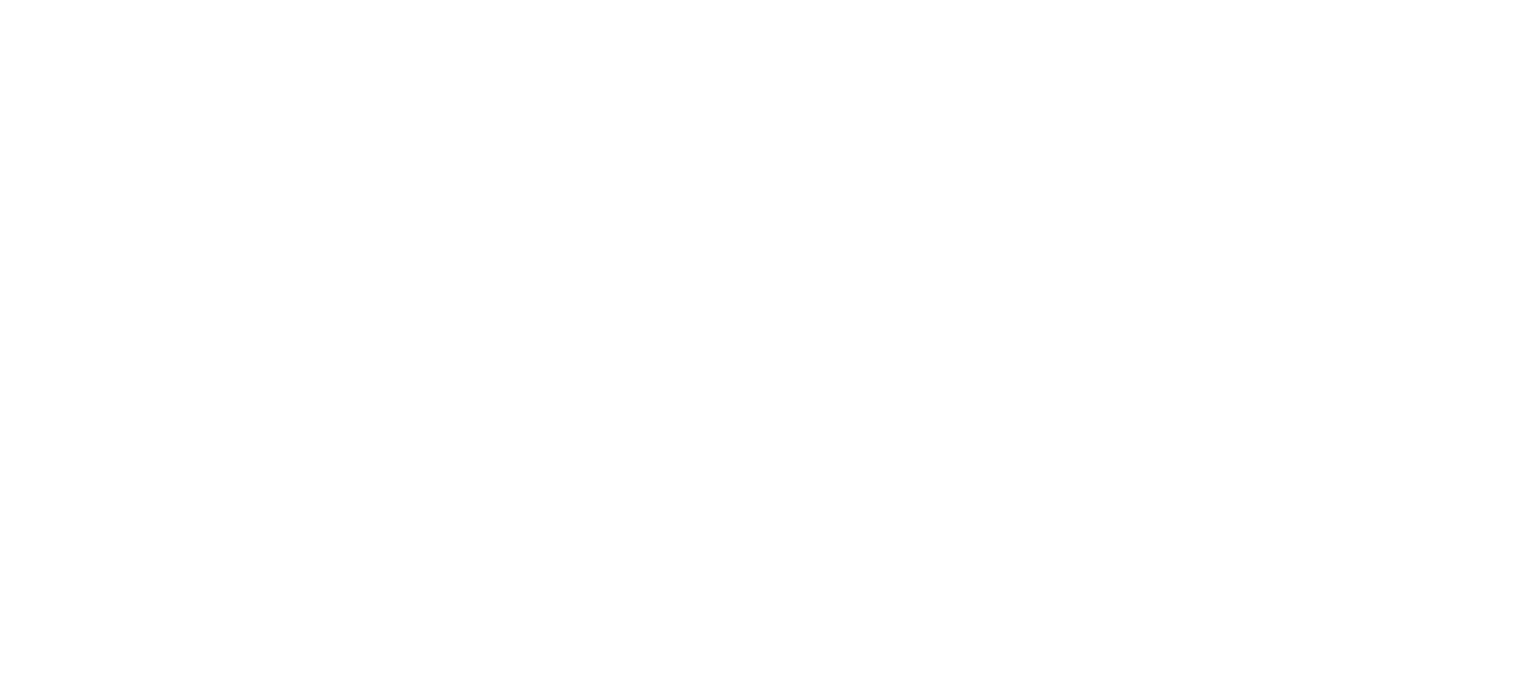 scroll, scrollTop: 0, scrollLeft: 0, axis: both 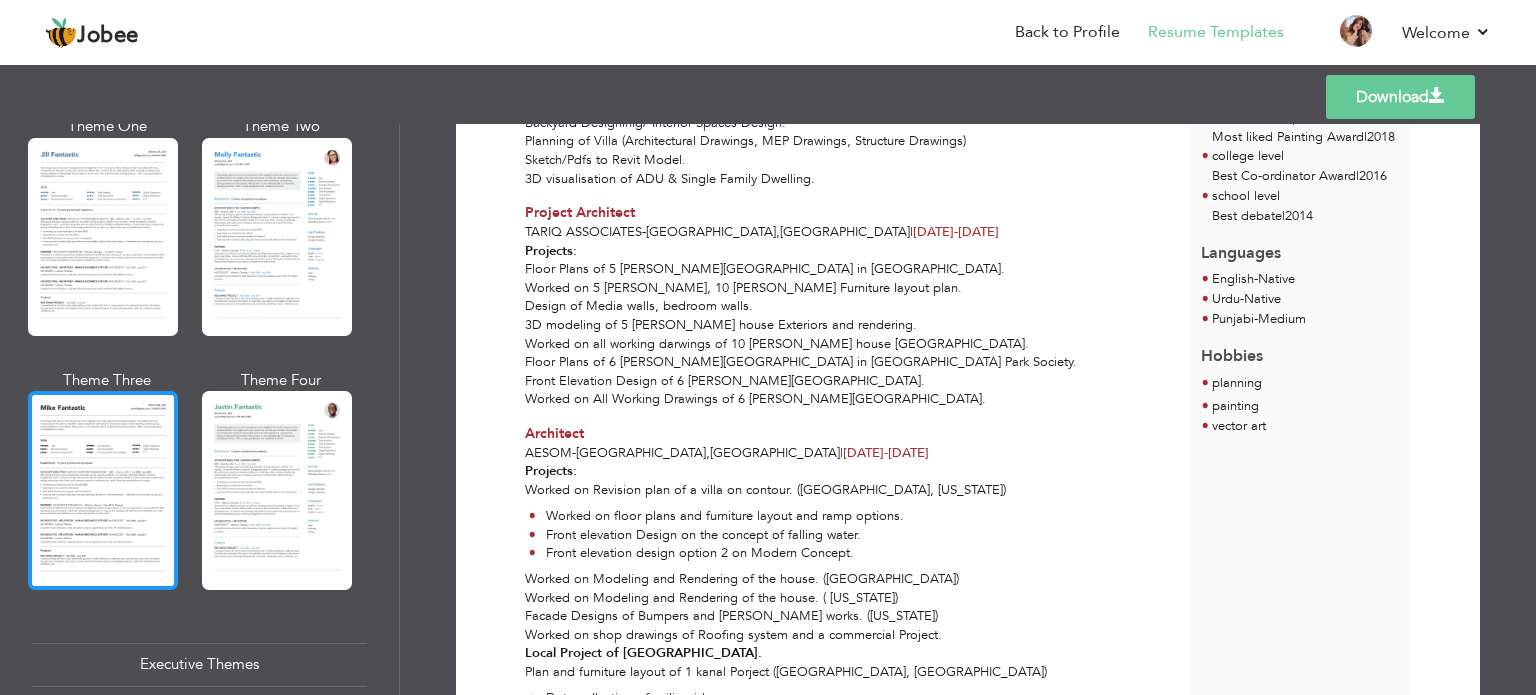 click at bounding box center [103, 490] 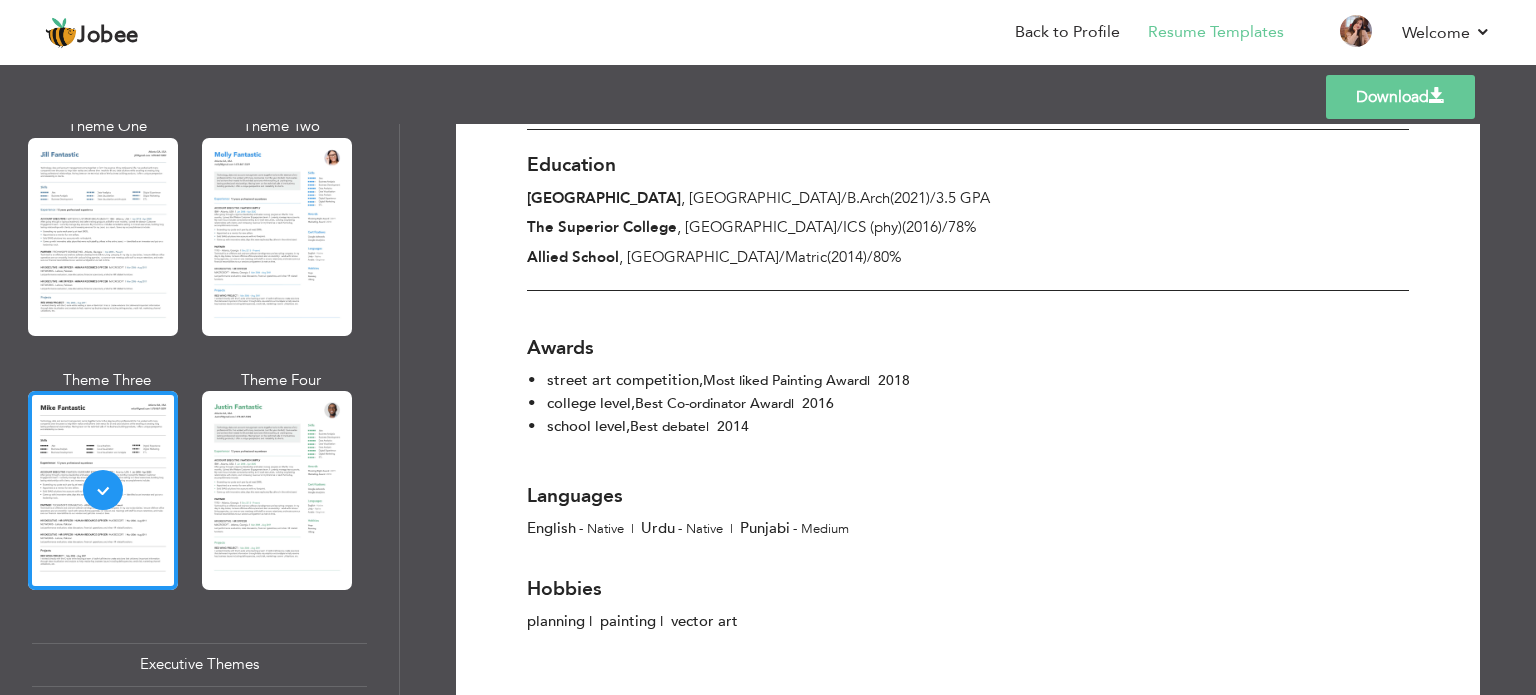 scroll, scrollTop: 2480, scrollLeft: 0, axis: vertical 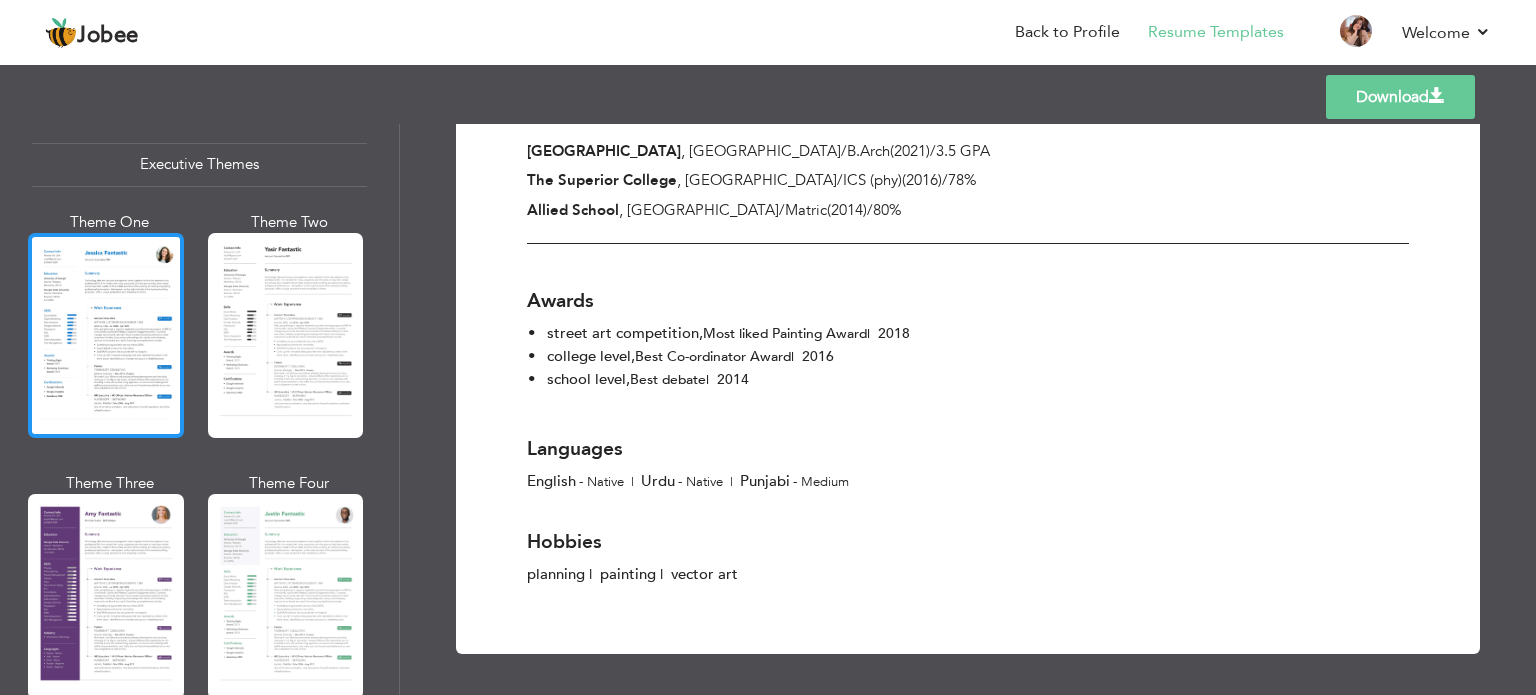 click at bounding box center [106, 335] 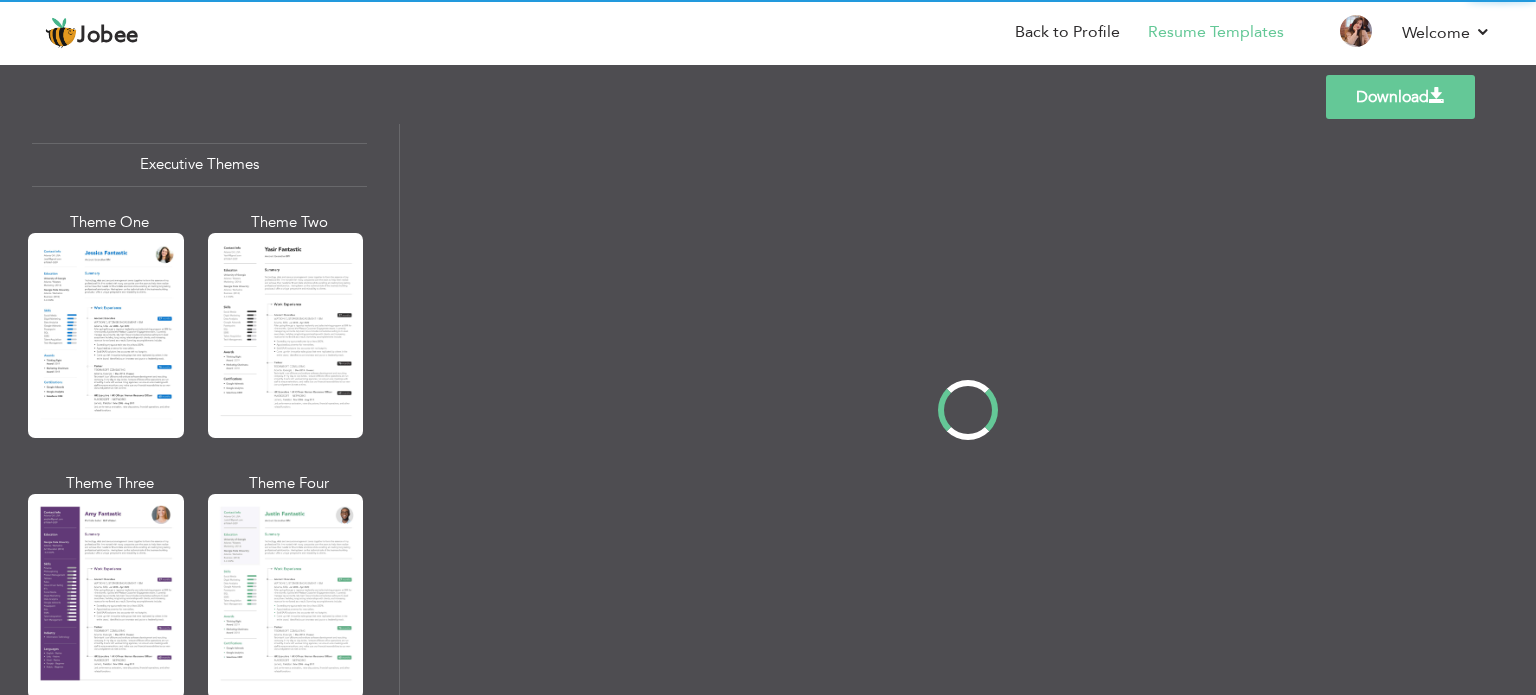 scroll, scrollTop: 0, scrollLeft: 0, axis: both 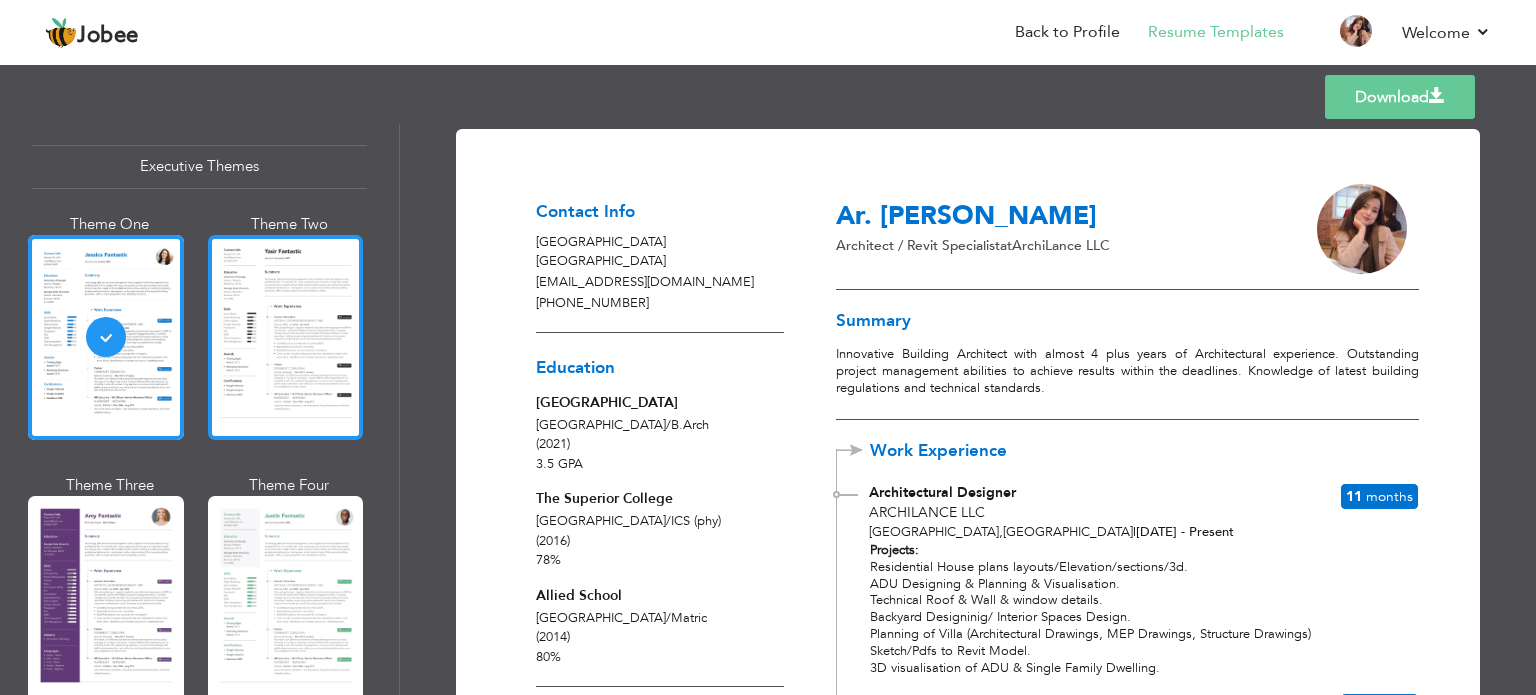 click at bounding box center (286, 337) 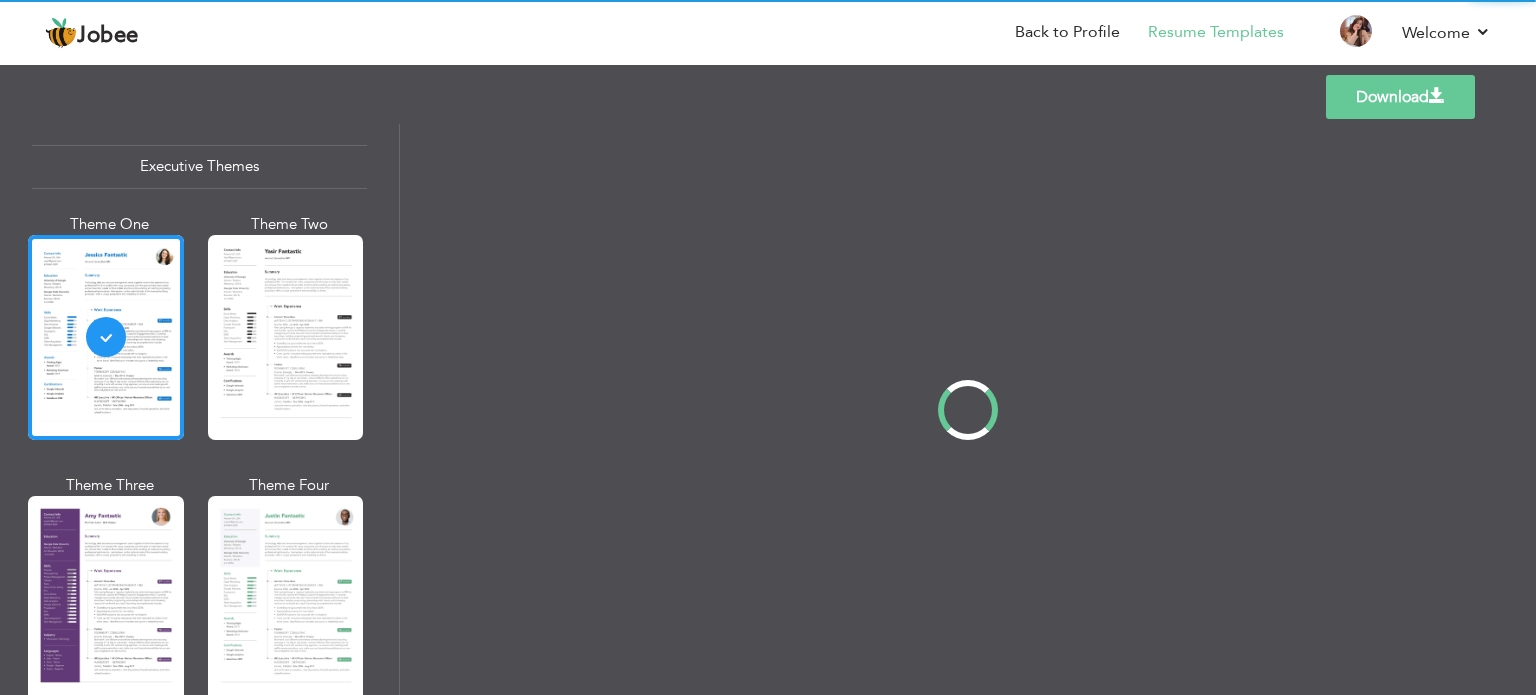 scroll, scrollTop: 1500, scrollLeft: 0, axis: vertical 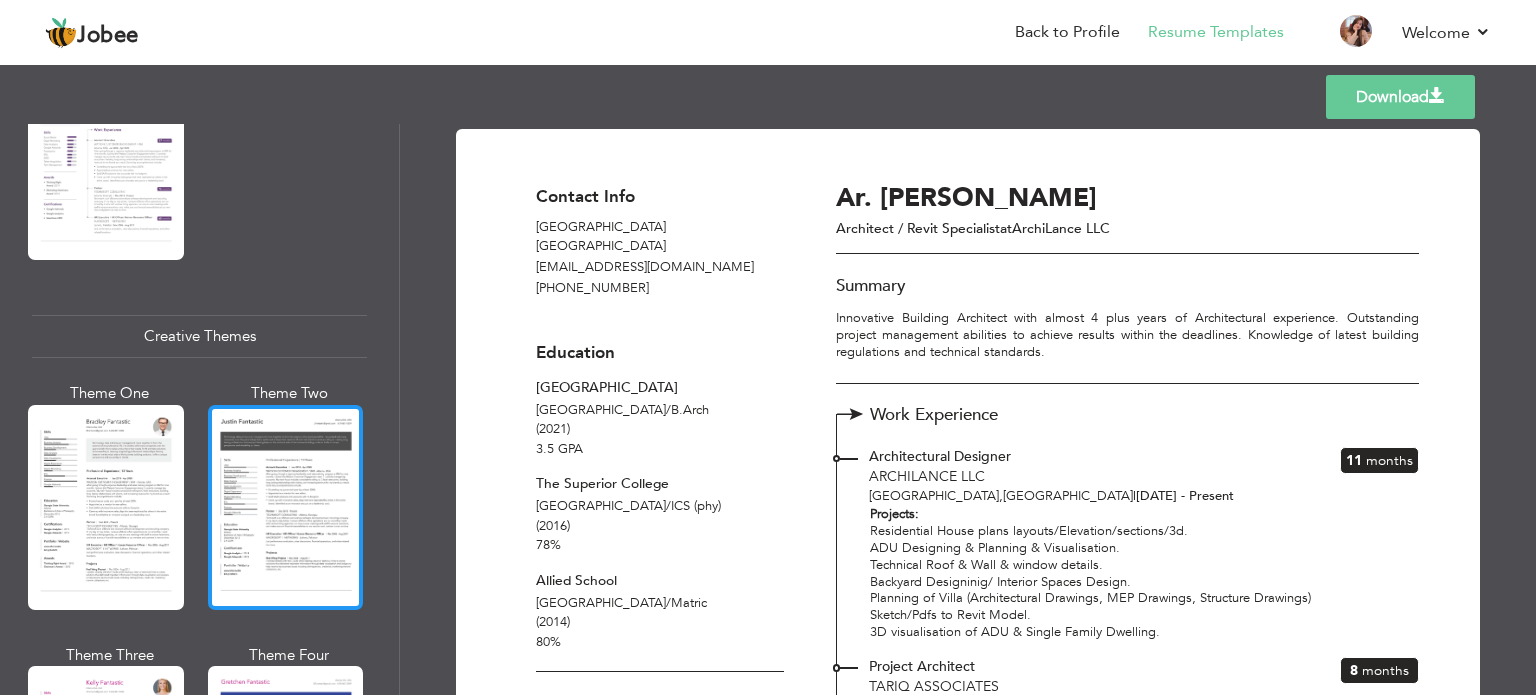 click at bounding box center (286, 507) 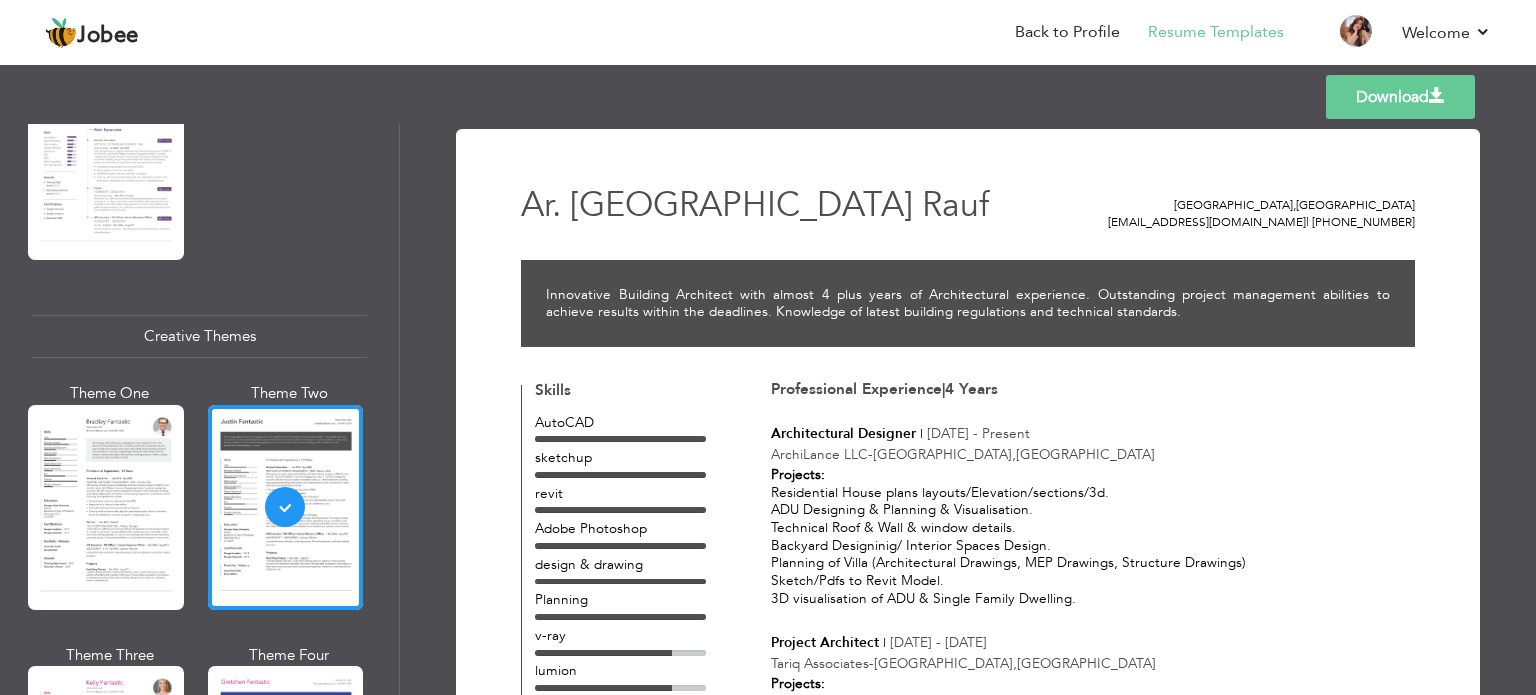 click on "Professional Themes
Theme One
Theme Two
Theme Three
Theme Six" at bounding box center (199, 409) 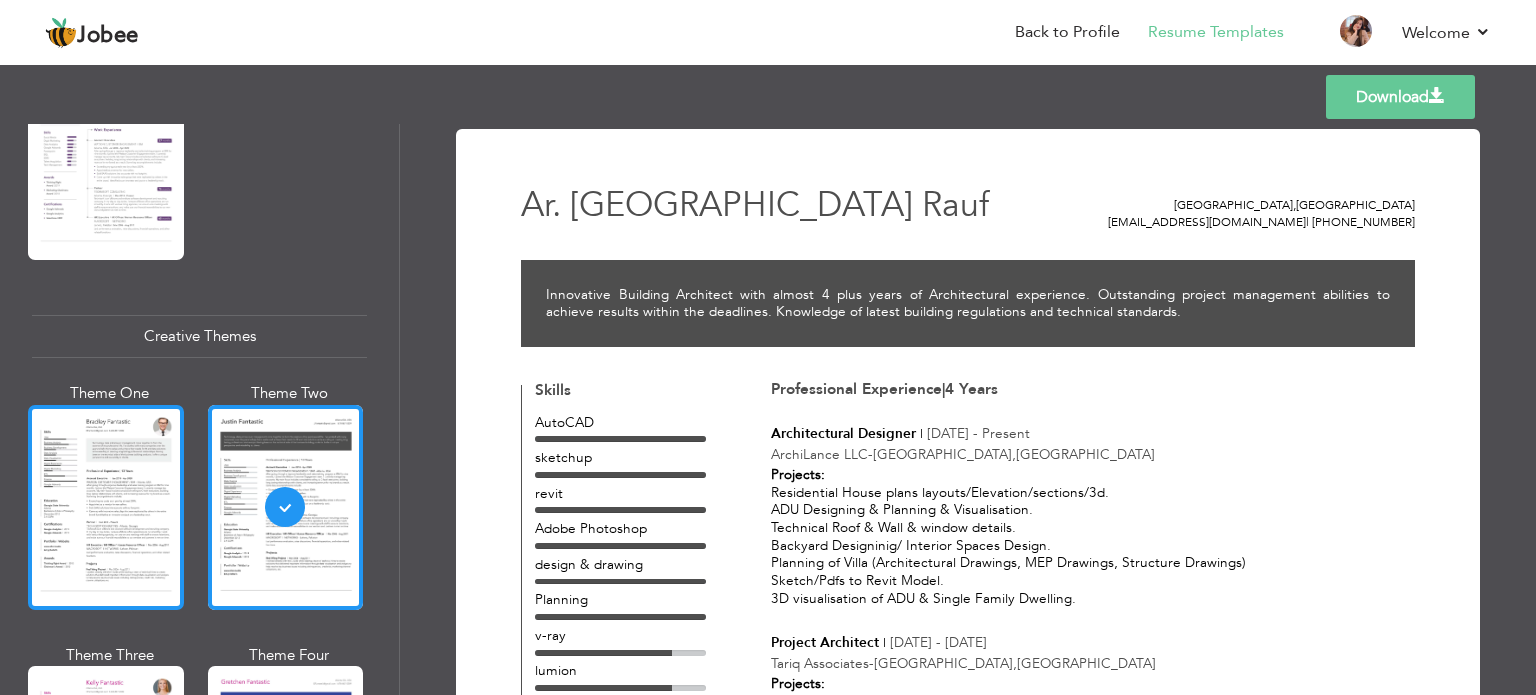 click at bounding box center [106, 507] 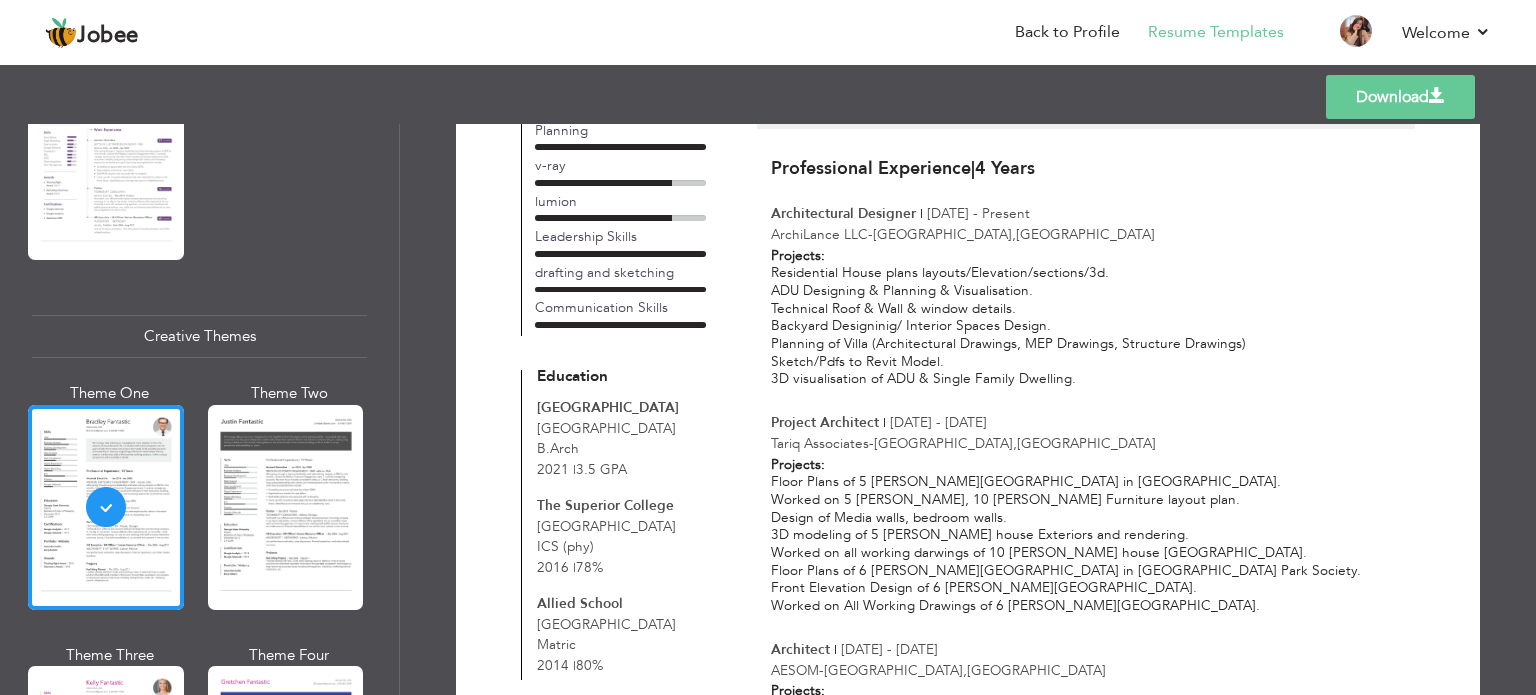 scroll, scrollTop: 0, scrollLeft: 0, axis: both 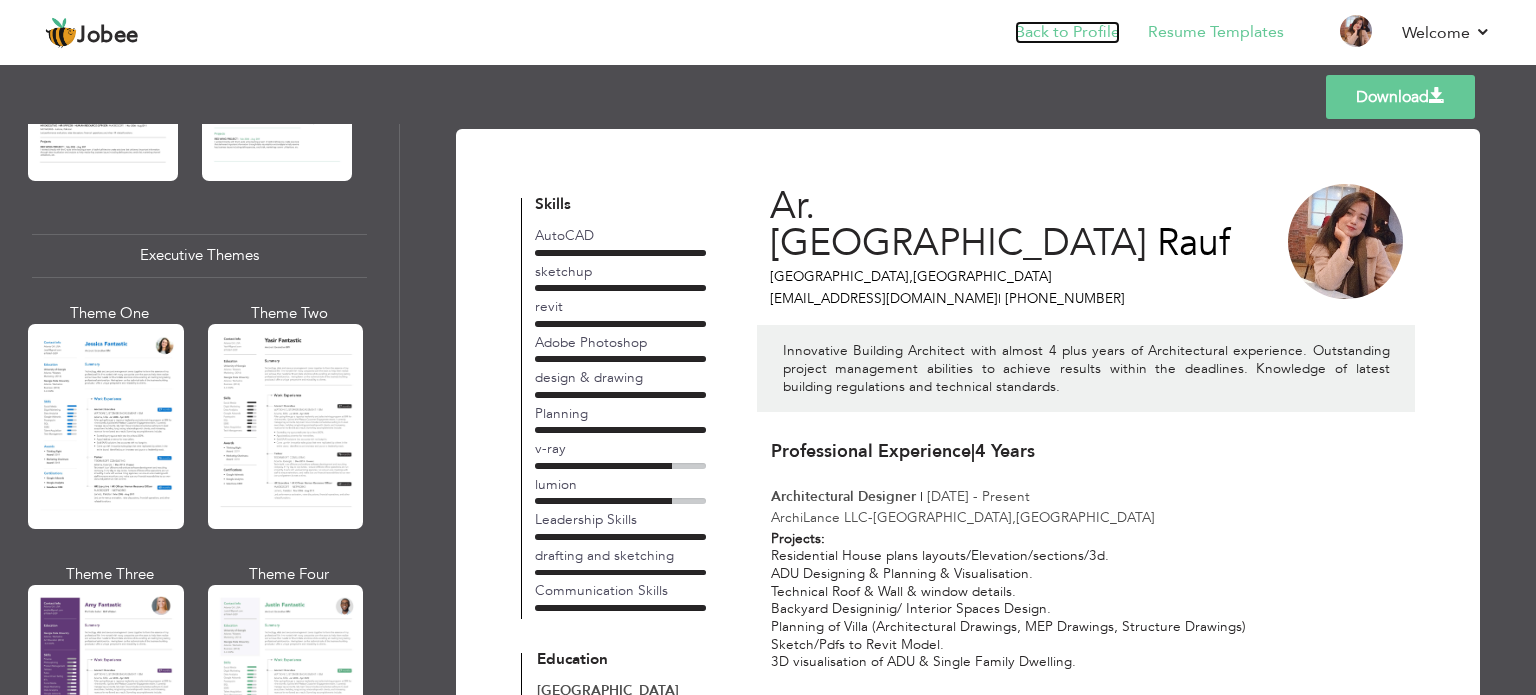 click on "Back to Profile" at bounding box center [1067, 32] 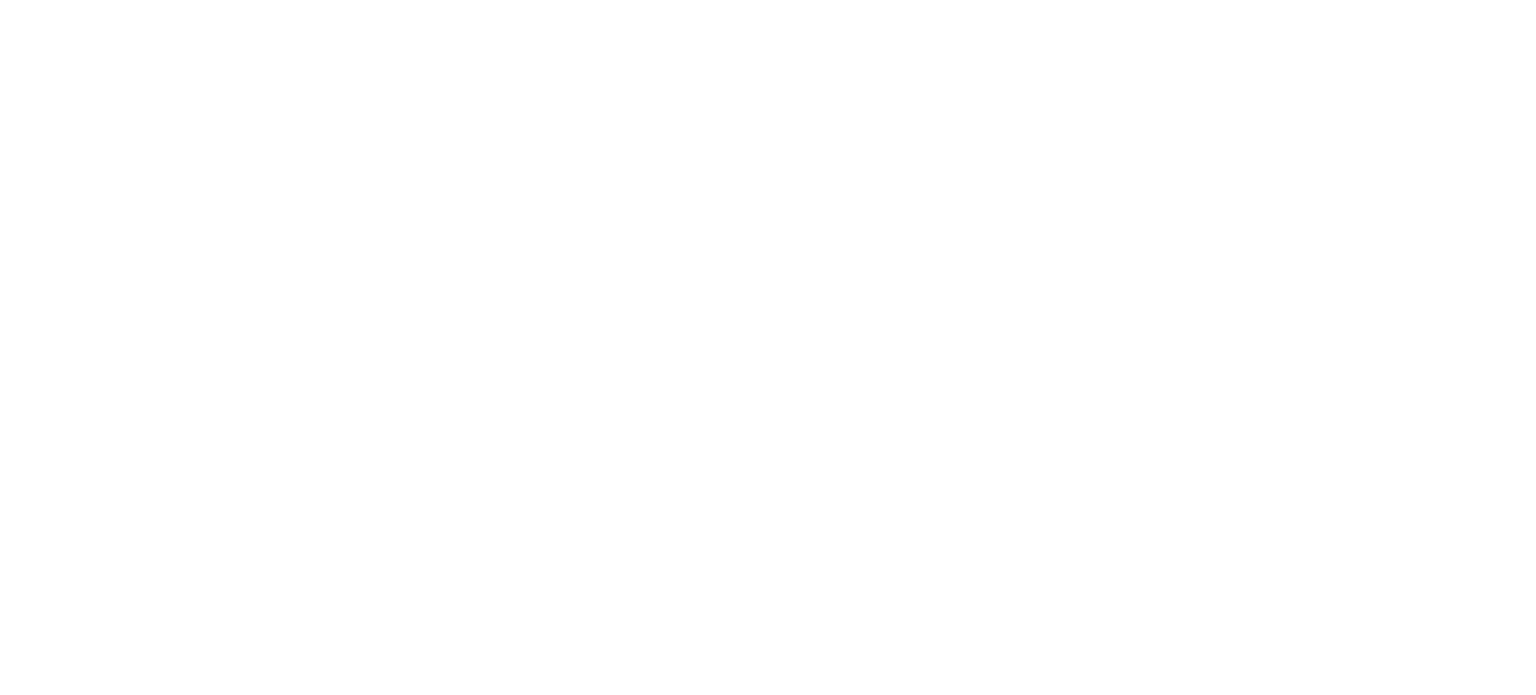 scroll, scrollTop: 0, scrollLeft: 0, axis: both 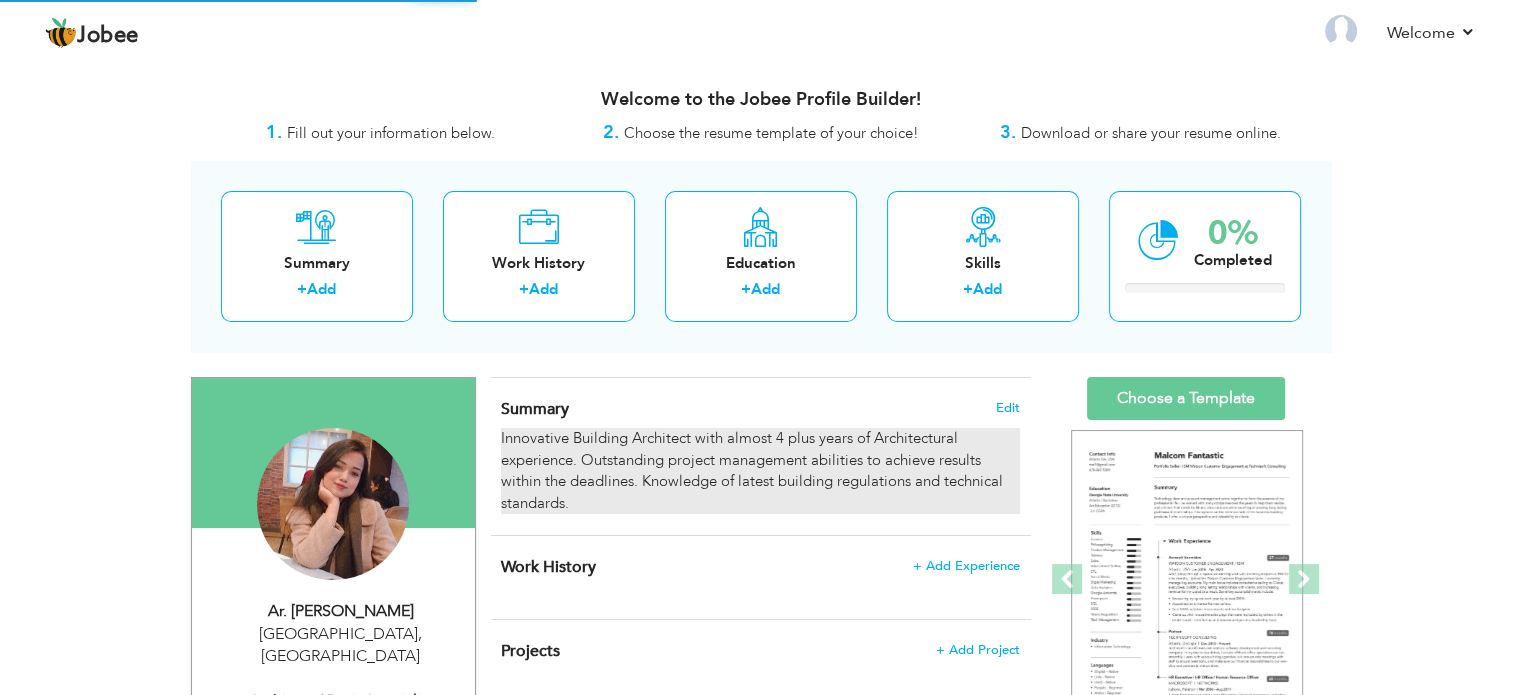 click on "Innovative Building Architect with almost 4 plus years of Architectural experience. Outstanding project management abilities to achieve results within the deadlines. Knowledge of latest building regulations and technical standards." at bounding box center [760, 471] 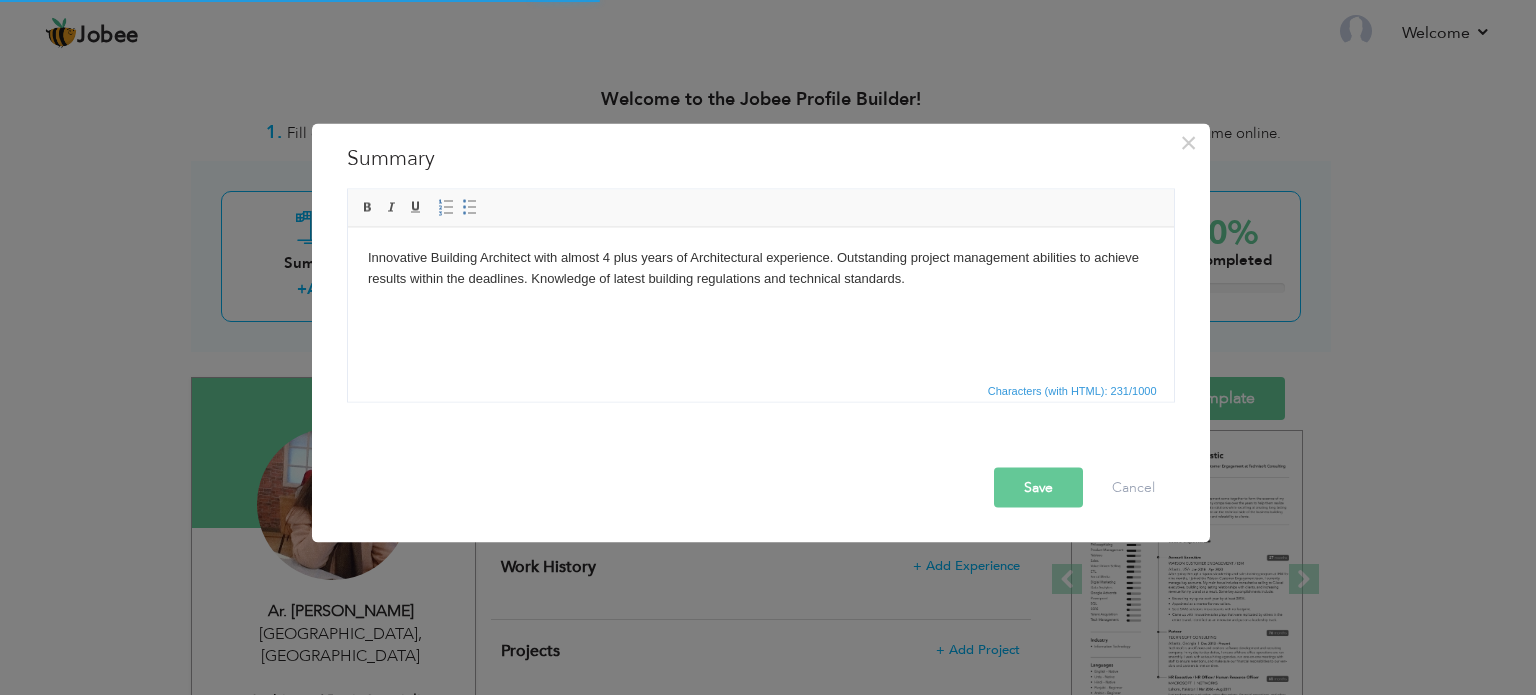 click on "Innovative Building Architect with almost 4 plus years of Architectural experience. Outstanding project management abilities to achieve results within the deadlines. Knowledge of latest building regulations and technical standards." at bounding box center [760, 268] 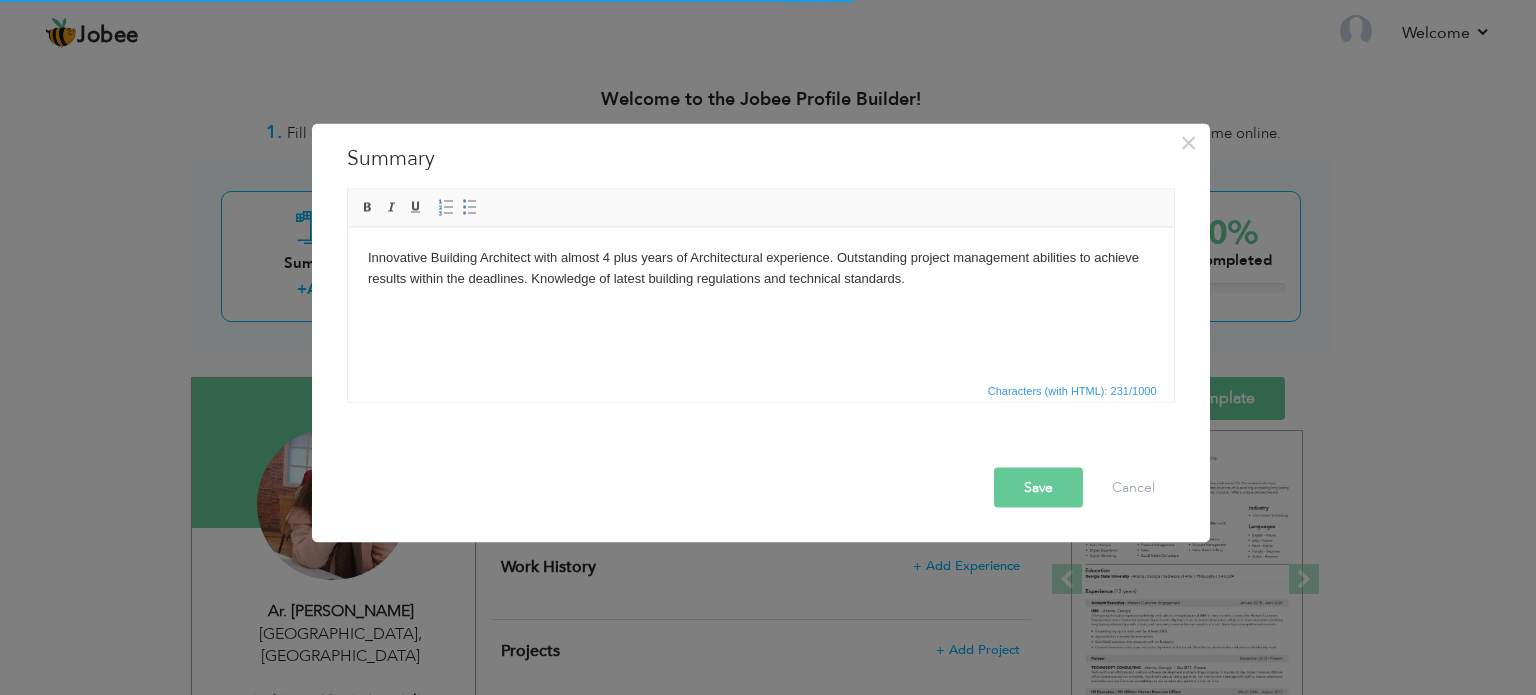 type 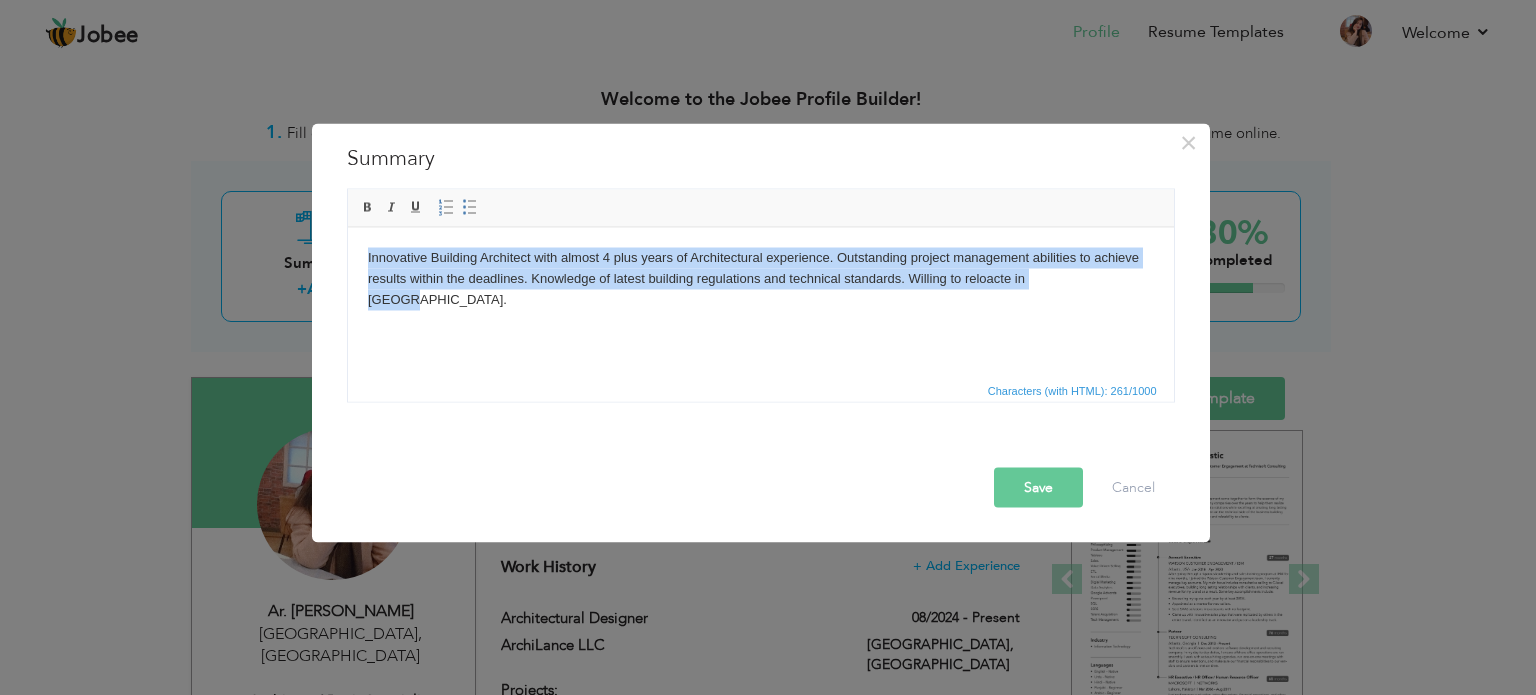 drag, startPoint x: 1066, startPoint y: 289, endPoint x: 338, endPoint y: 246, distance: 729.2688 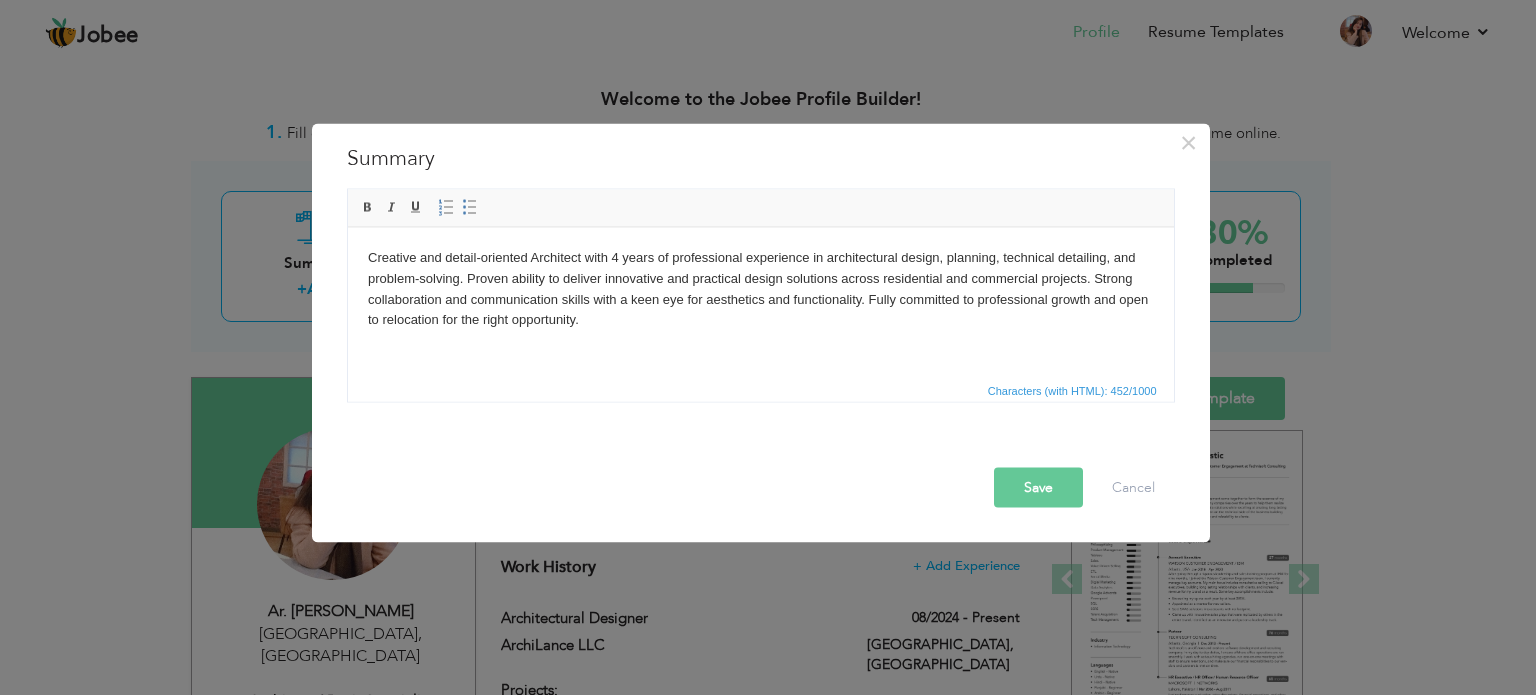 click on "Save" at bounding box center (1038, 487) 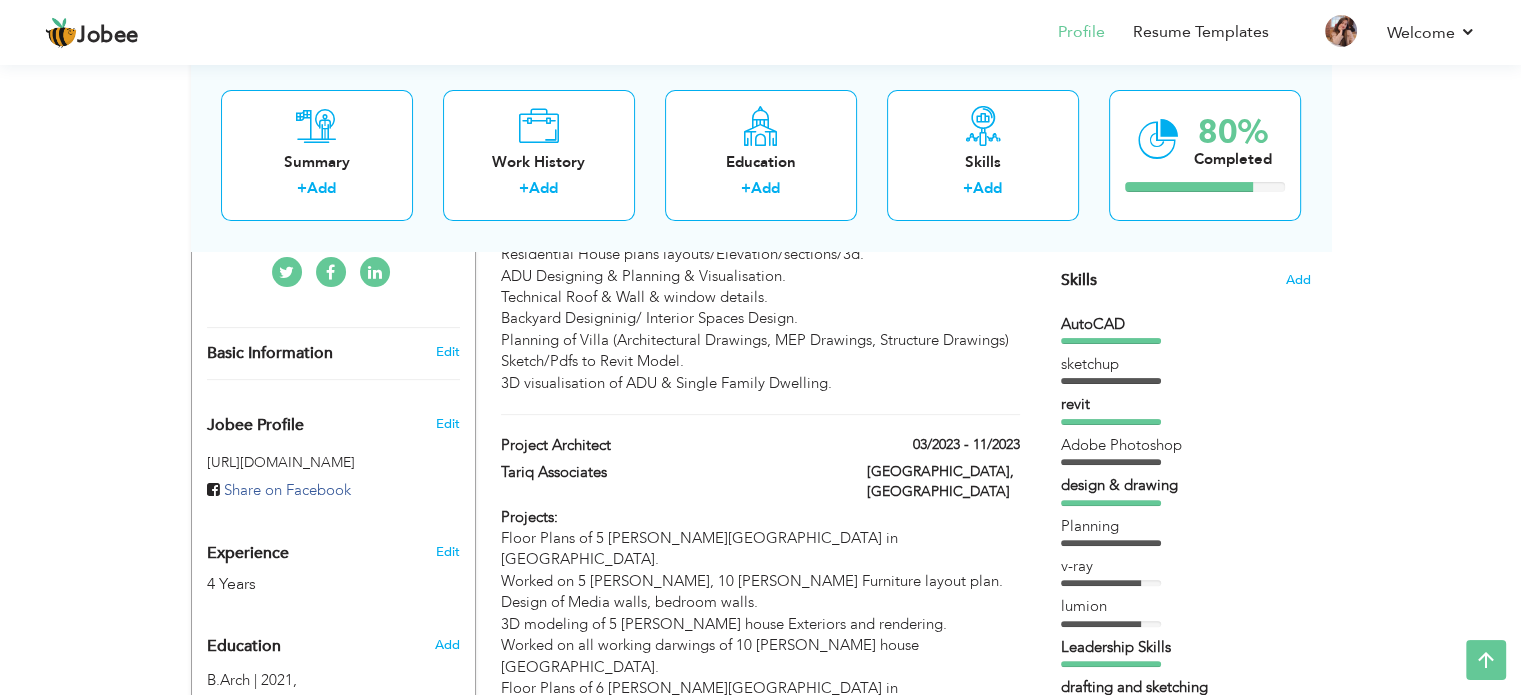 scroll, scrollTop: 400, scrollLeft: 0, axis: vertical 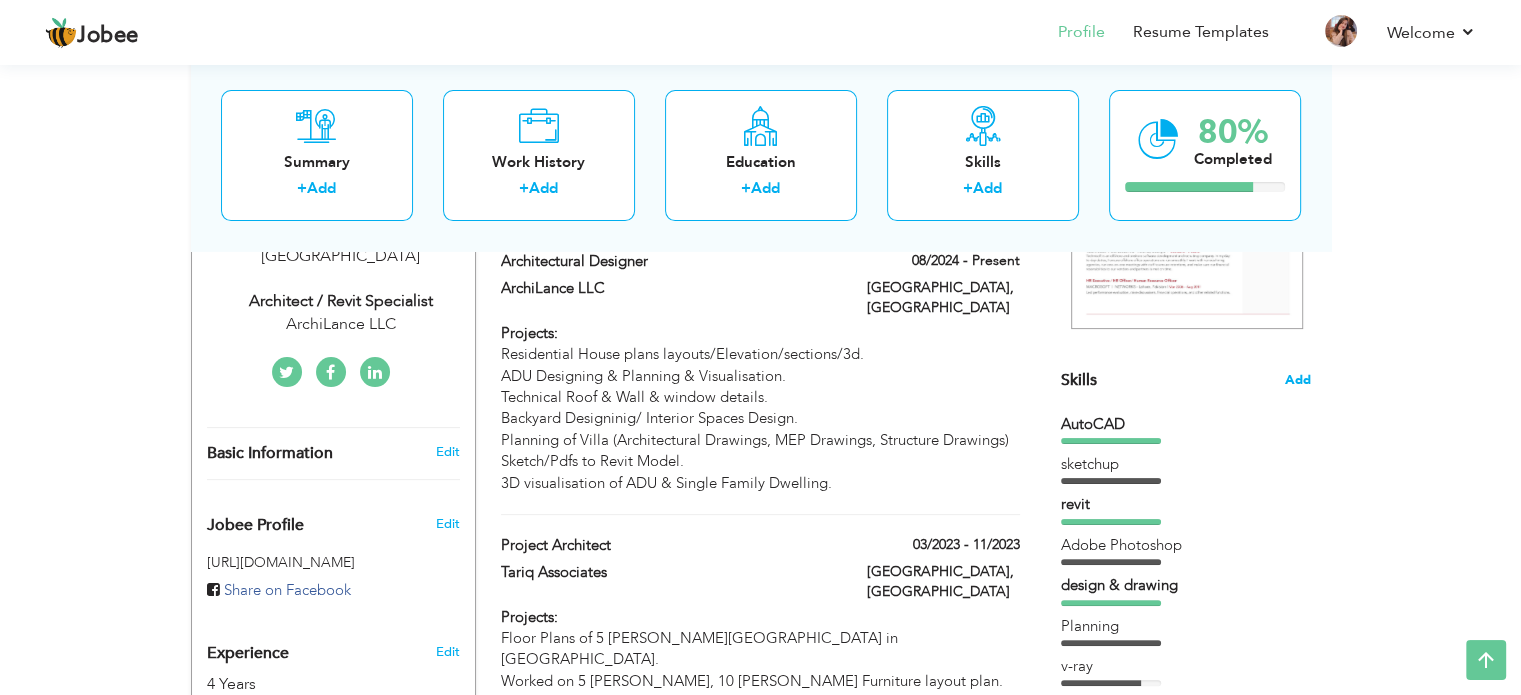 click on "Add" at bounding box center [1298, 380] 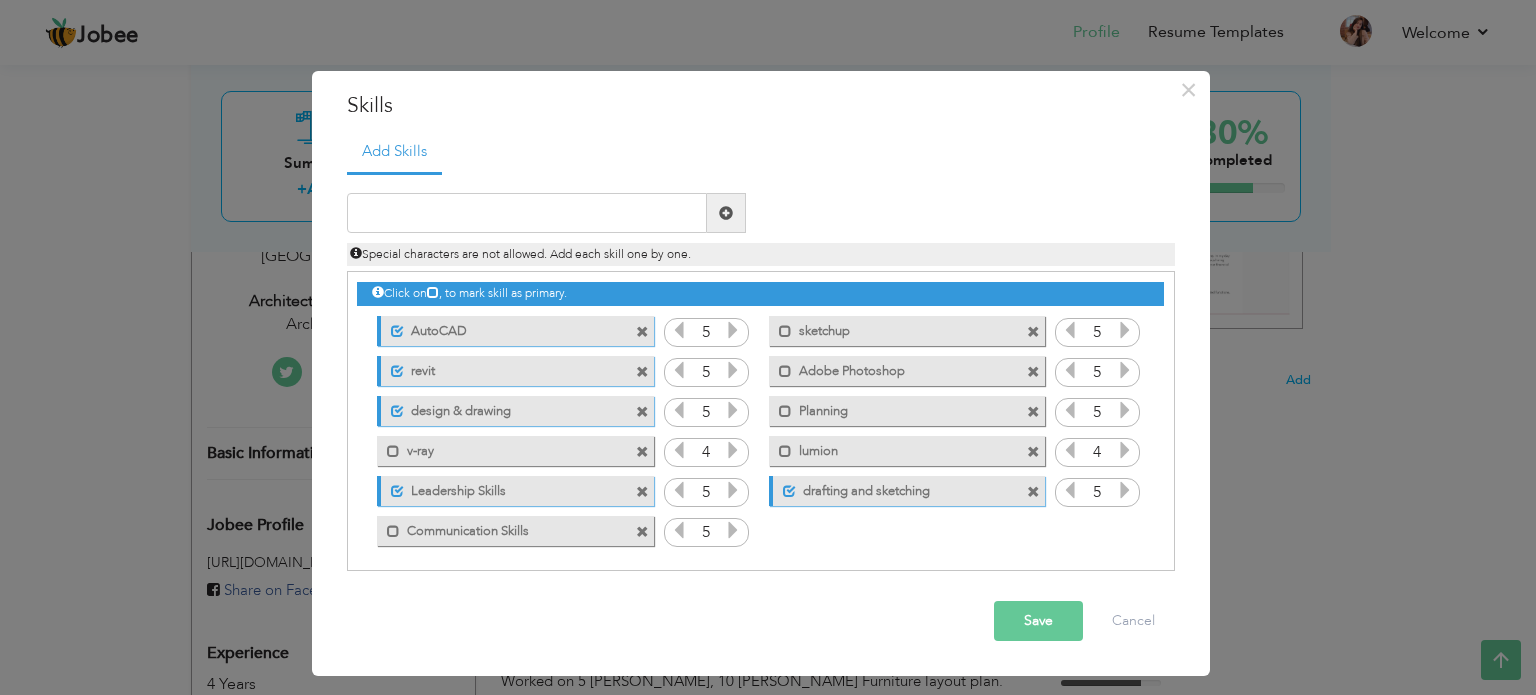 click on "revit" at bounding box center (503, 368) 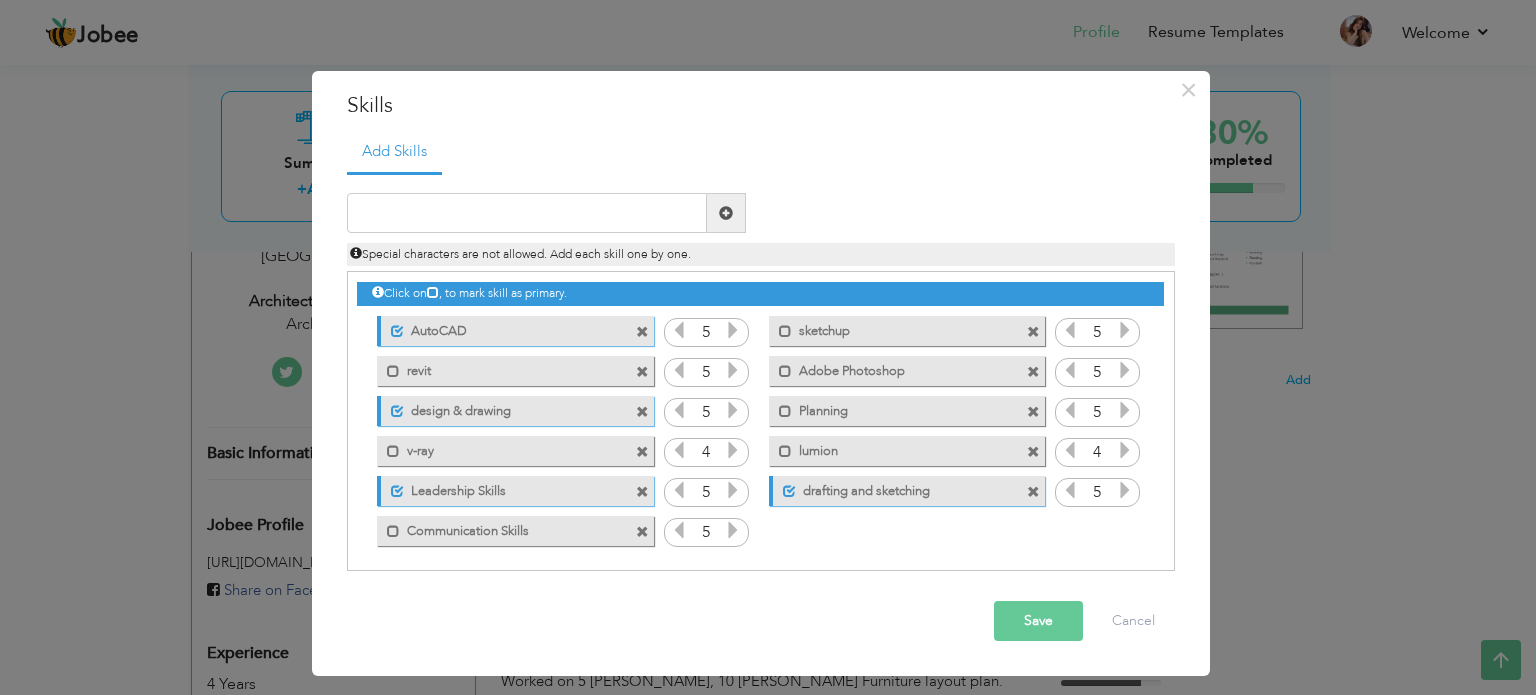 click at bounding box center (642, 372) 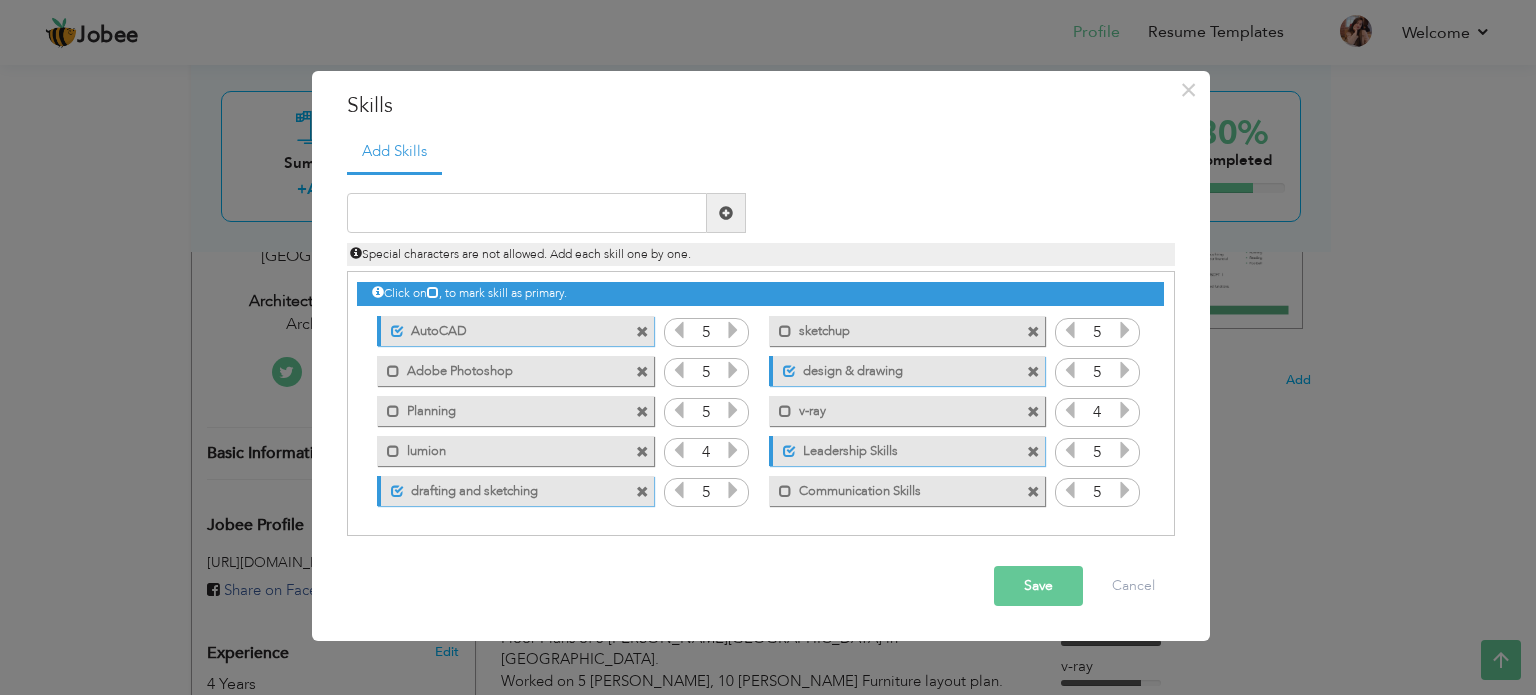 click at bounding box center (642, 372) 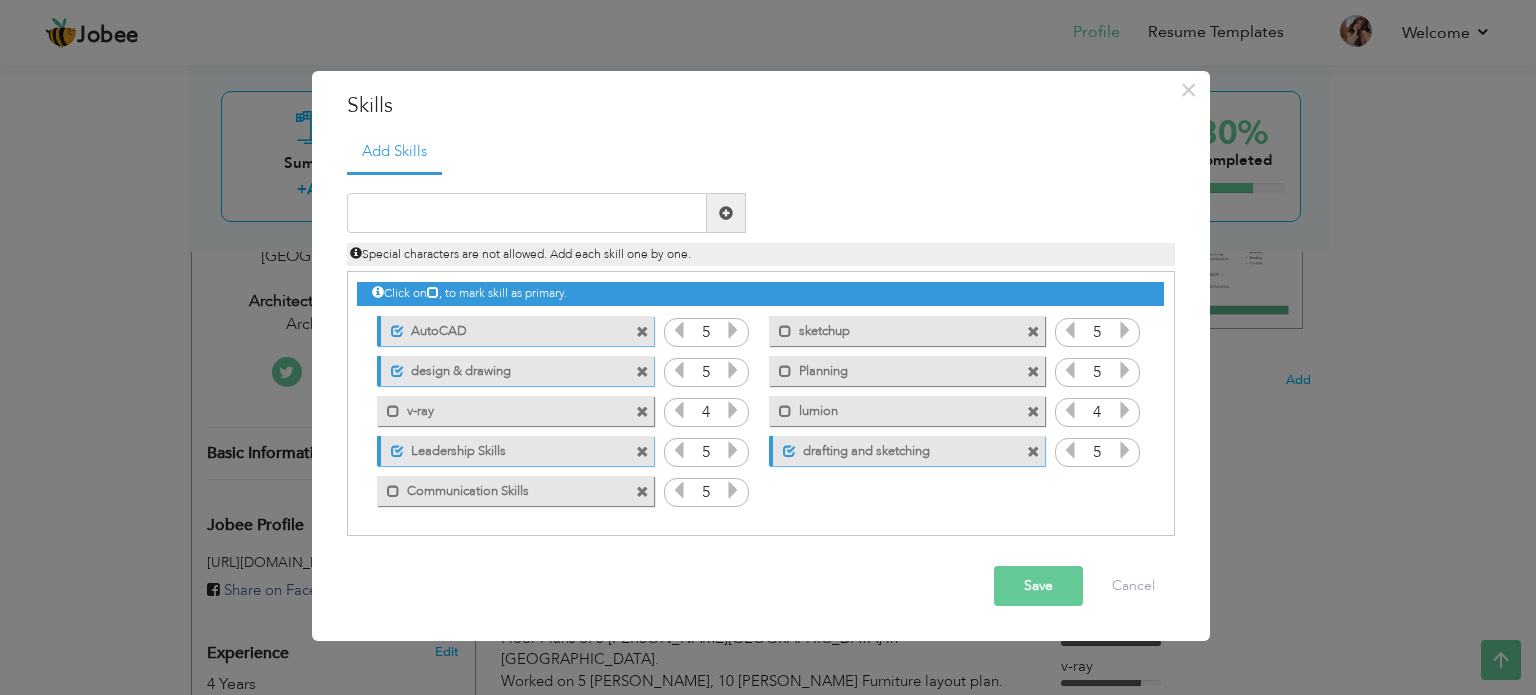 click at bounding box center [642, 372] 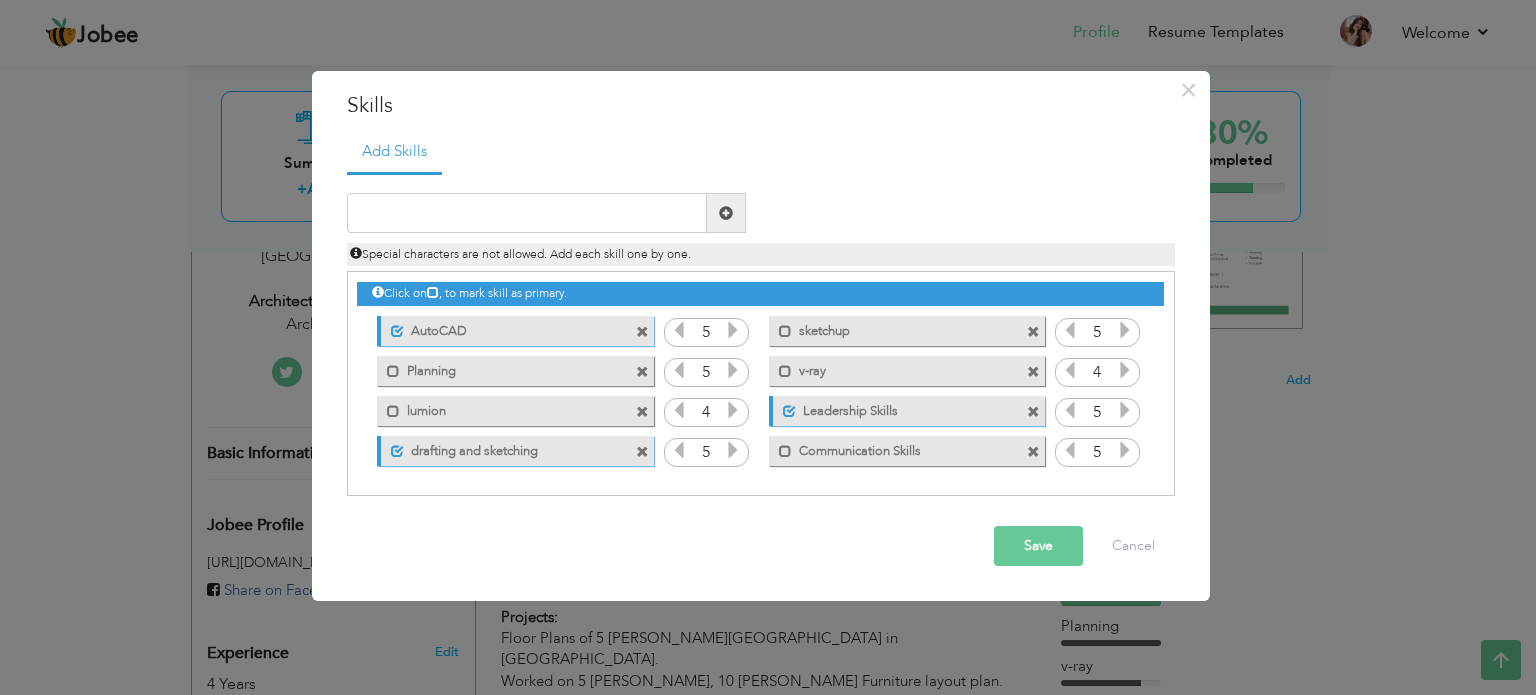 click at bounding box center (642, 372) 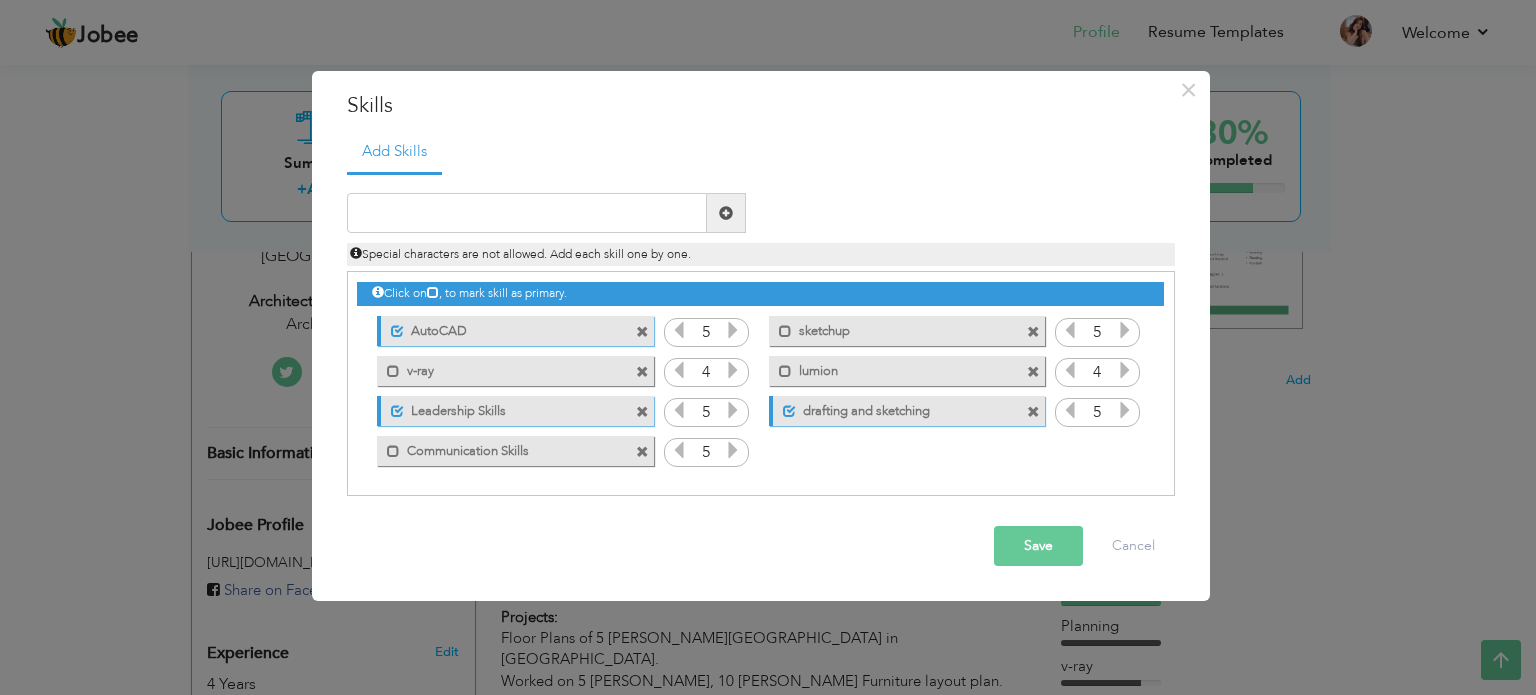 click at bounding box center [642, 372] 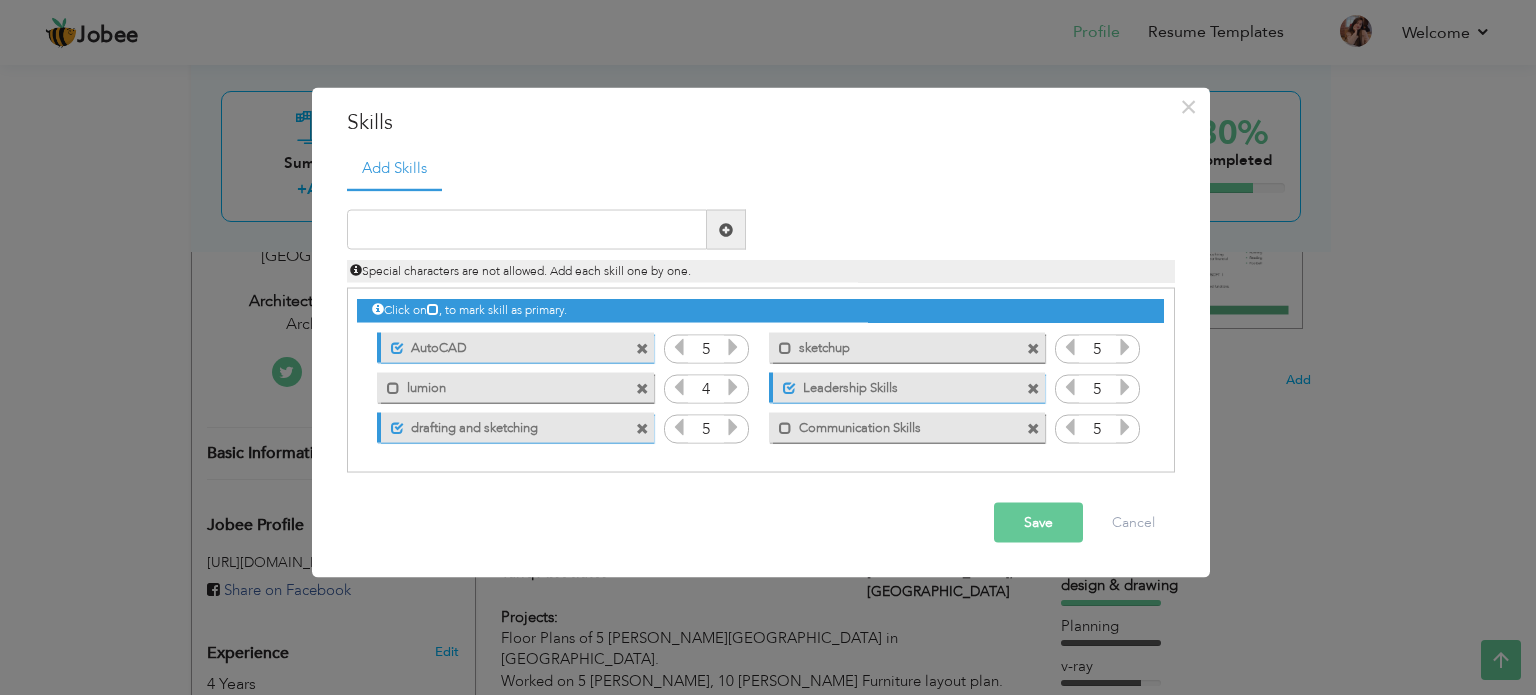 click at bounding box center [645, 382] 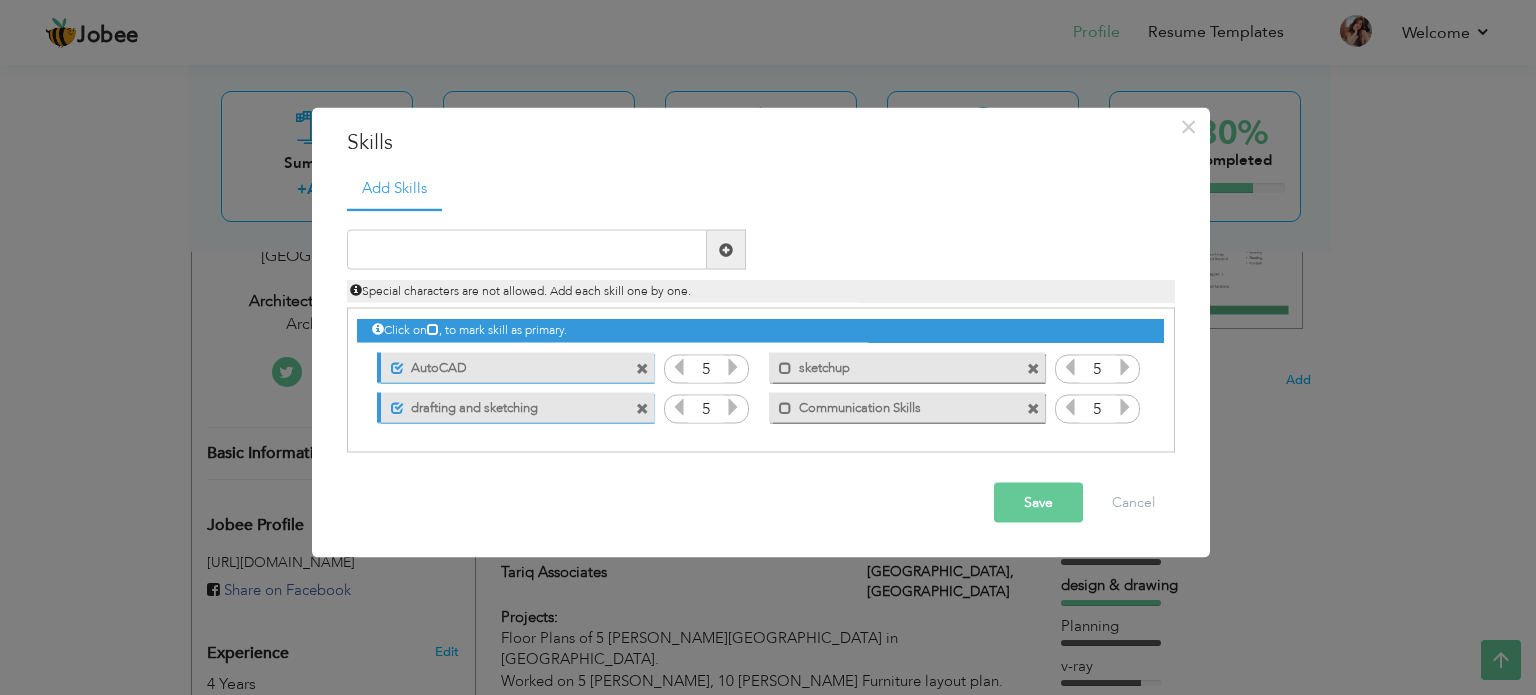 click at bounding box center (642, 368) 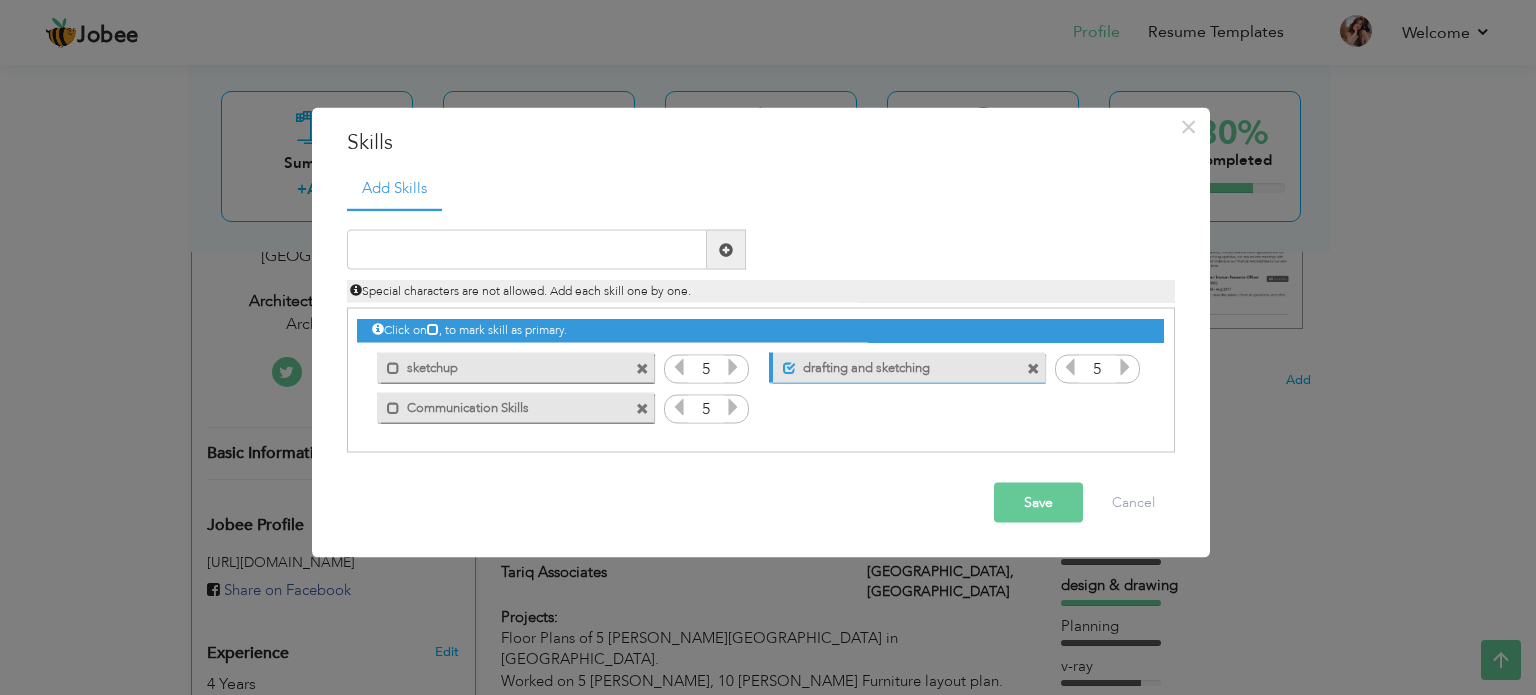 click at bounding box center [642, 368] 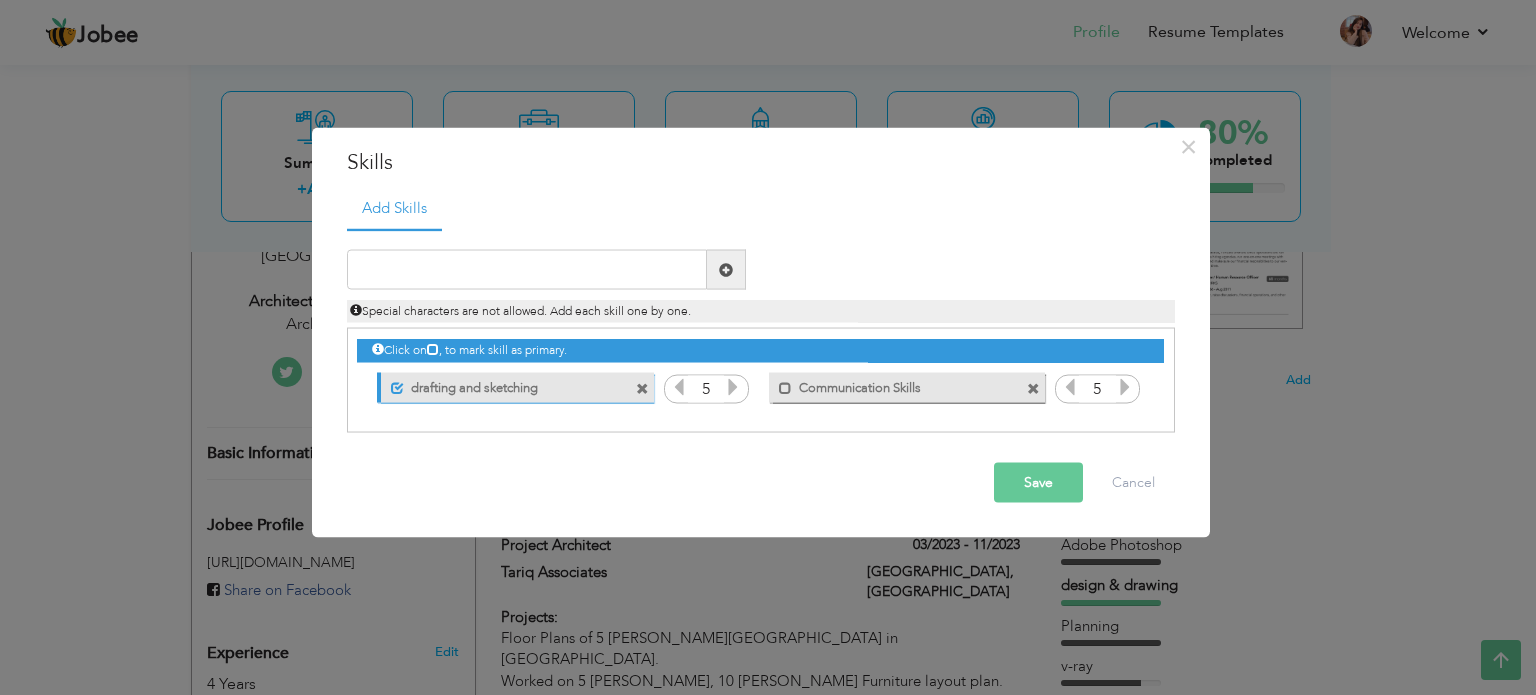 click at bounding box center (642, 388) 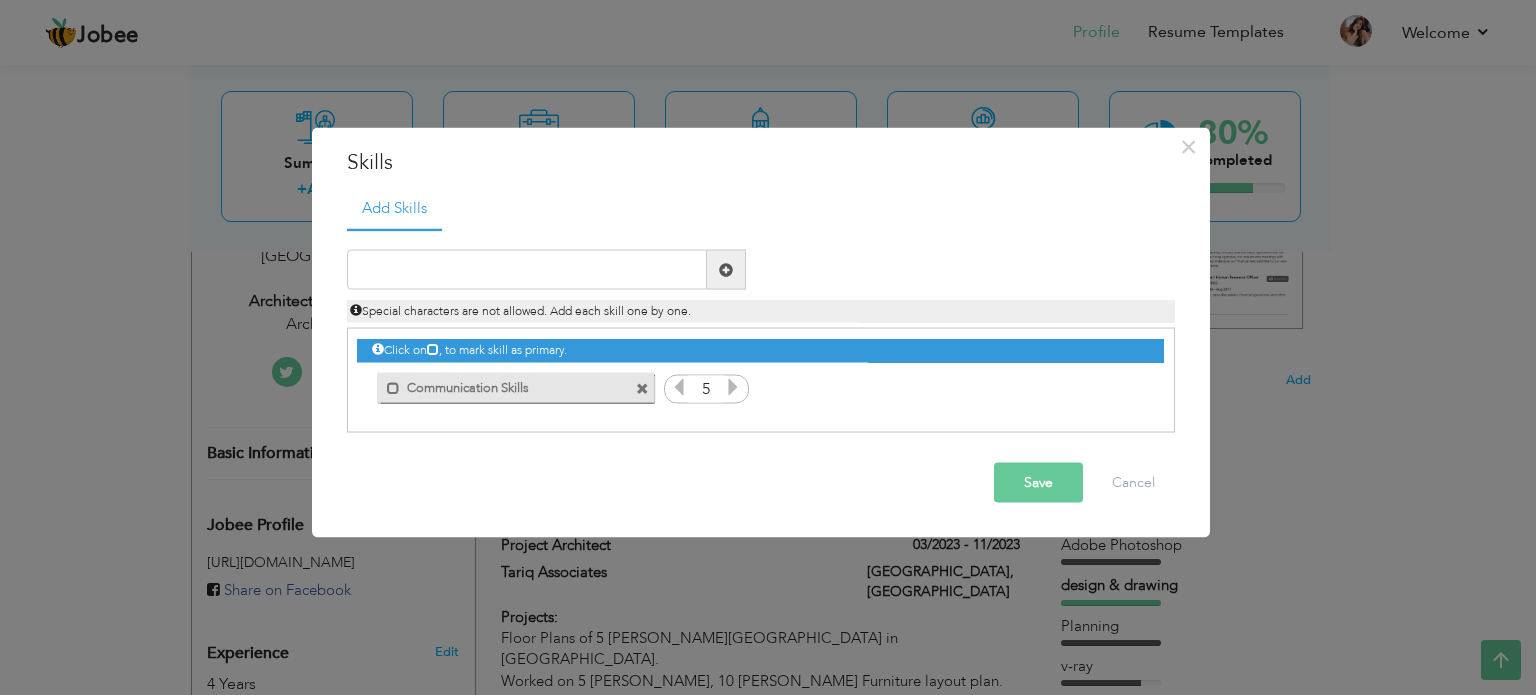 click at bounding box center [642, 388] 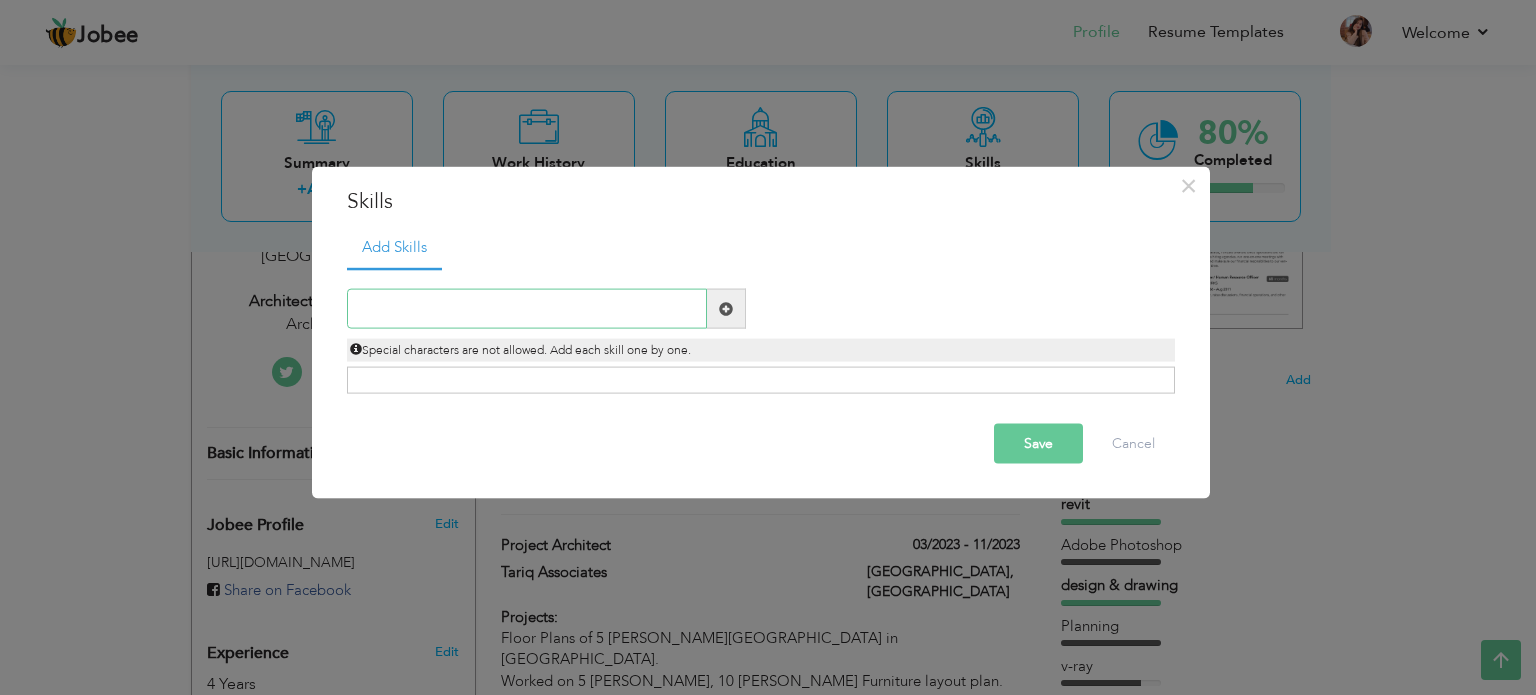 click at bounding box center (527, 309) 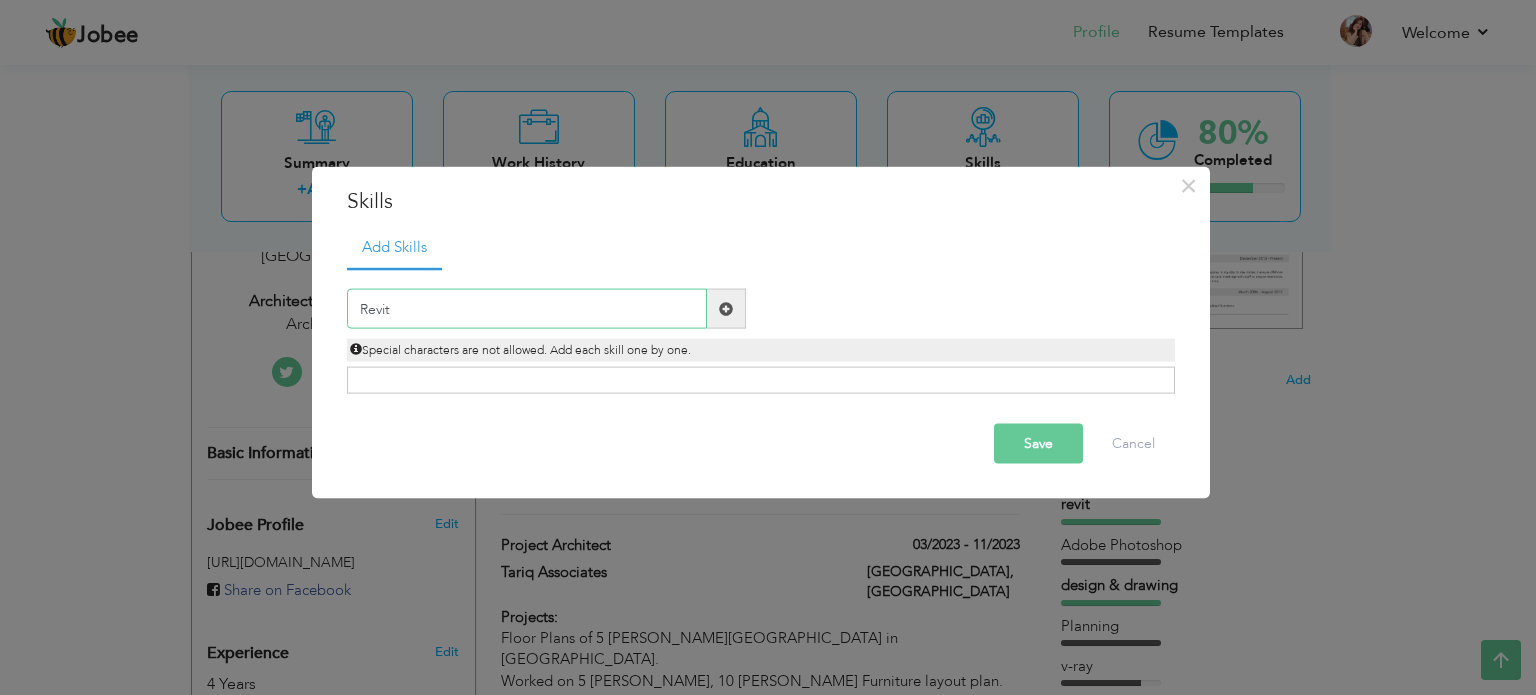 type on "Revit" 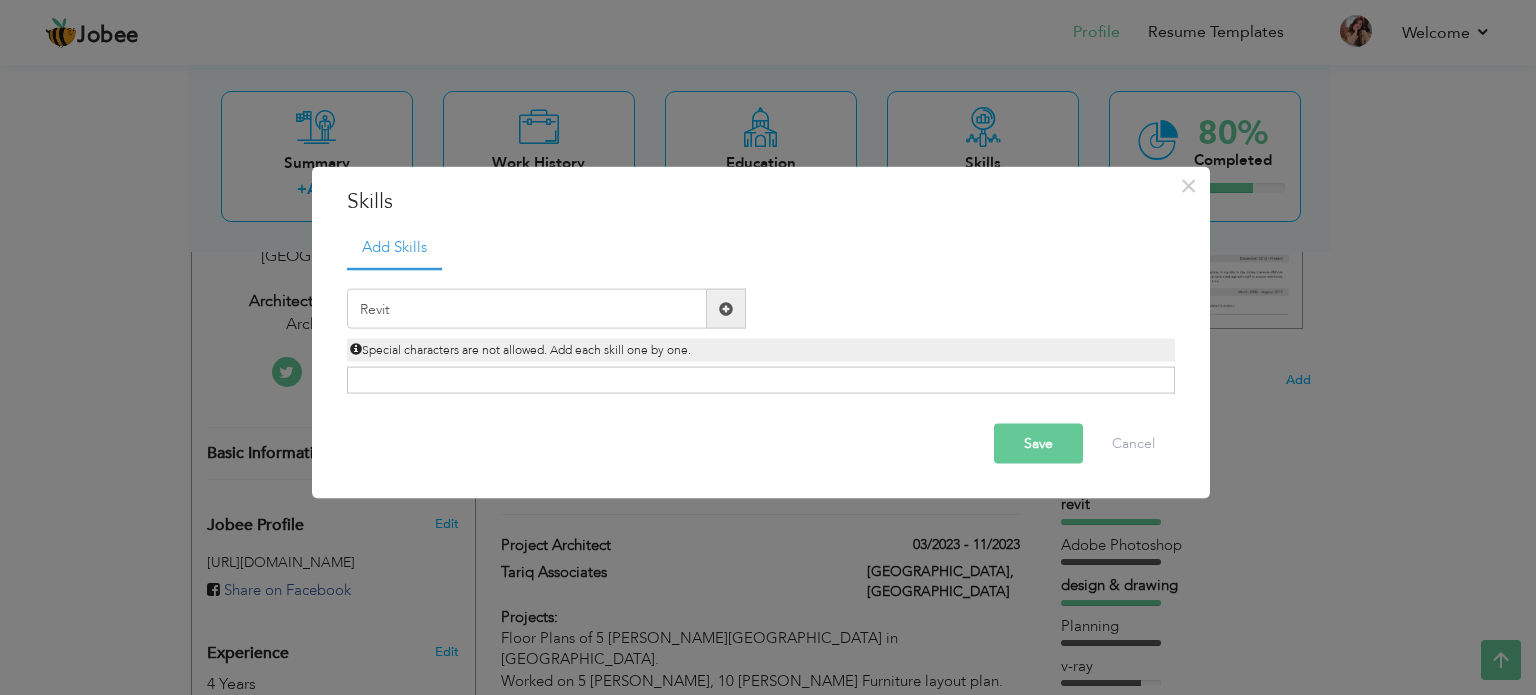 click on "Save" at bounding box center [1038, 444] 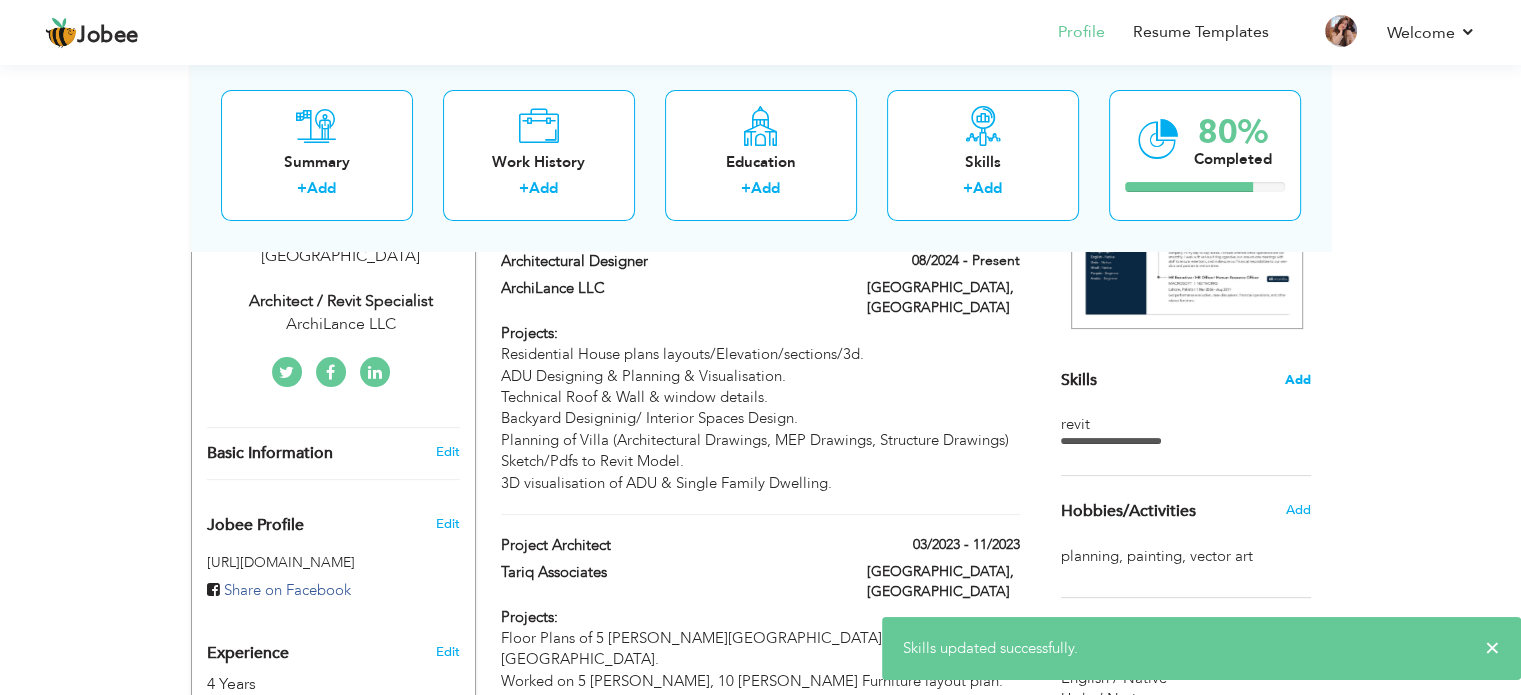click on "Add" at bounding box center [1298, 380] 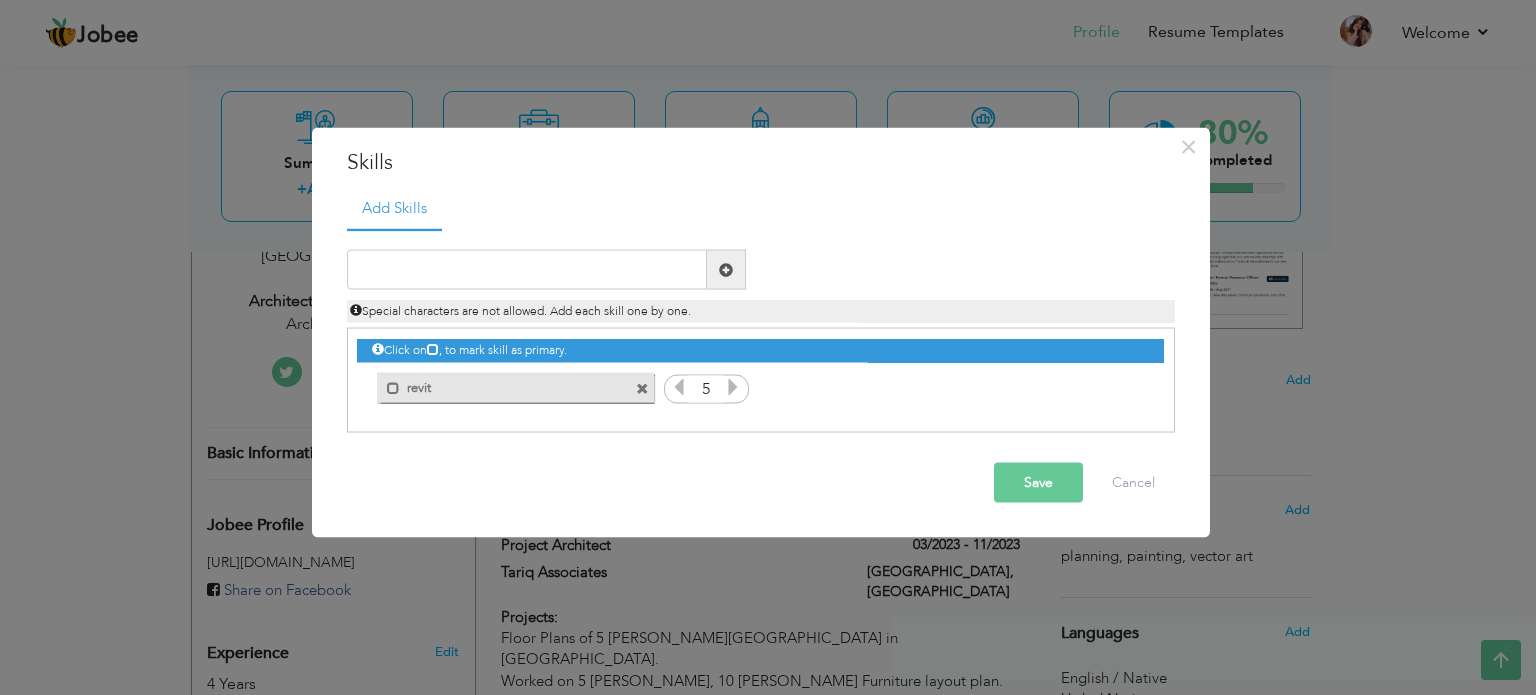 click at bounding box center (642, 388) 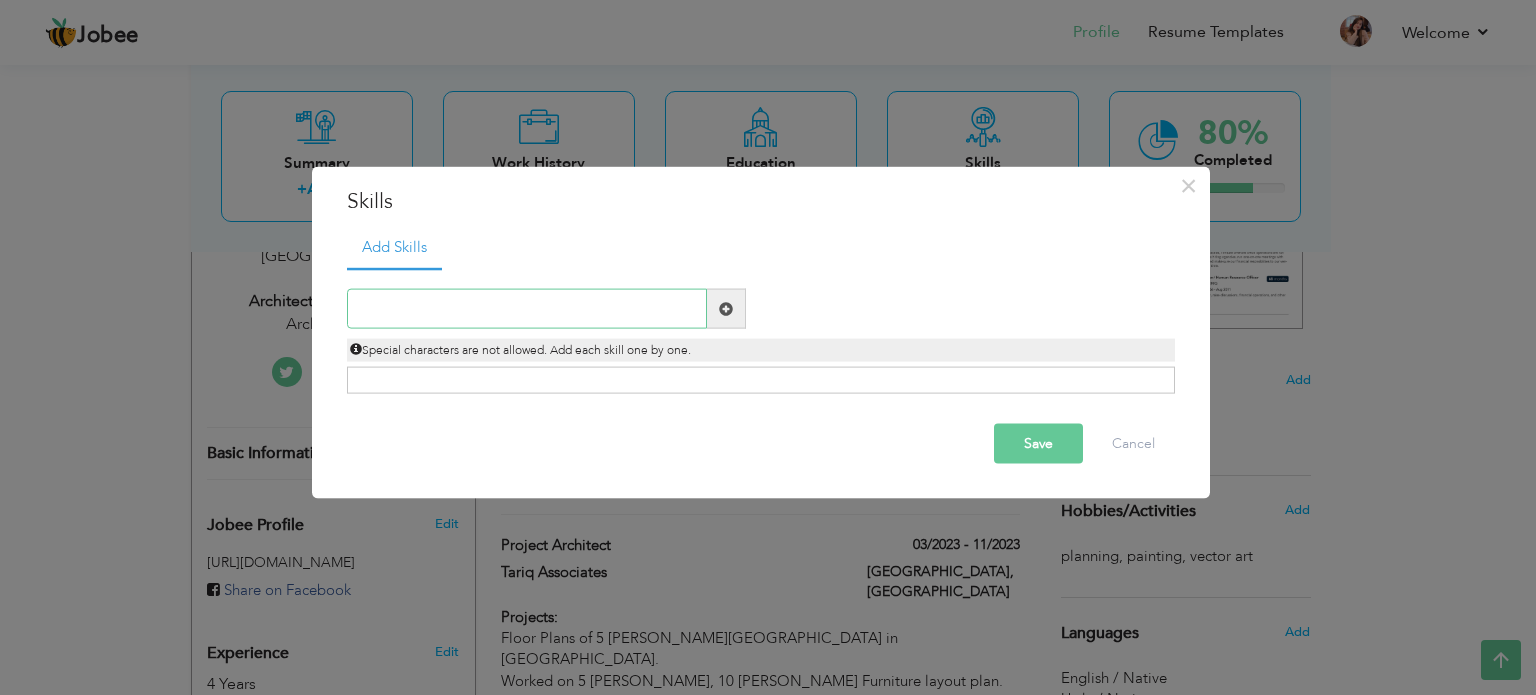 click at bounding box center (527, 309) 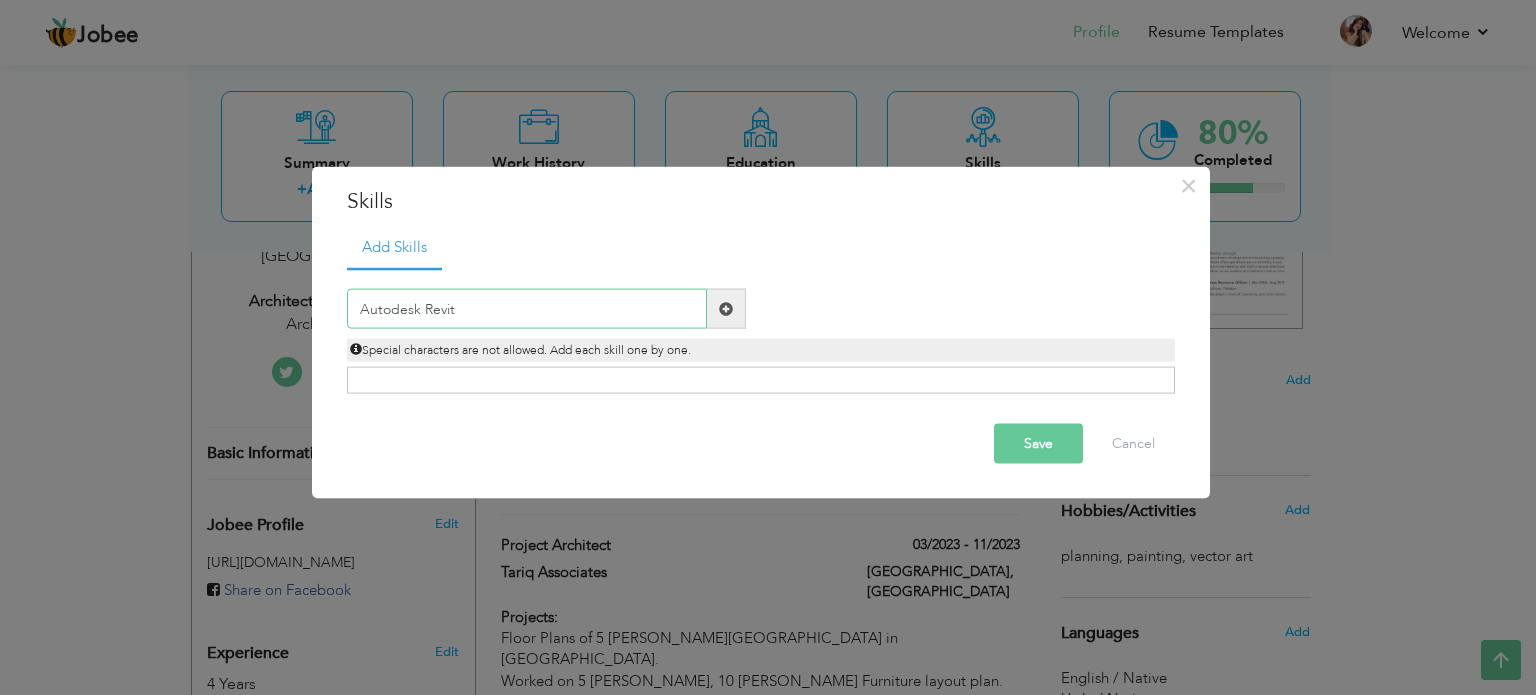 type on "Autodesk Revit" 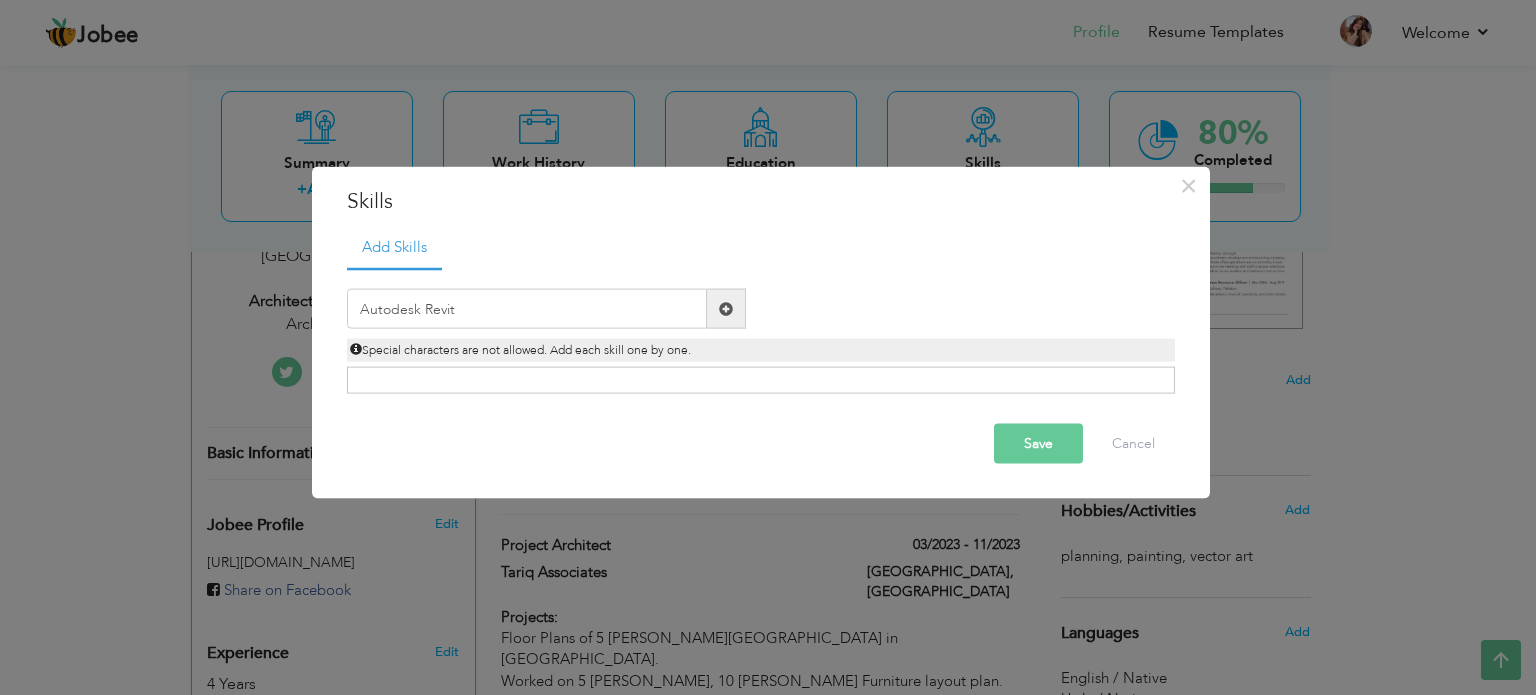 click at bounding box center [726, 308] 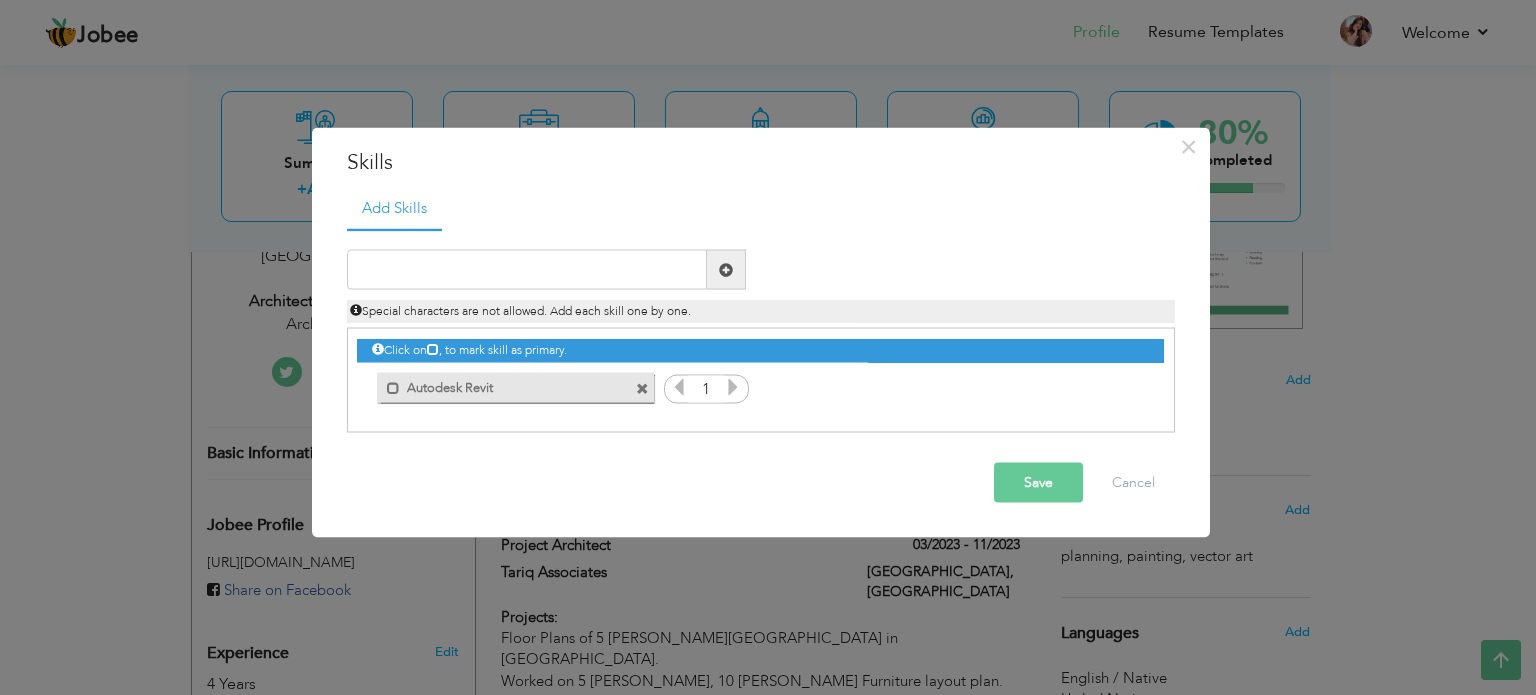 click at bounding box center (642, 388) 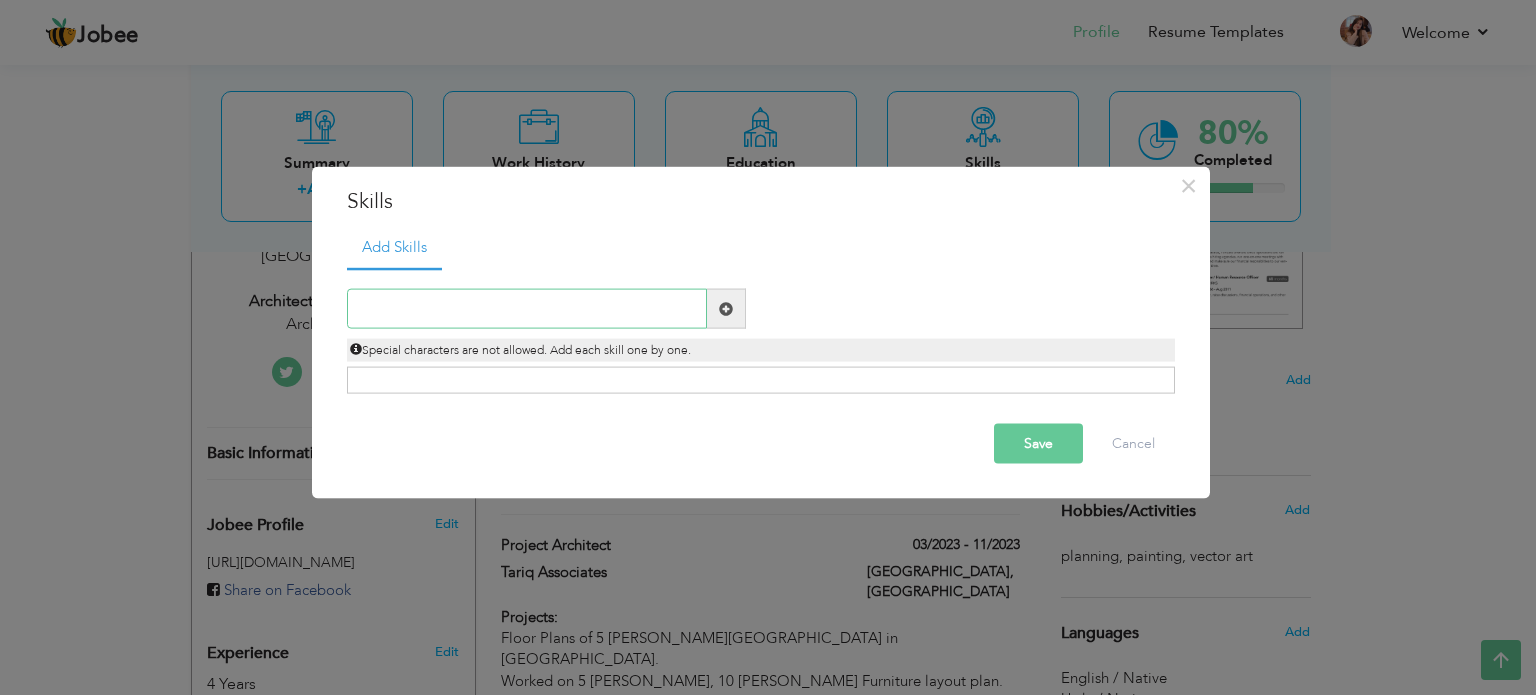 click at bounding box center [527, 309] 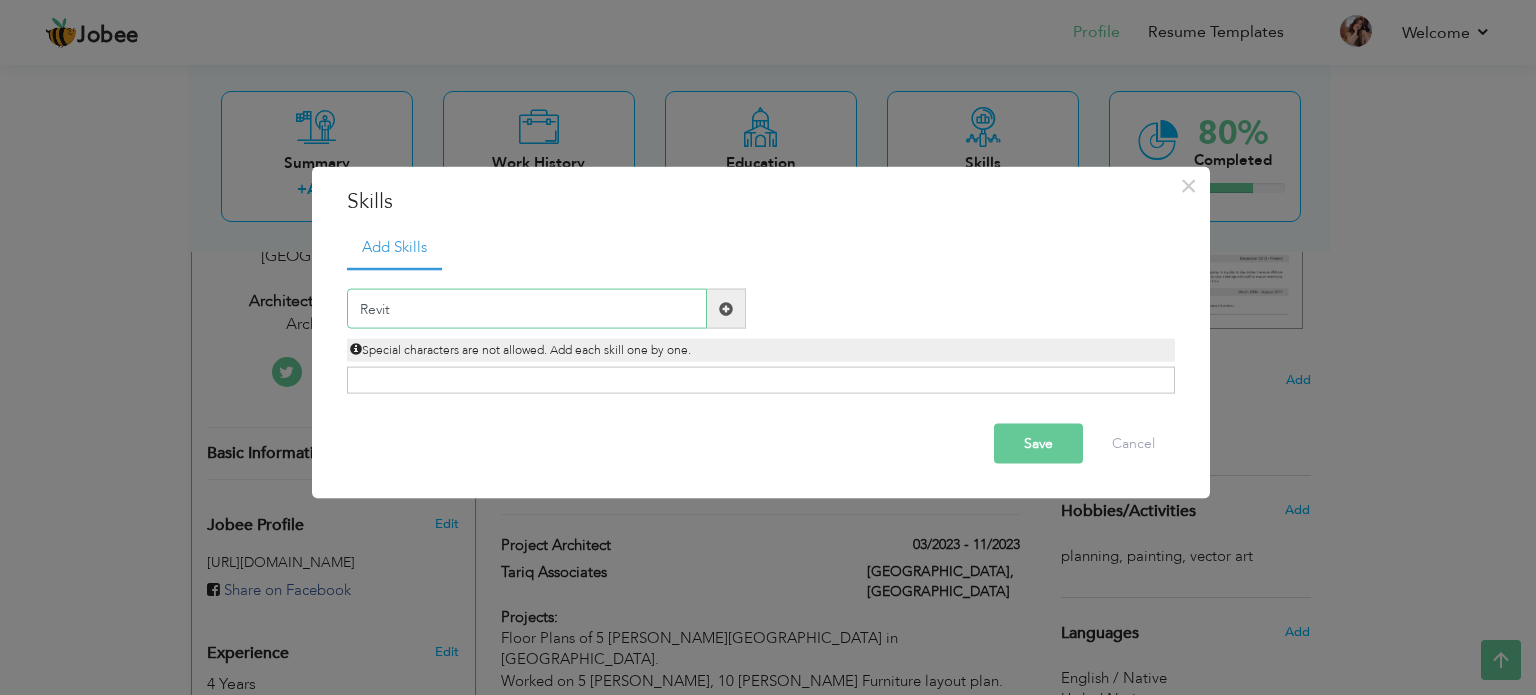 type on "Revit" 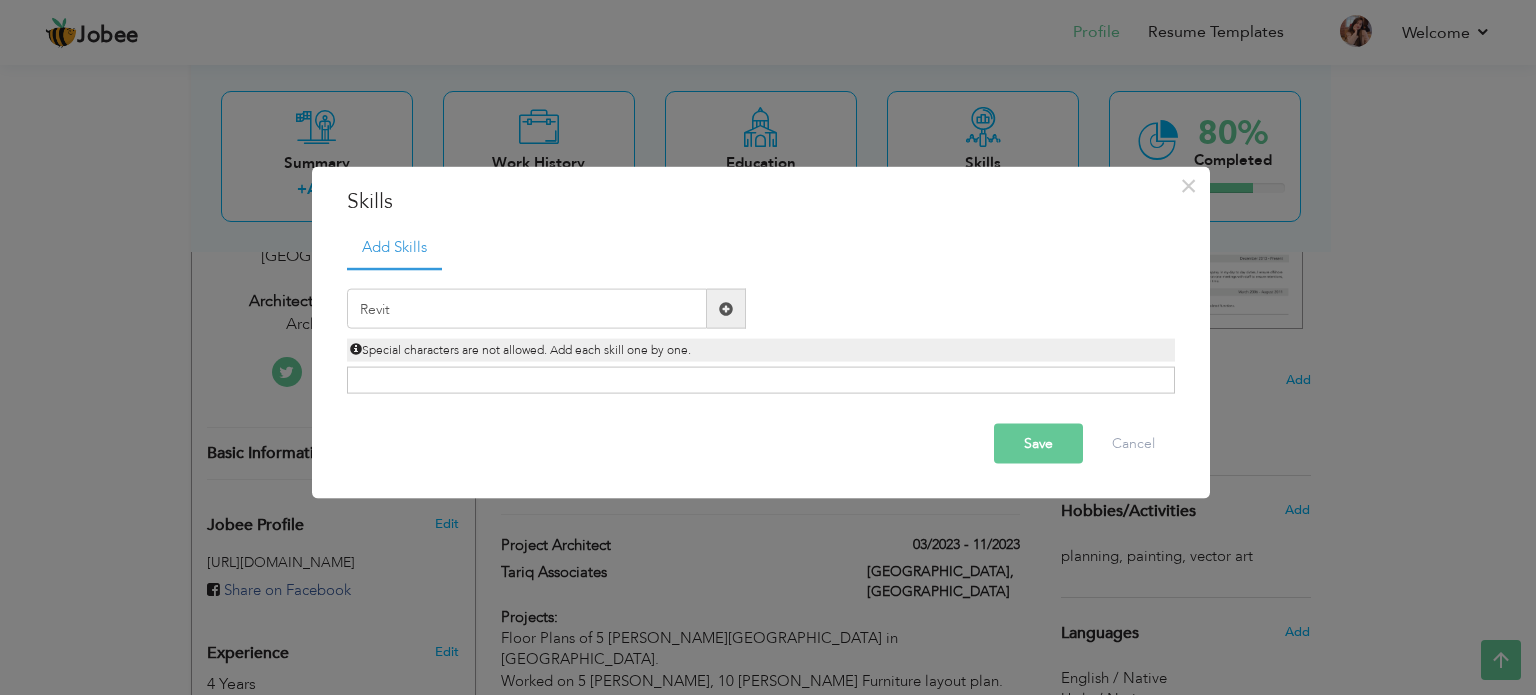 click at bounding box center (726, 308) 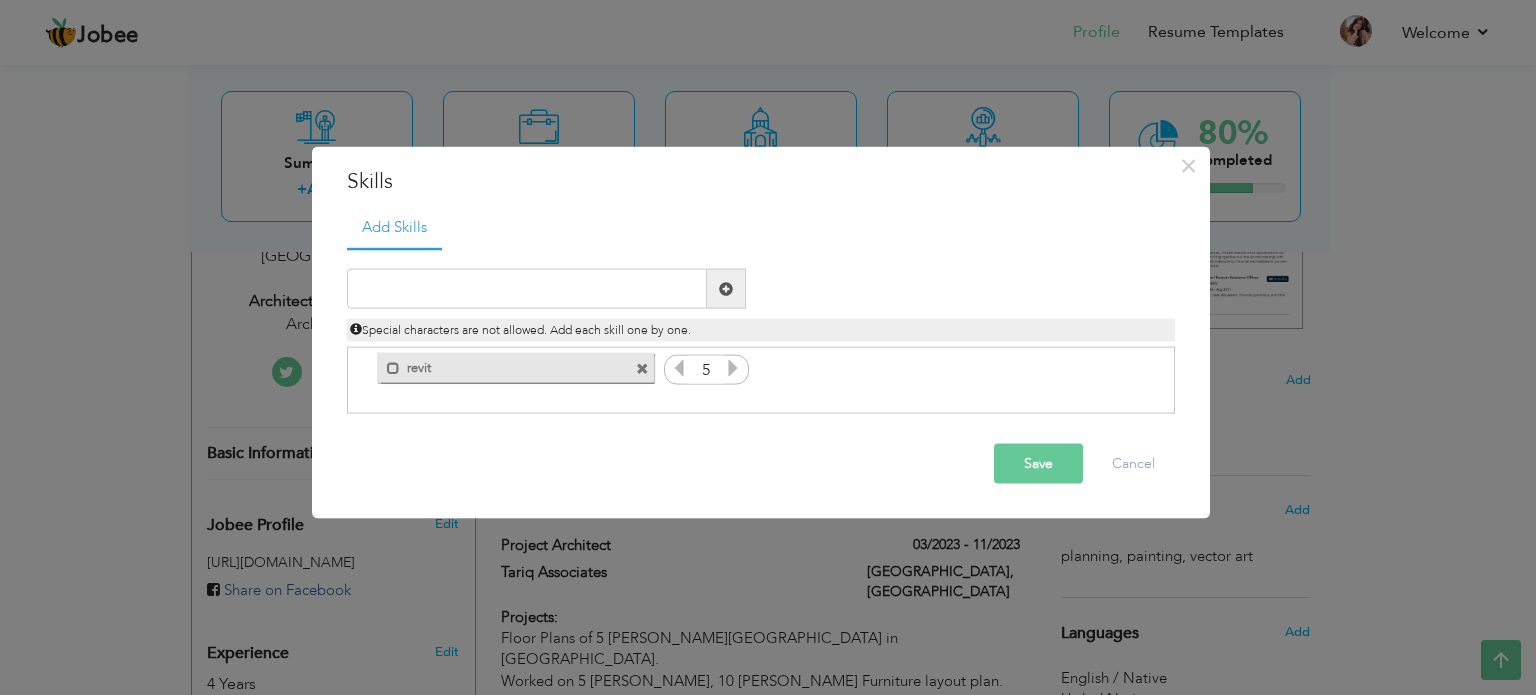 click at bounding box center (642, 369) 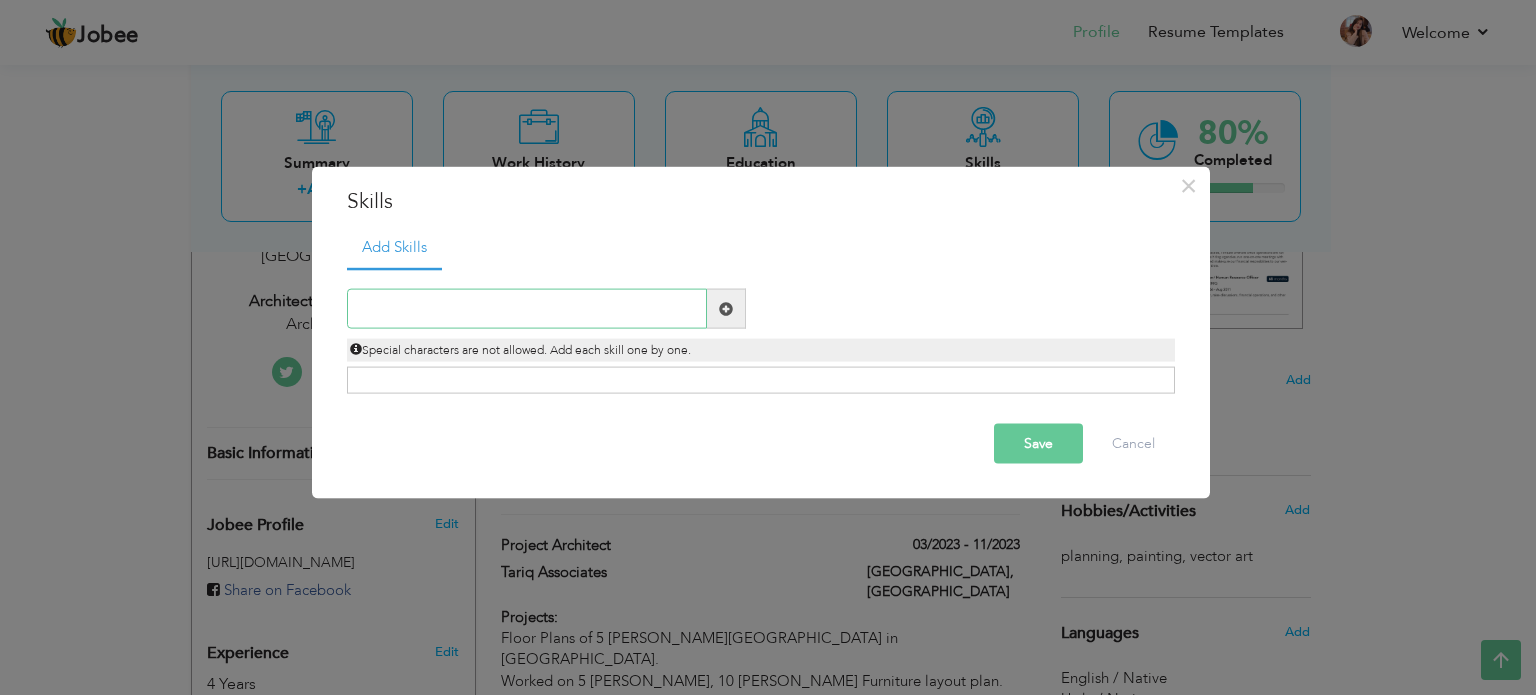 click at bounding box center (527, 309) 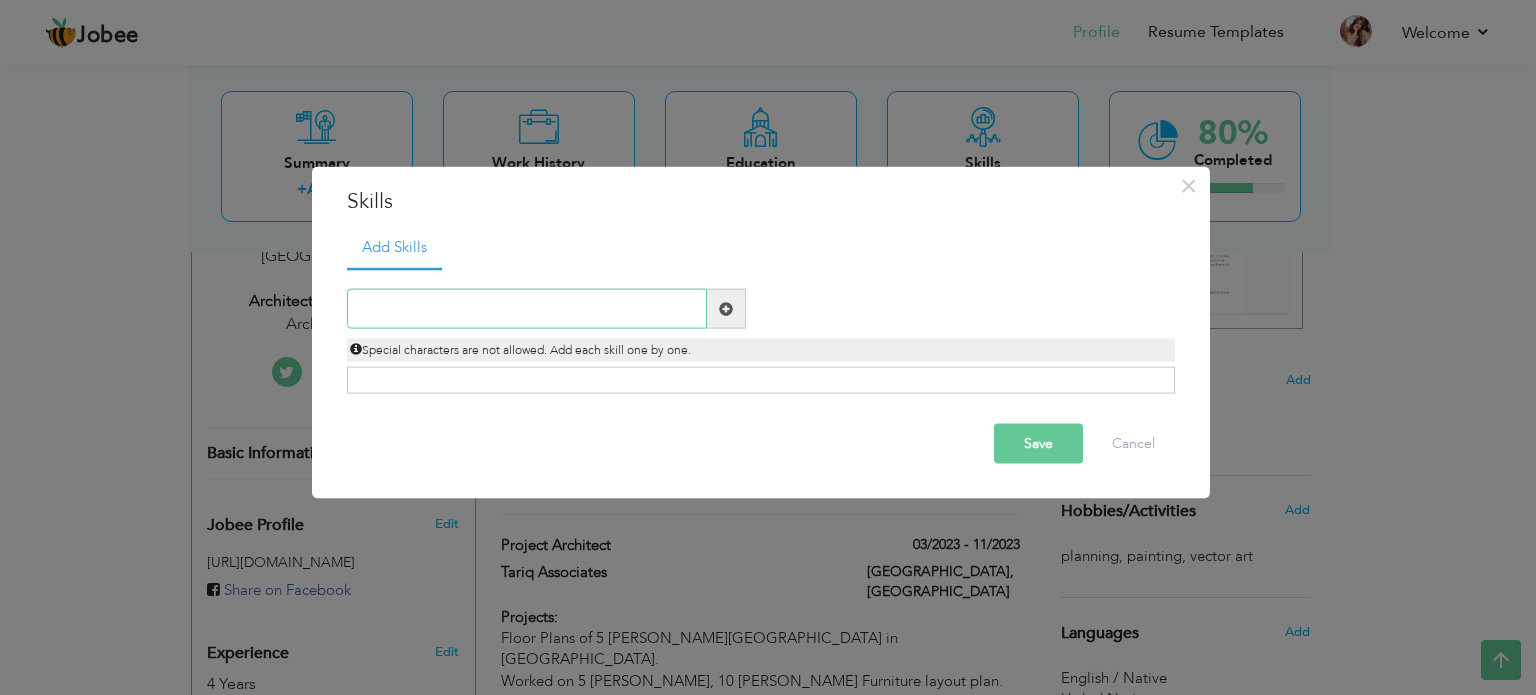 click at bounding box center [527, 309] 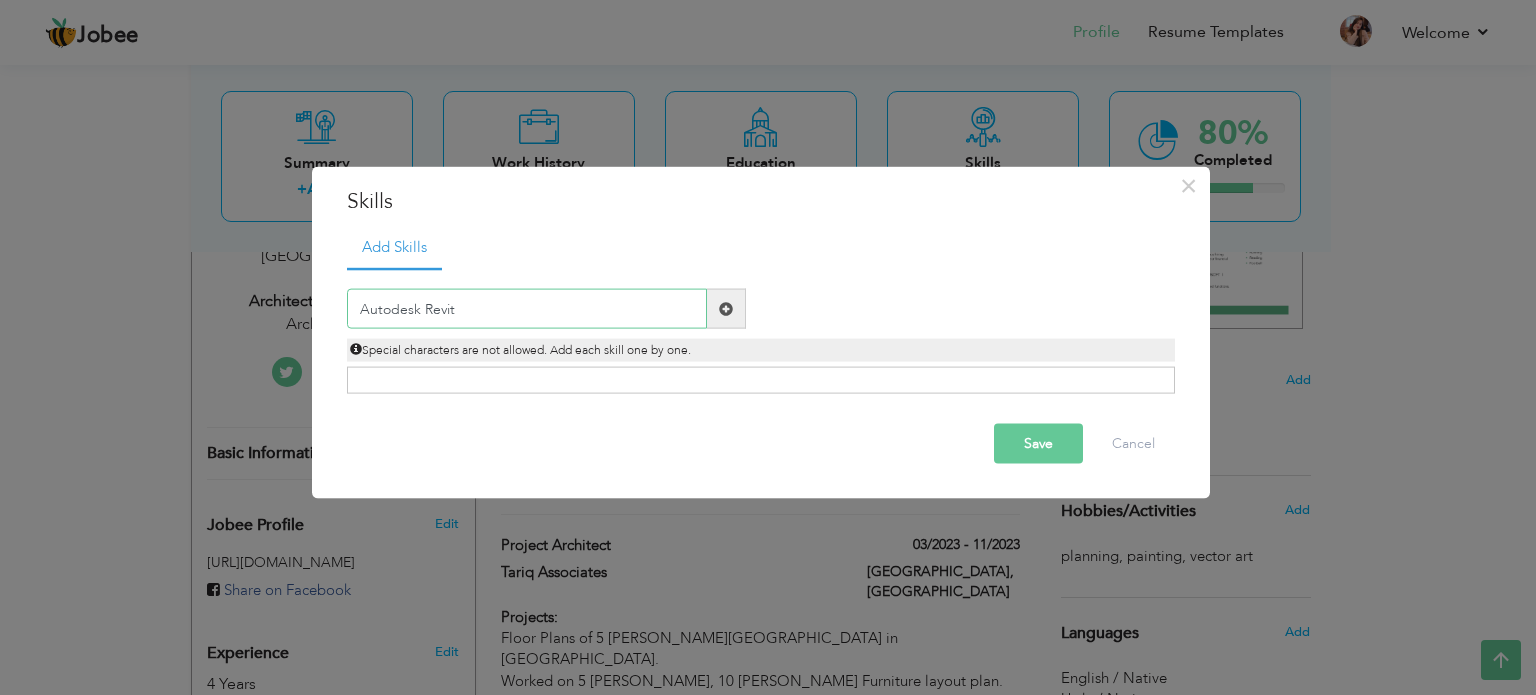 type on "Autodesk Revit" 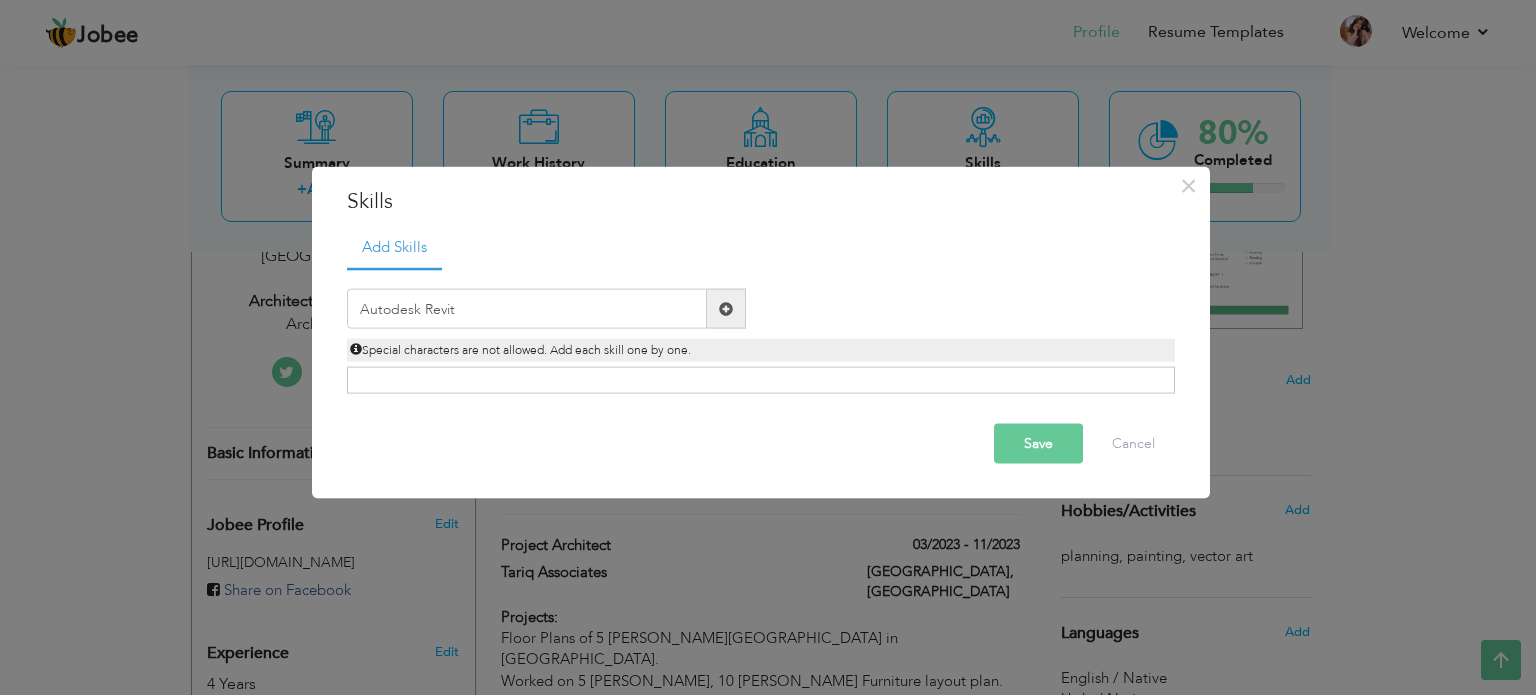 click at bounding box center (726, 308) 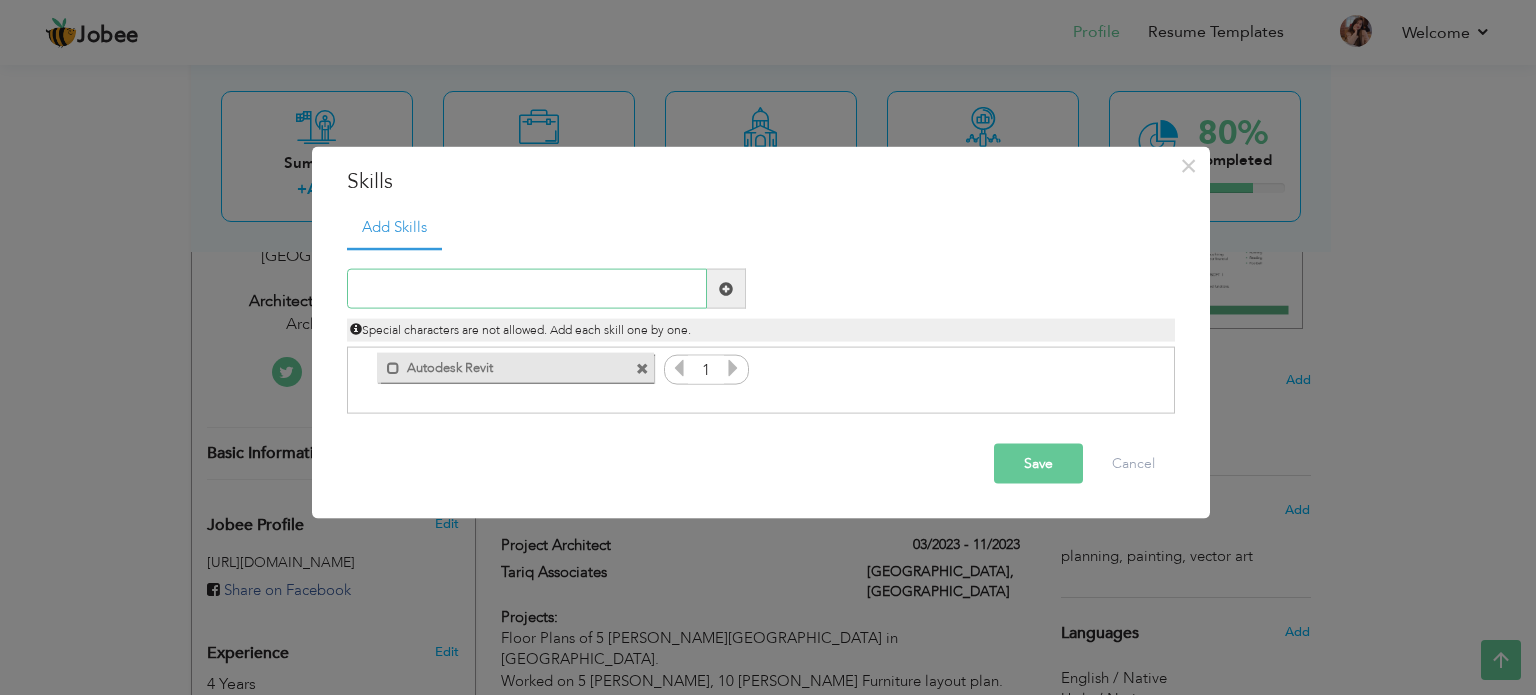 click at bounding box center (527, 289) 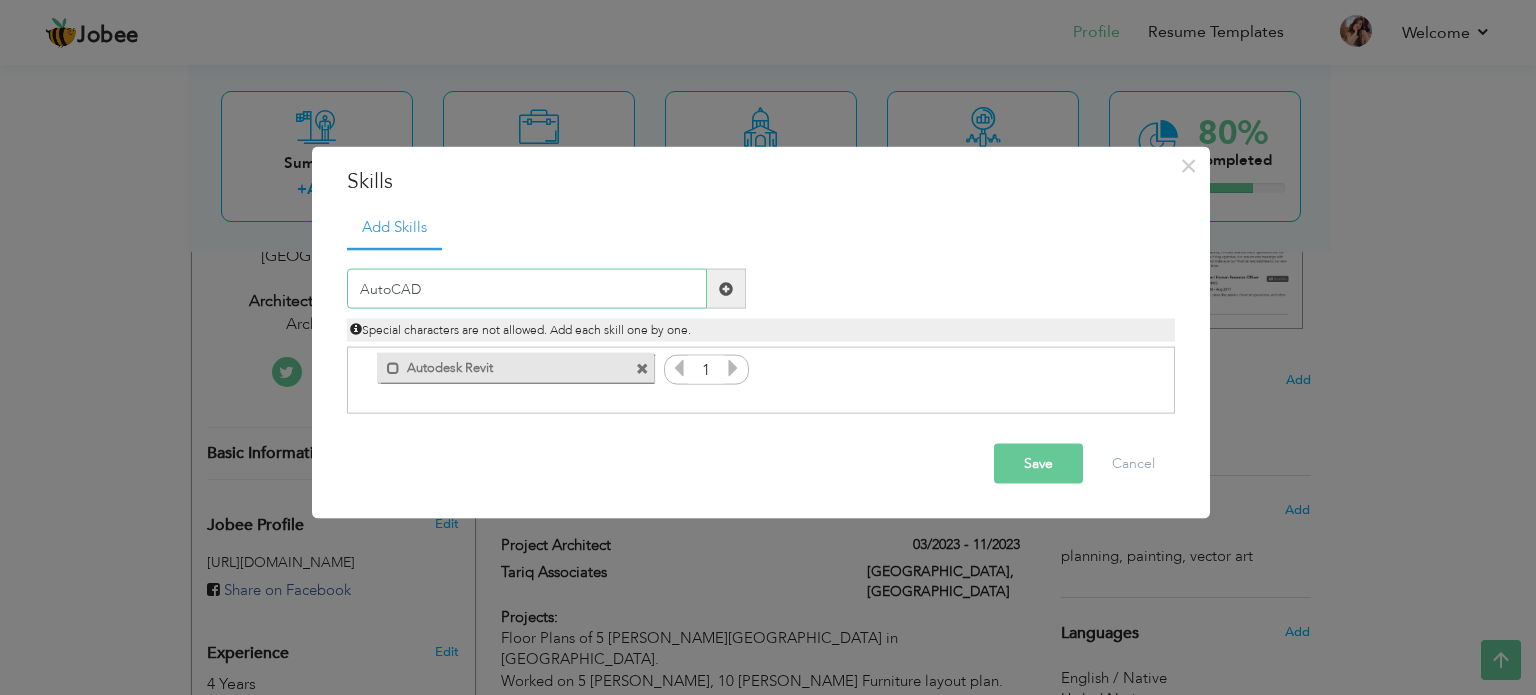 type on "AutoCAD" 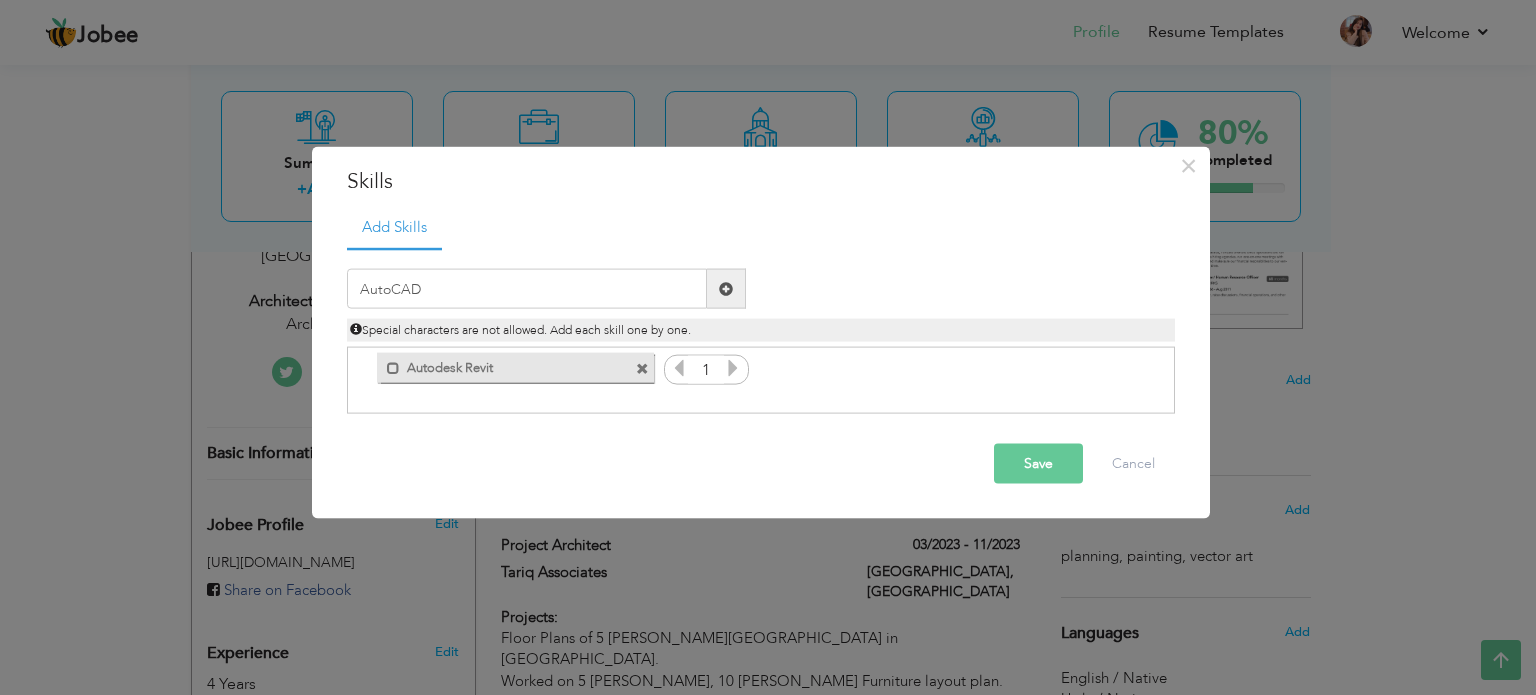 click at bounding box center [726, 288] 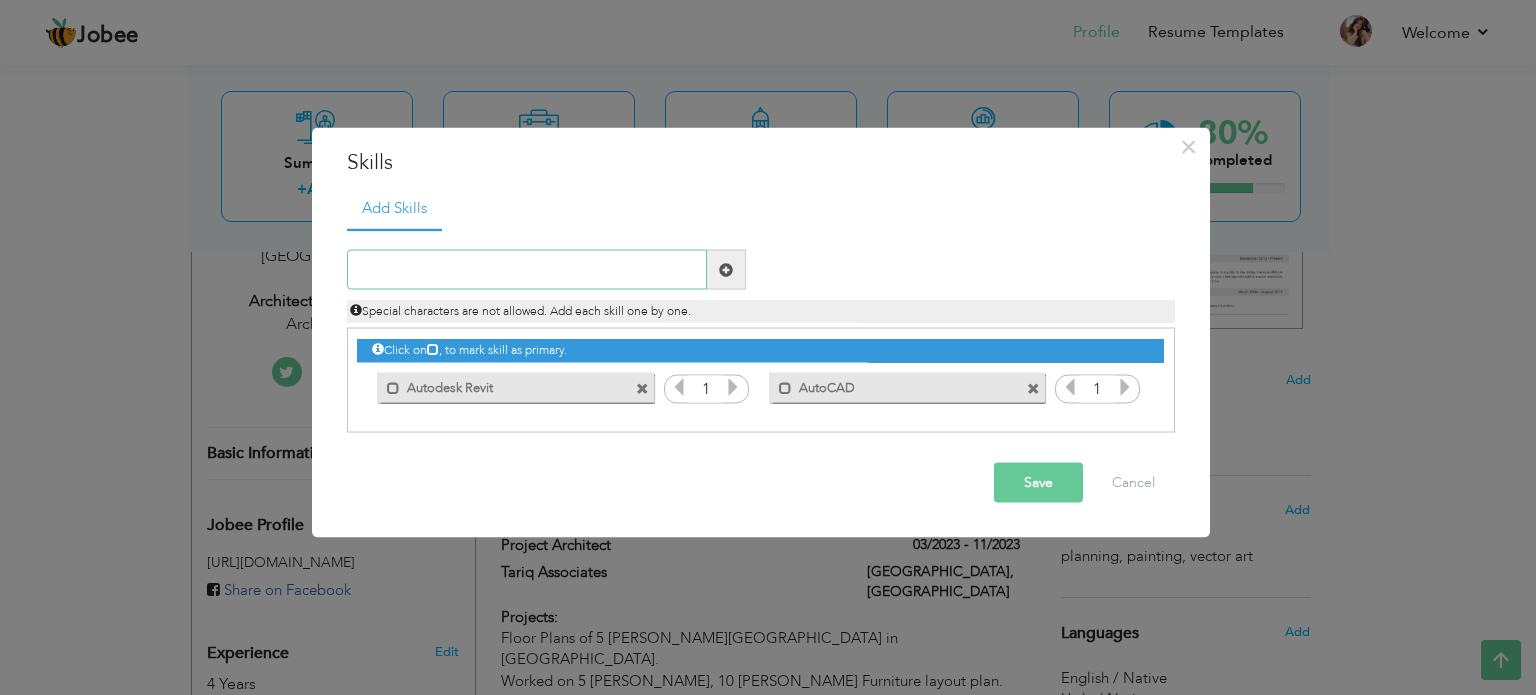 click at bounding box center [527, 270] 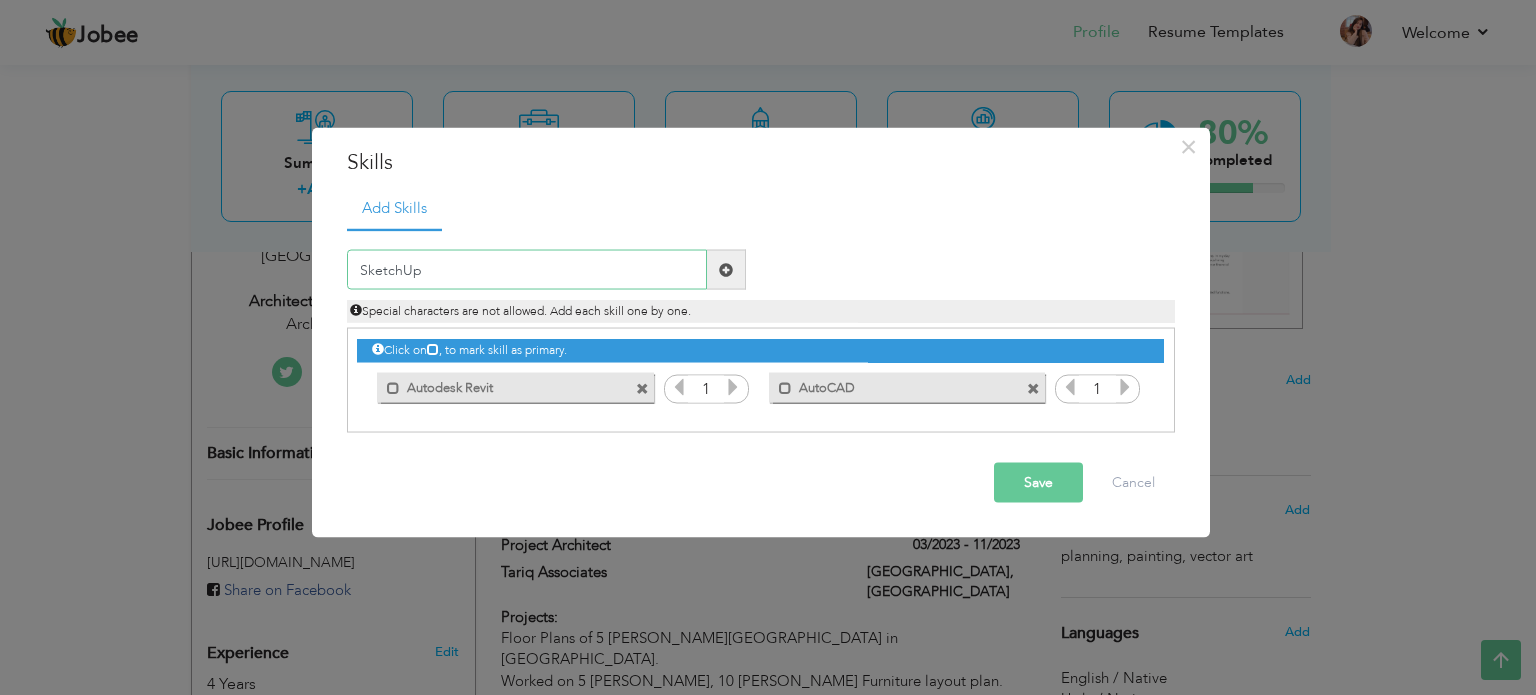 type on "SketchUp" 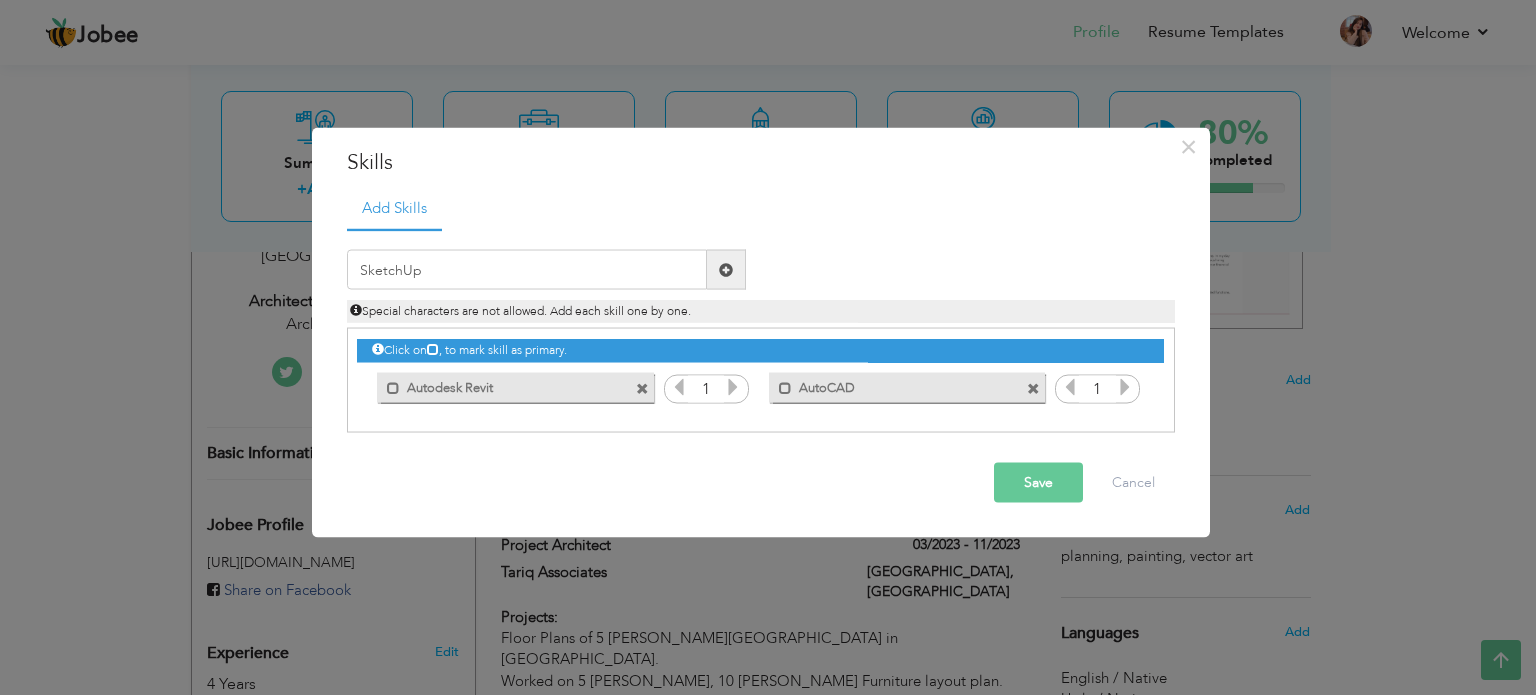 click at bounding box center [726, 269] 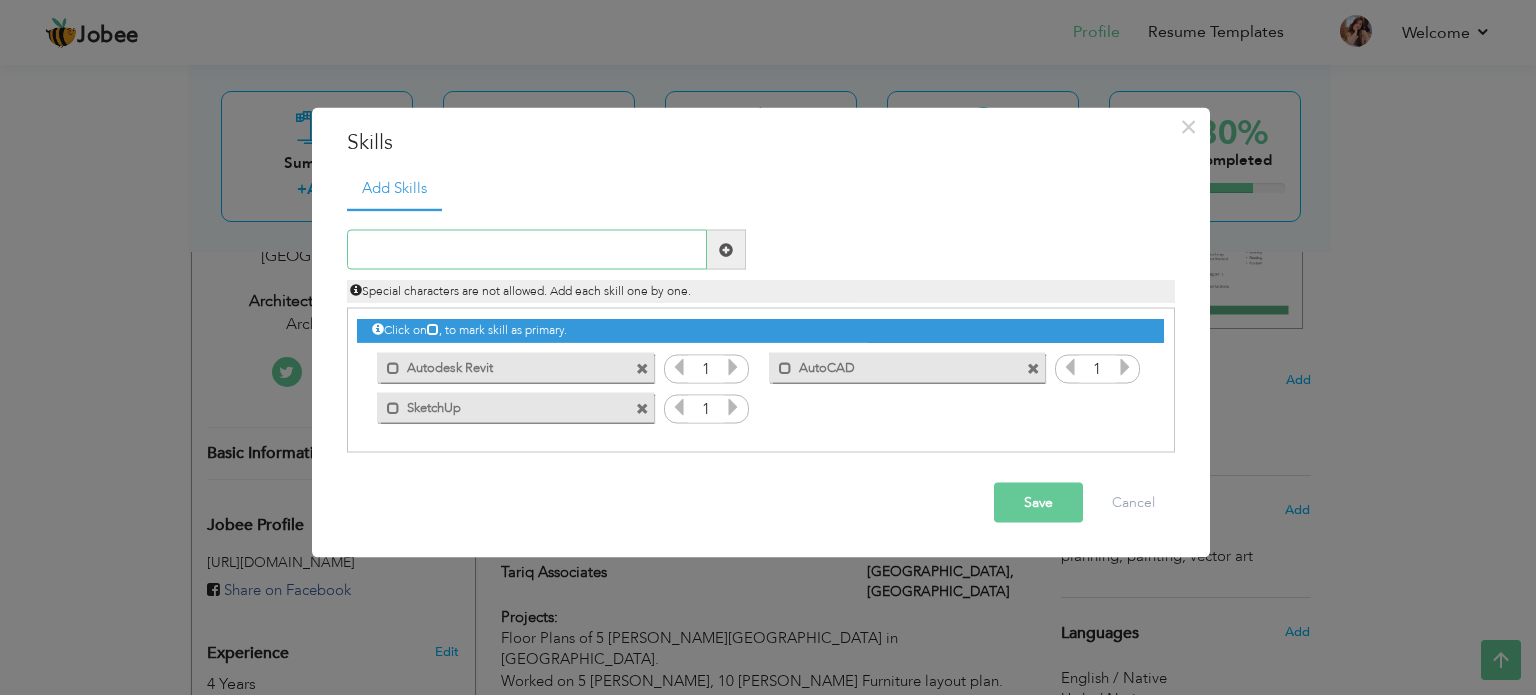 click at bounding box center (527, 250) 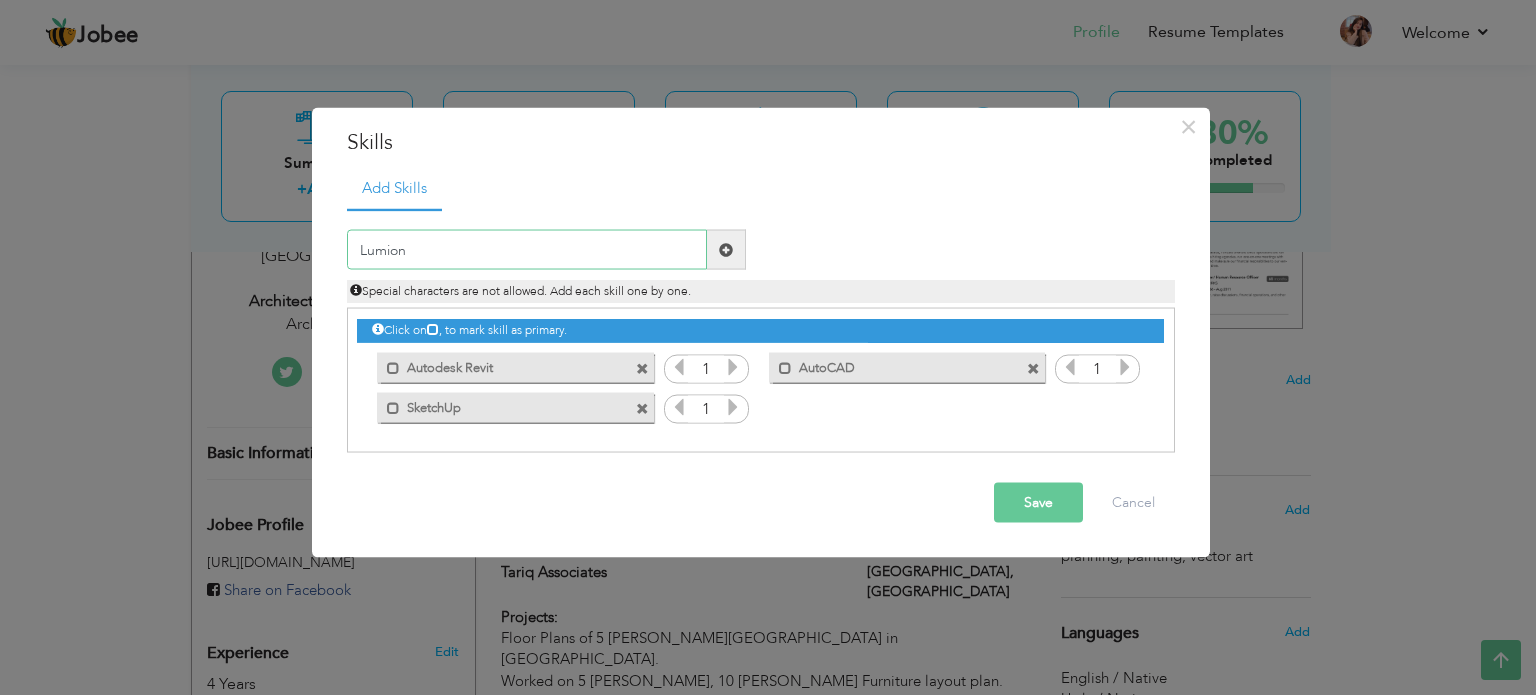 type on "Lumion" 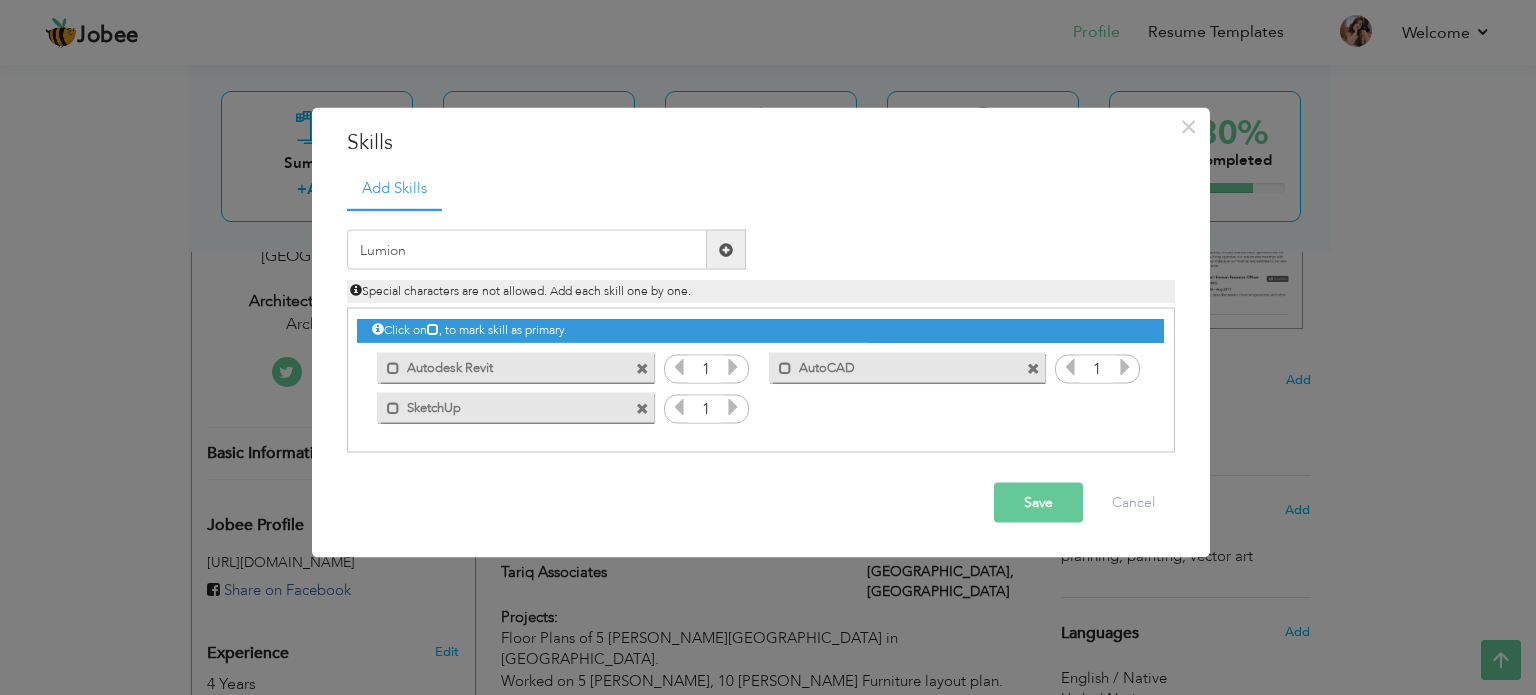 click at bounding box center (726, 249) 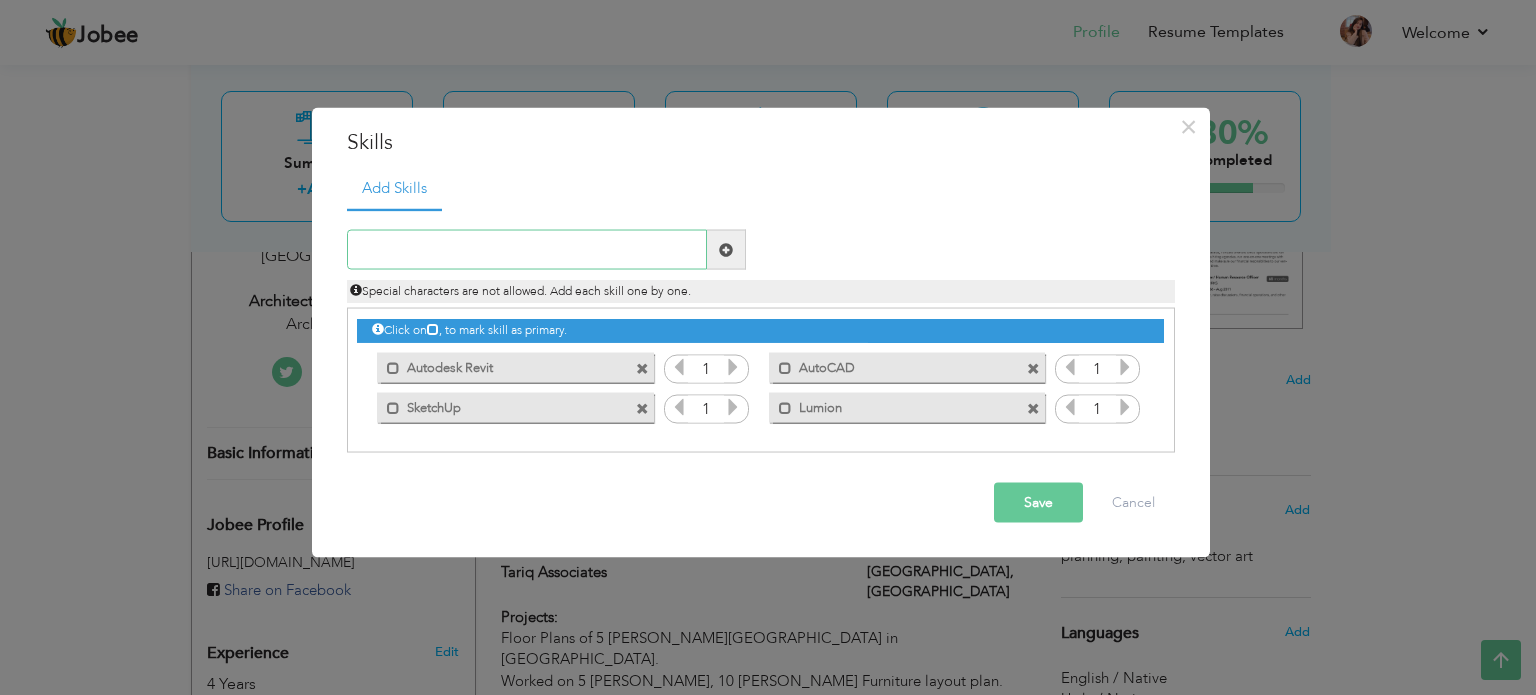 click at bounding box center [527, 250] 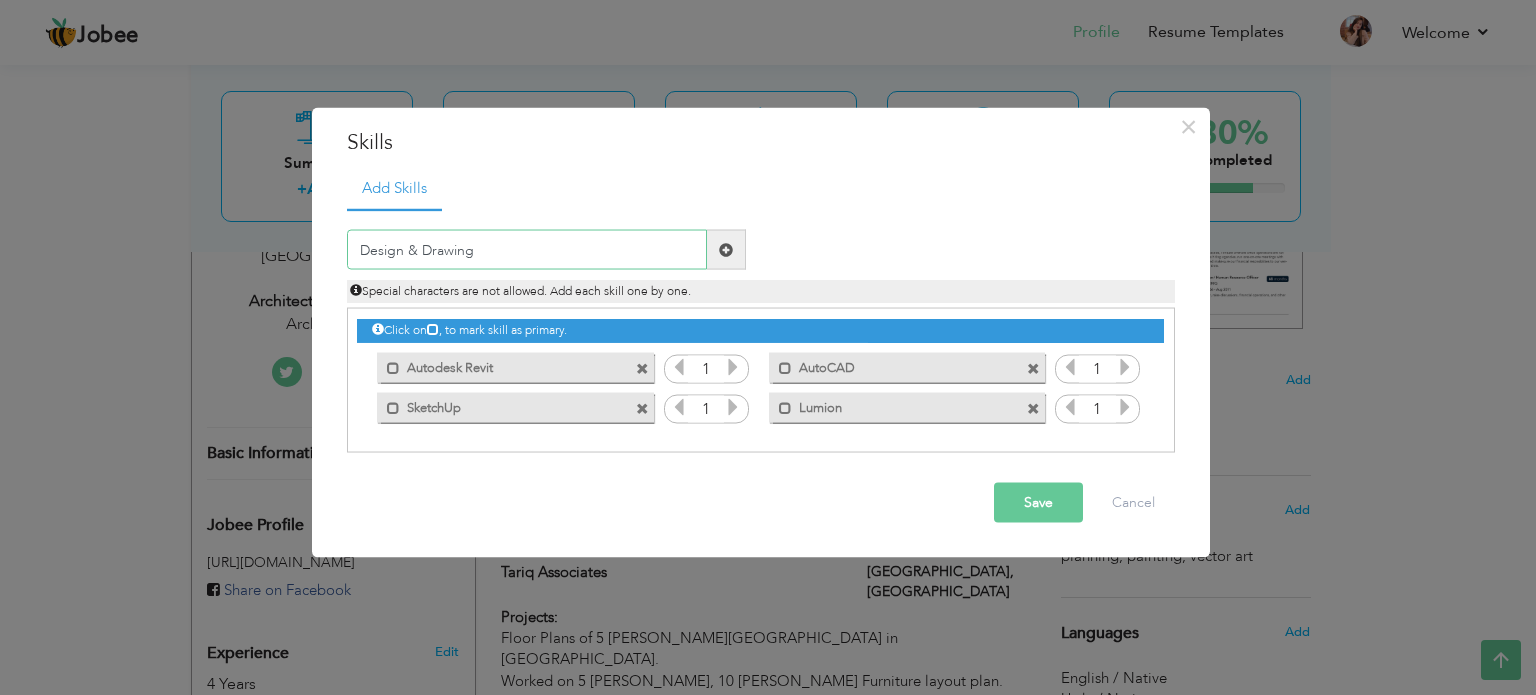 type on "Design & Drawing" 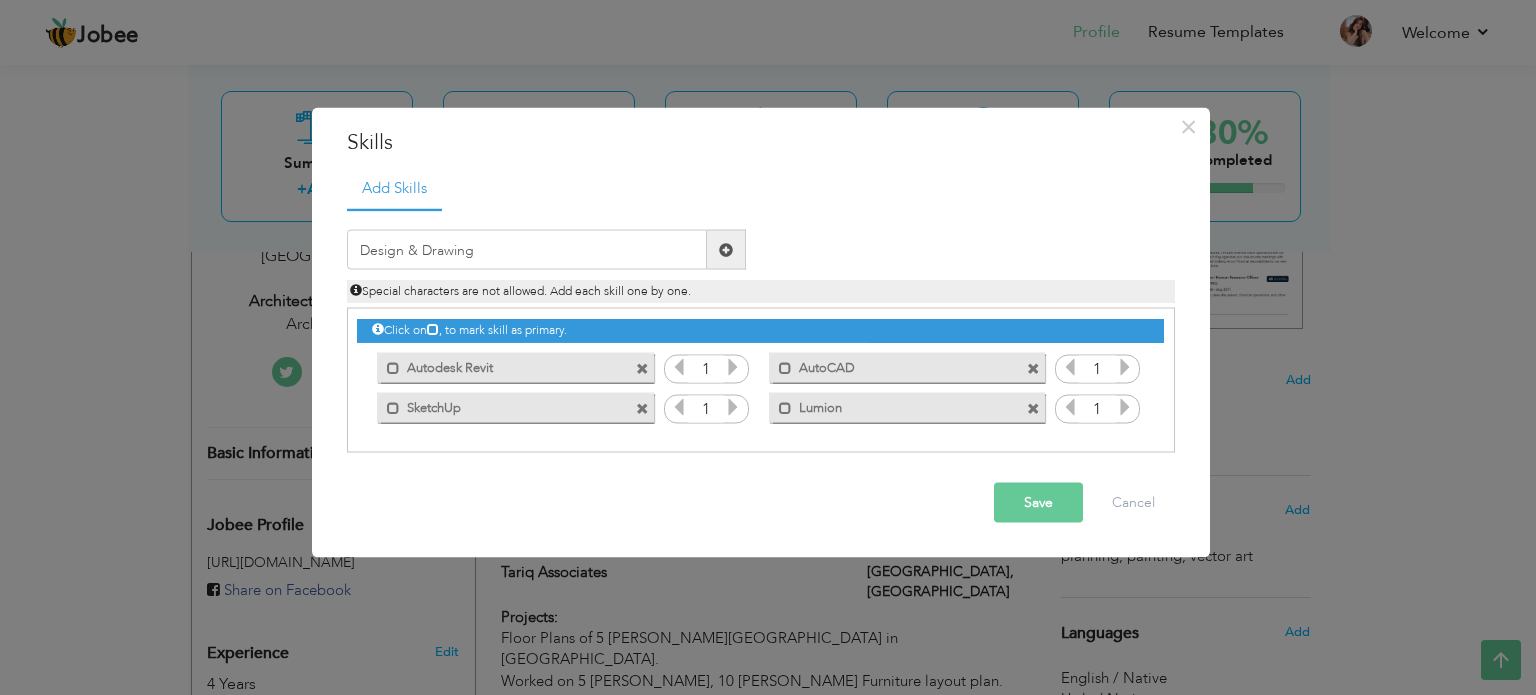 click at bounding box center (726, 249) 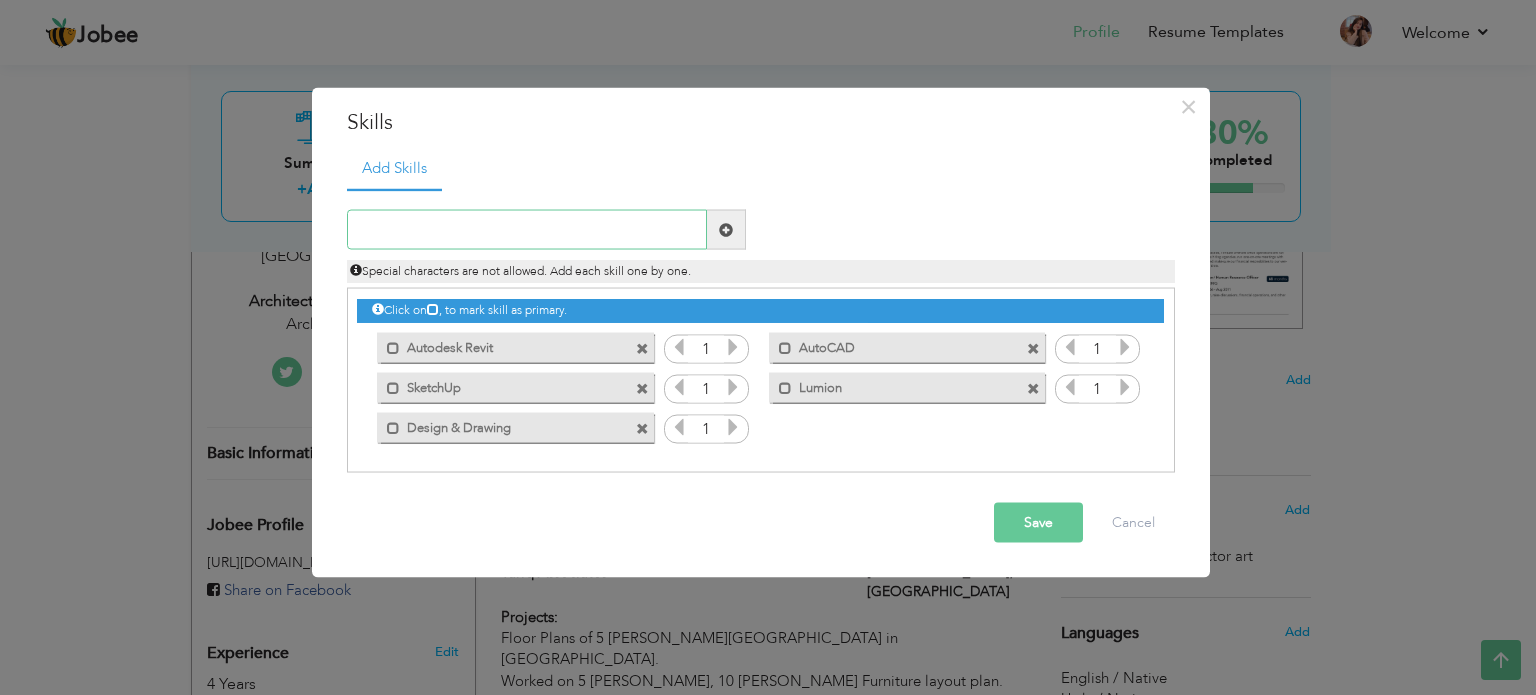 click at bounding box center [527, 230] 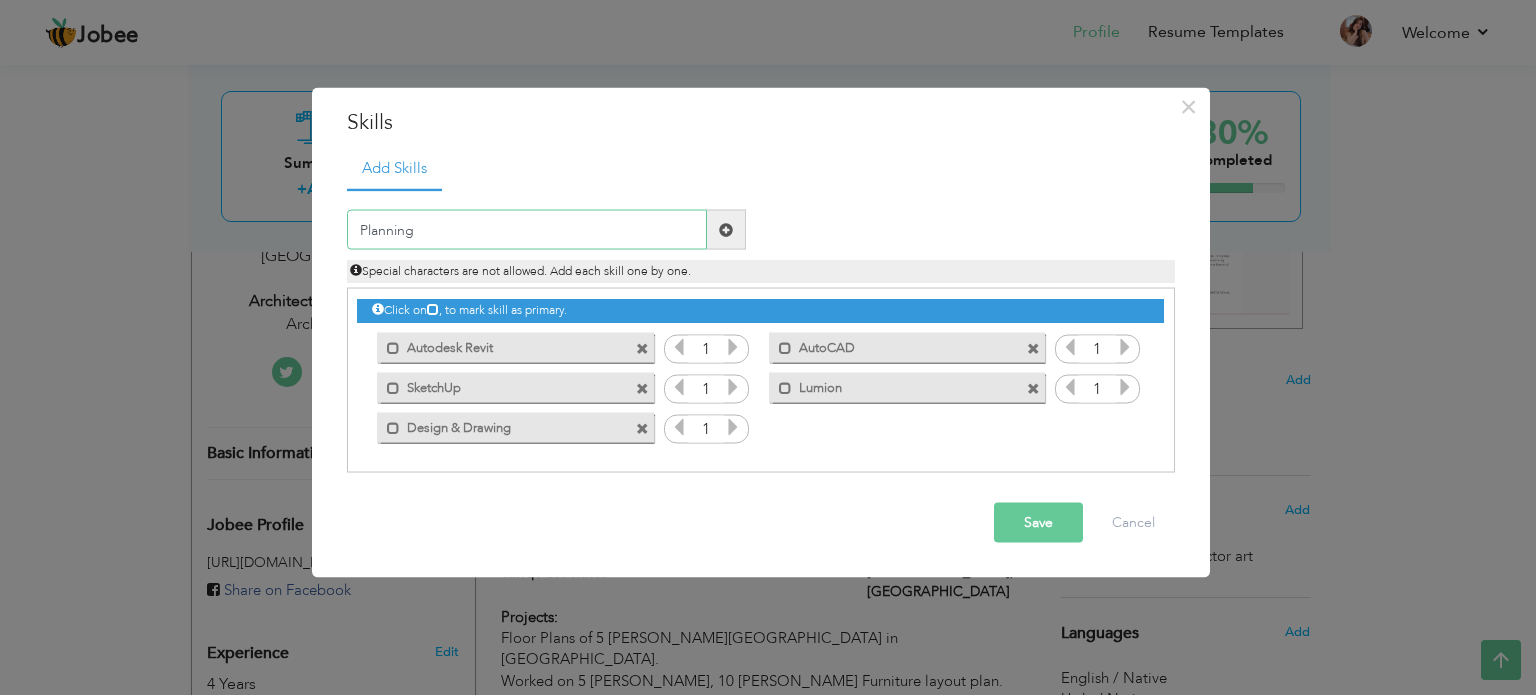 type on "Planning" 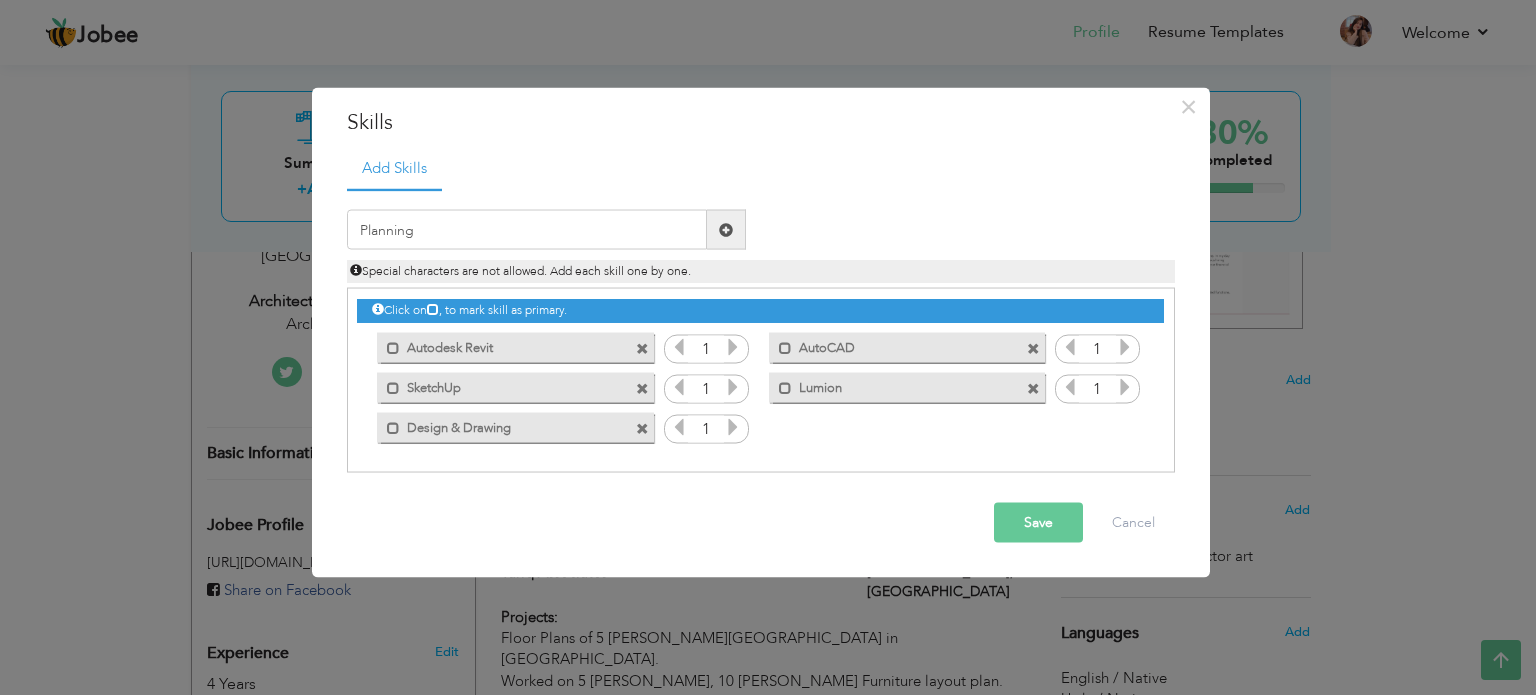 click at bounding box center [726, 229] 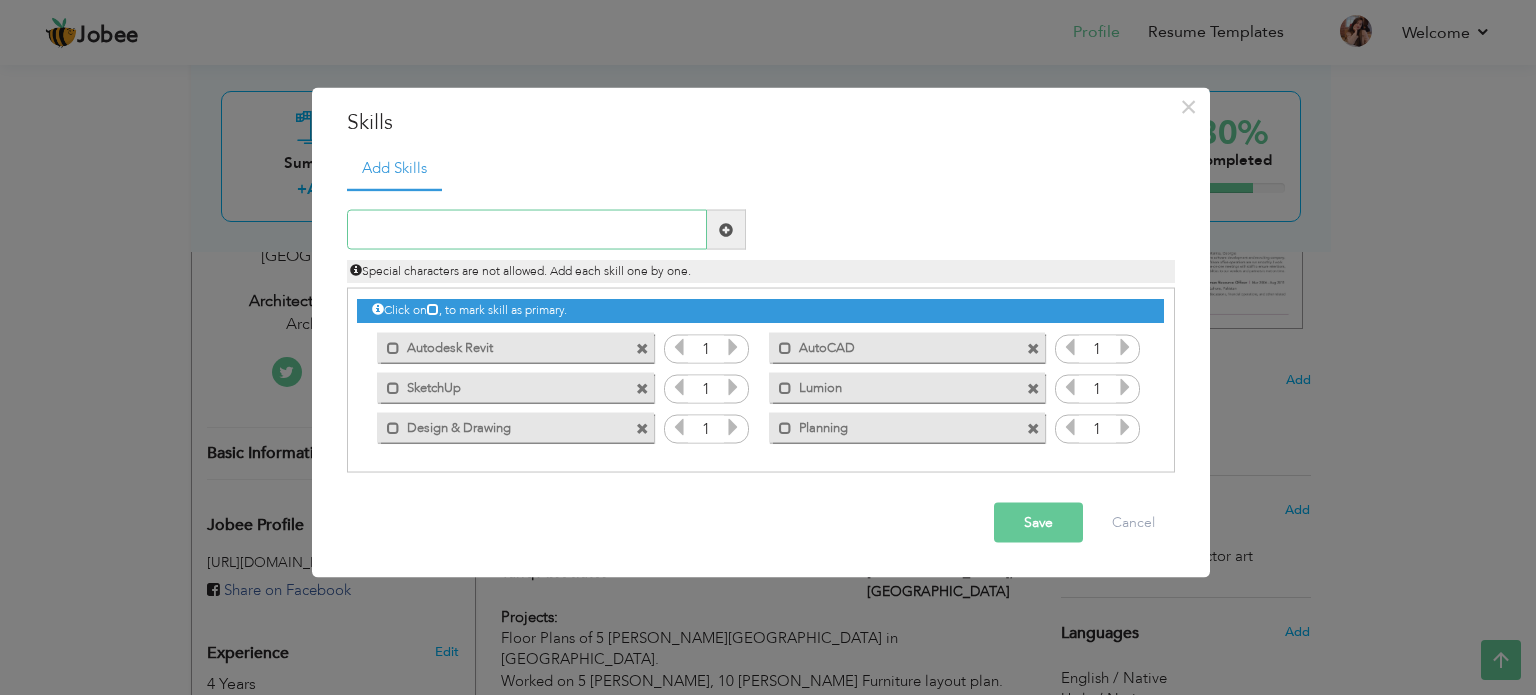 click at bounding box center (527, 230) 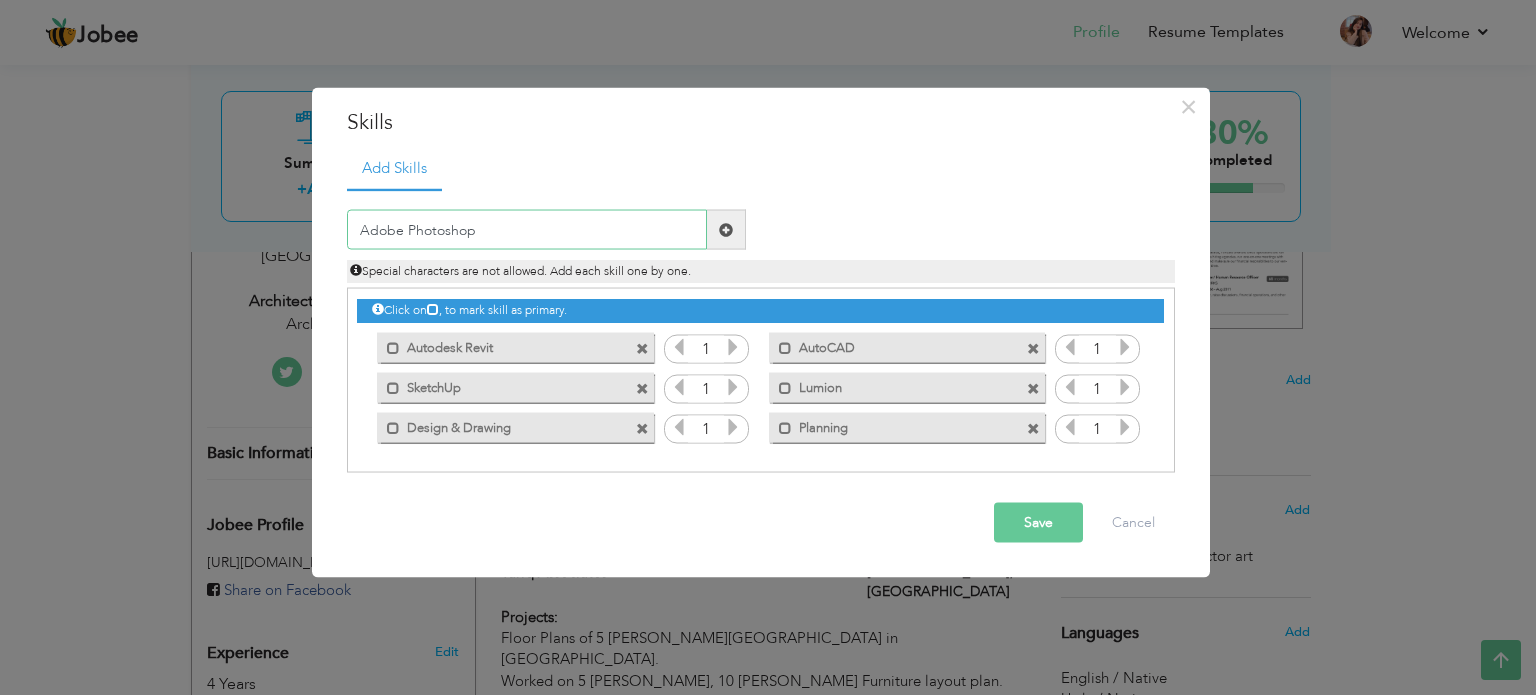 type on "Adobe Photoshop" 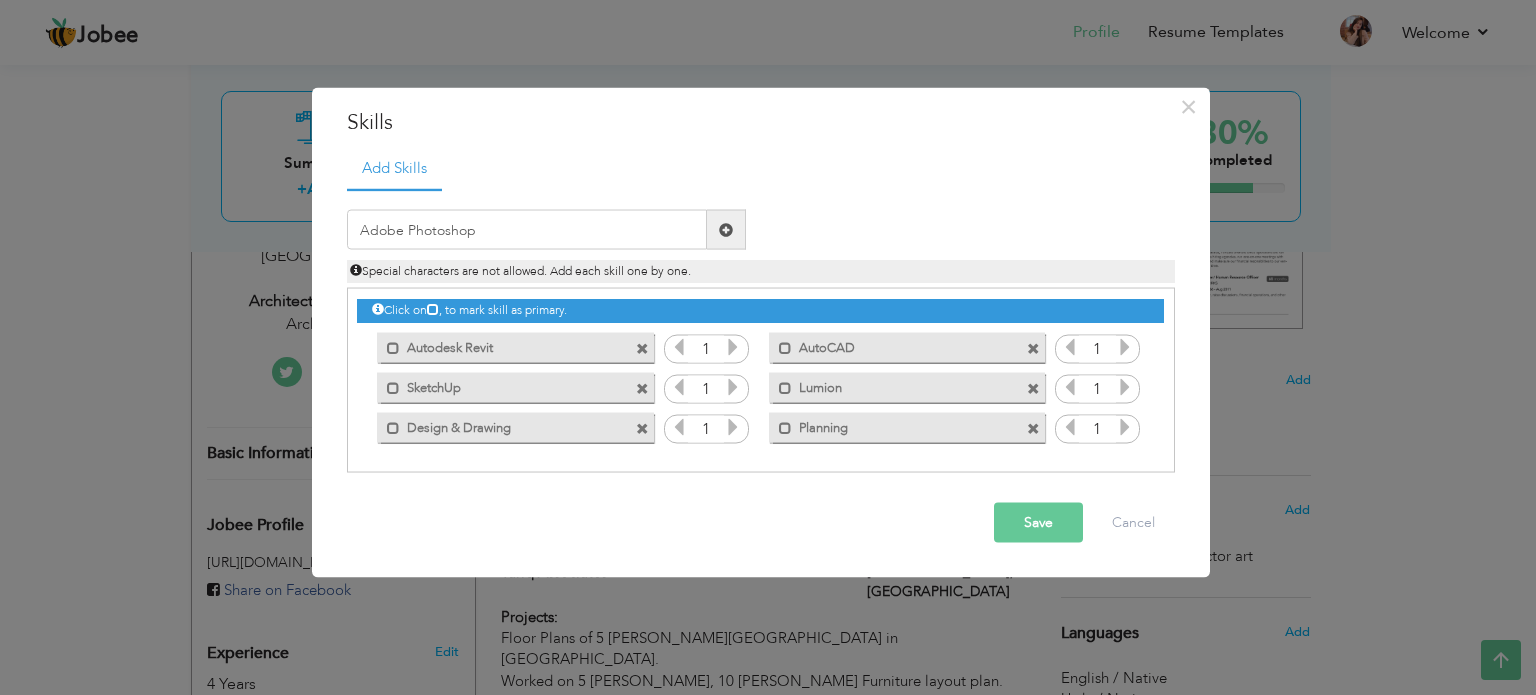 click at bounding box center [726, 230] 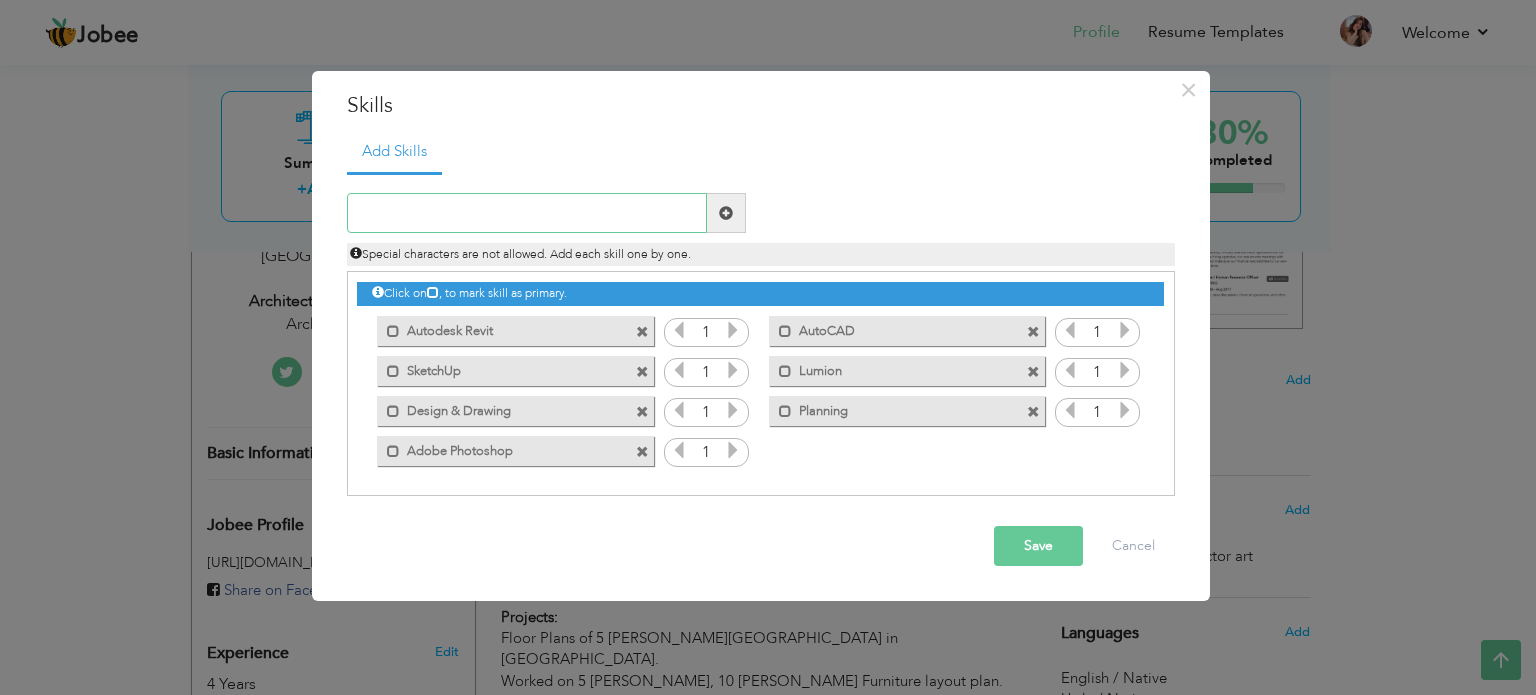 click at bounding box center (527, 213) 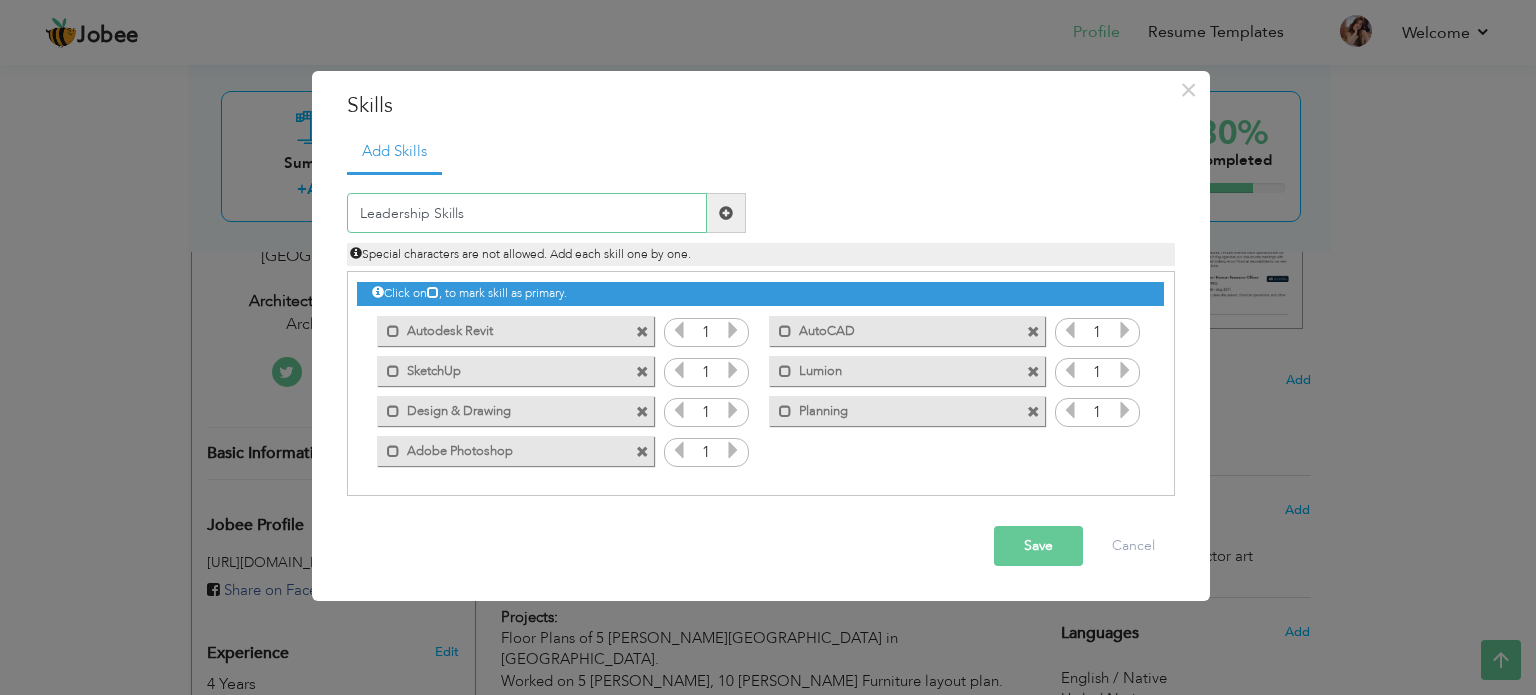 type on "Leadership Skills" 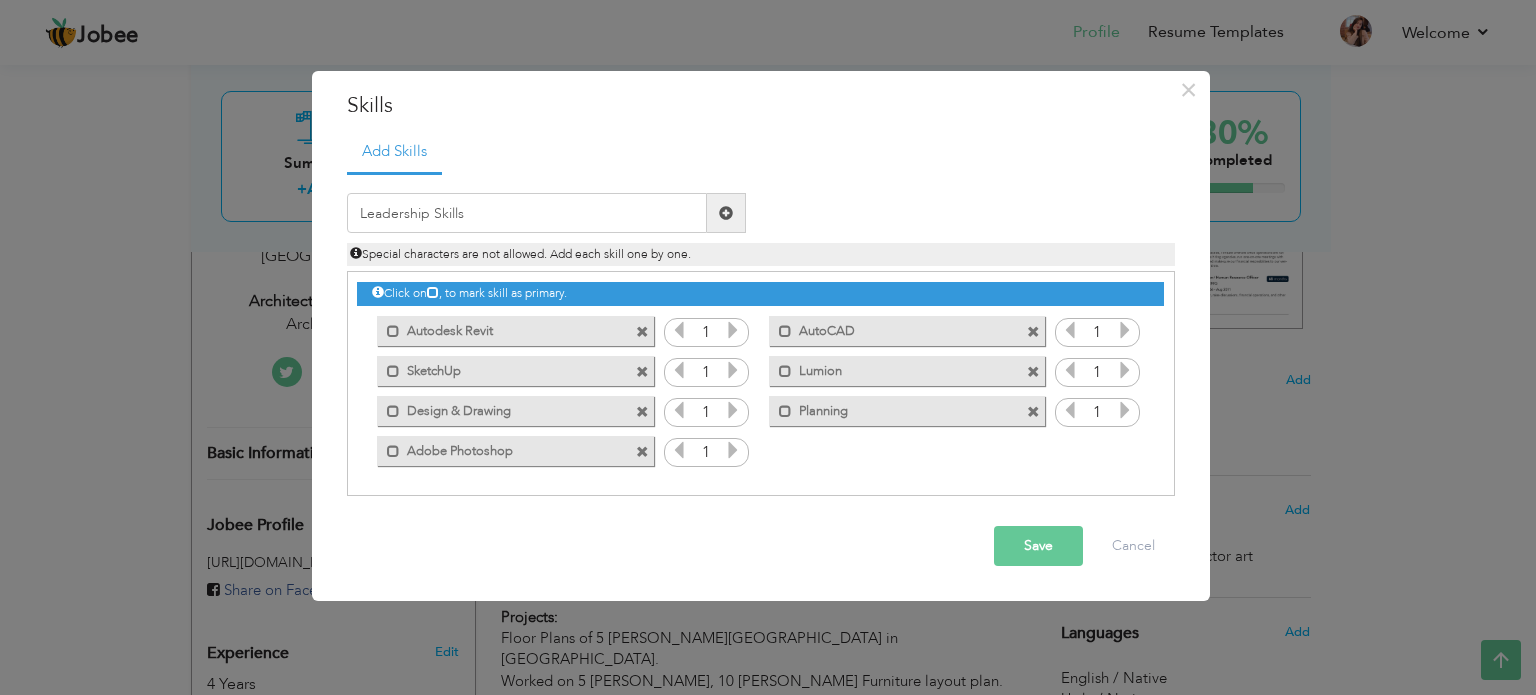 click at bounding box center [726, 213] 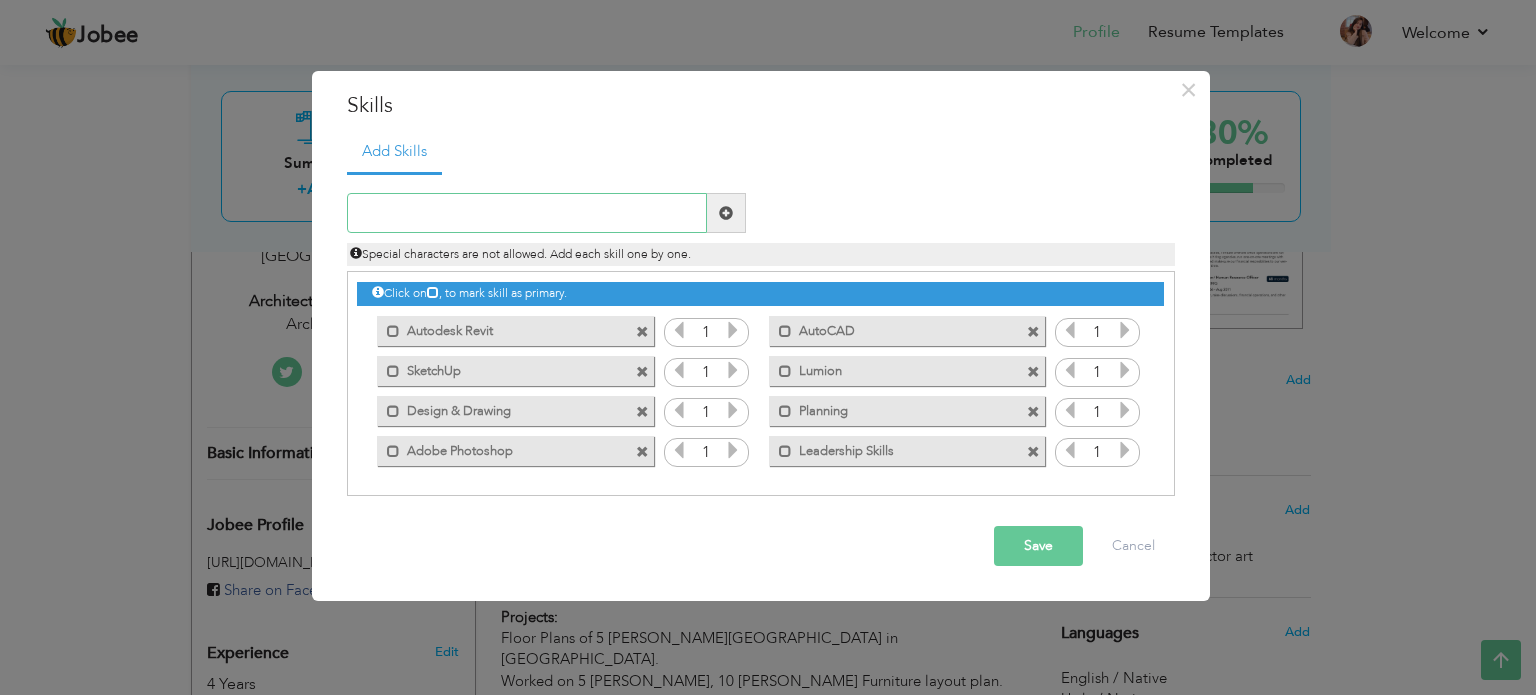 click at bounding box center [527, 213] 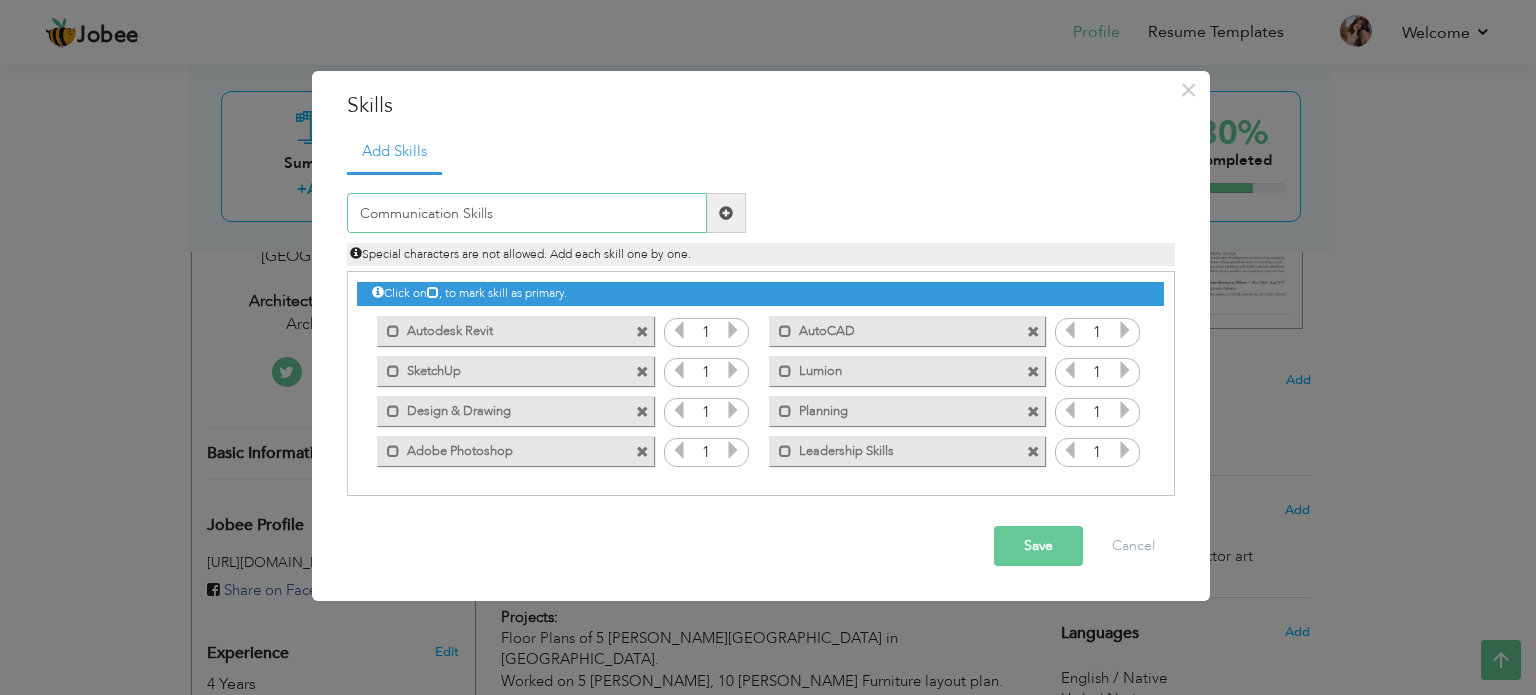 type on "Communication Skills" 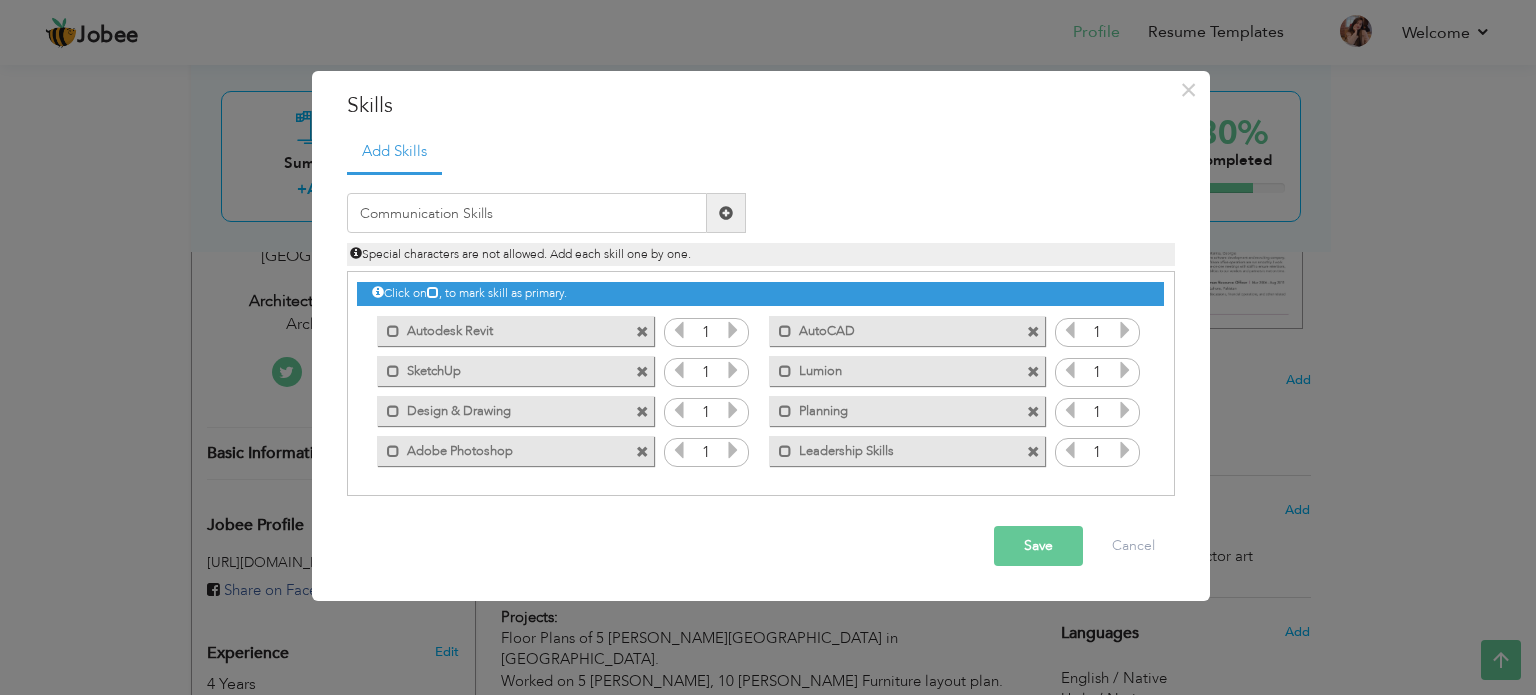 click at bounding box center (726, 213) 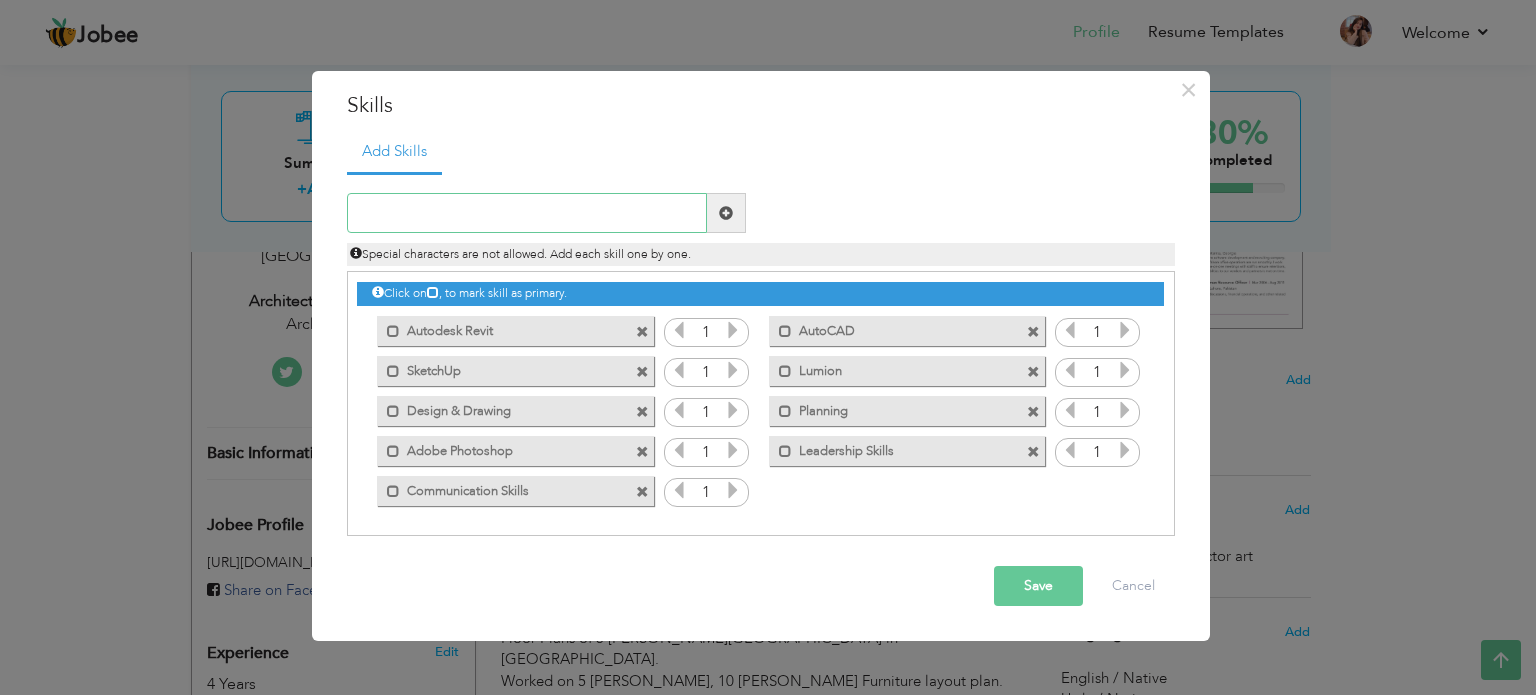 click at bounding box center [527, 213] 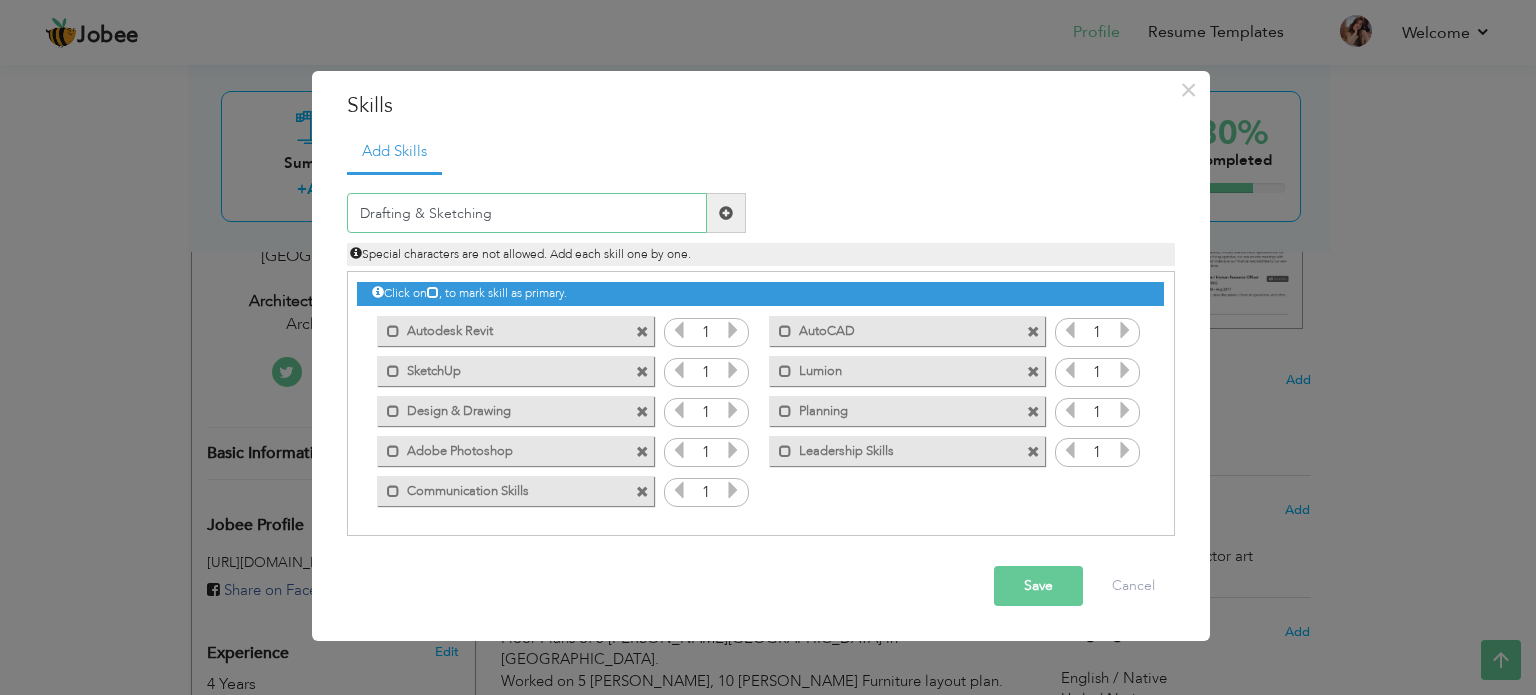 type on "Drafting & Sketching" 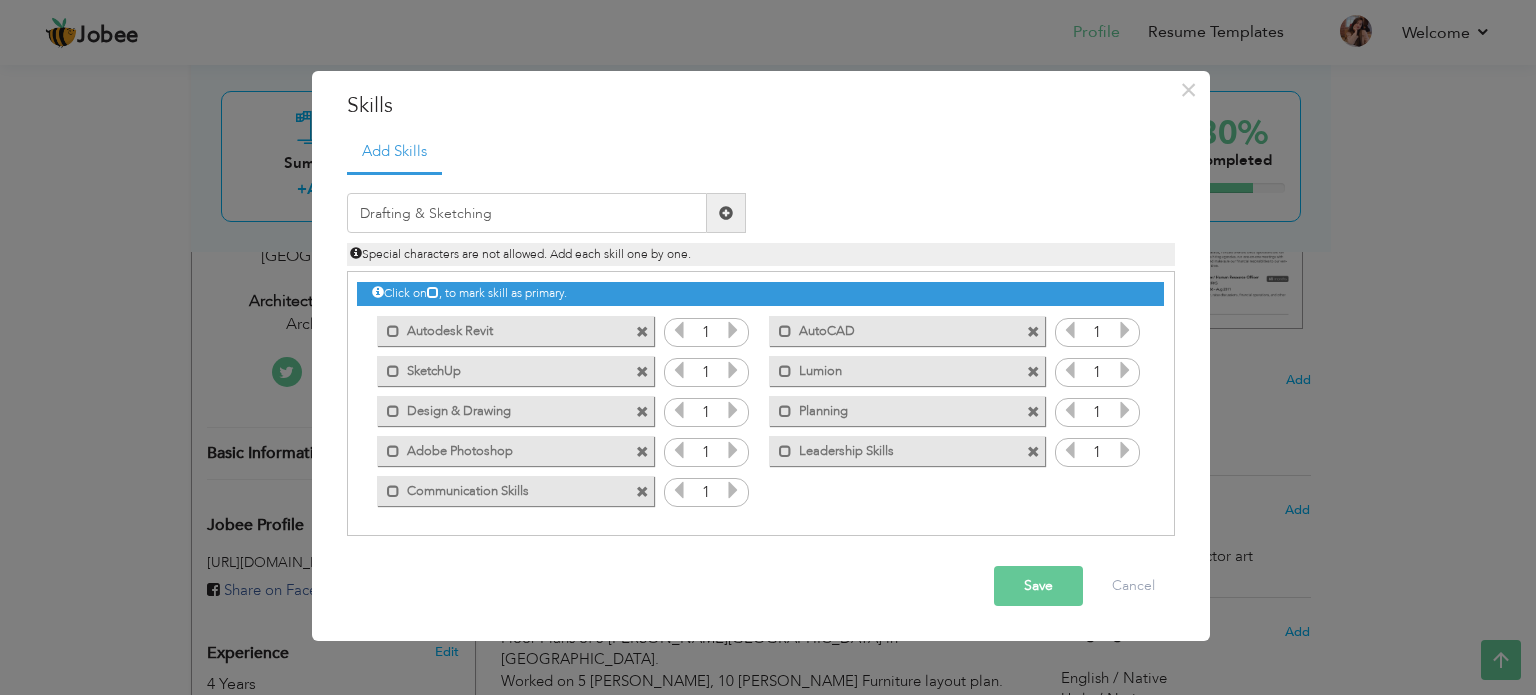 click at bounding box center [726, 213] 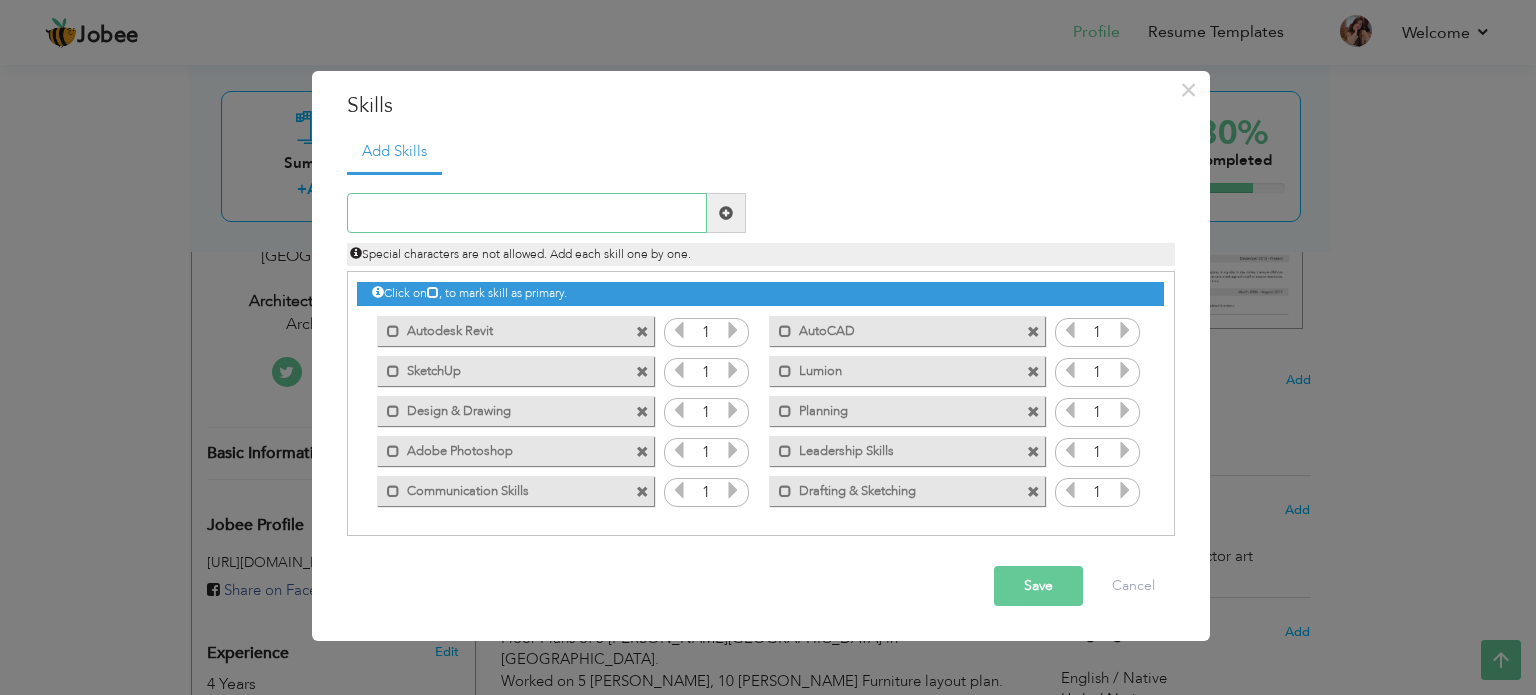 click at bounding box center (527, 213) 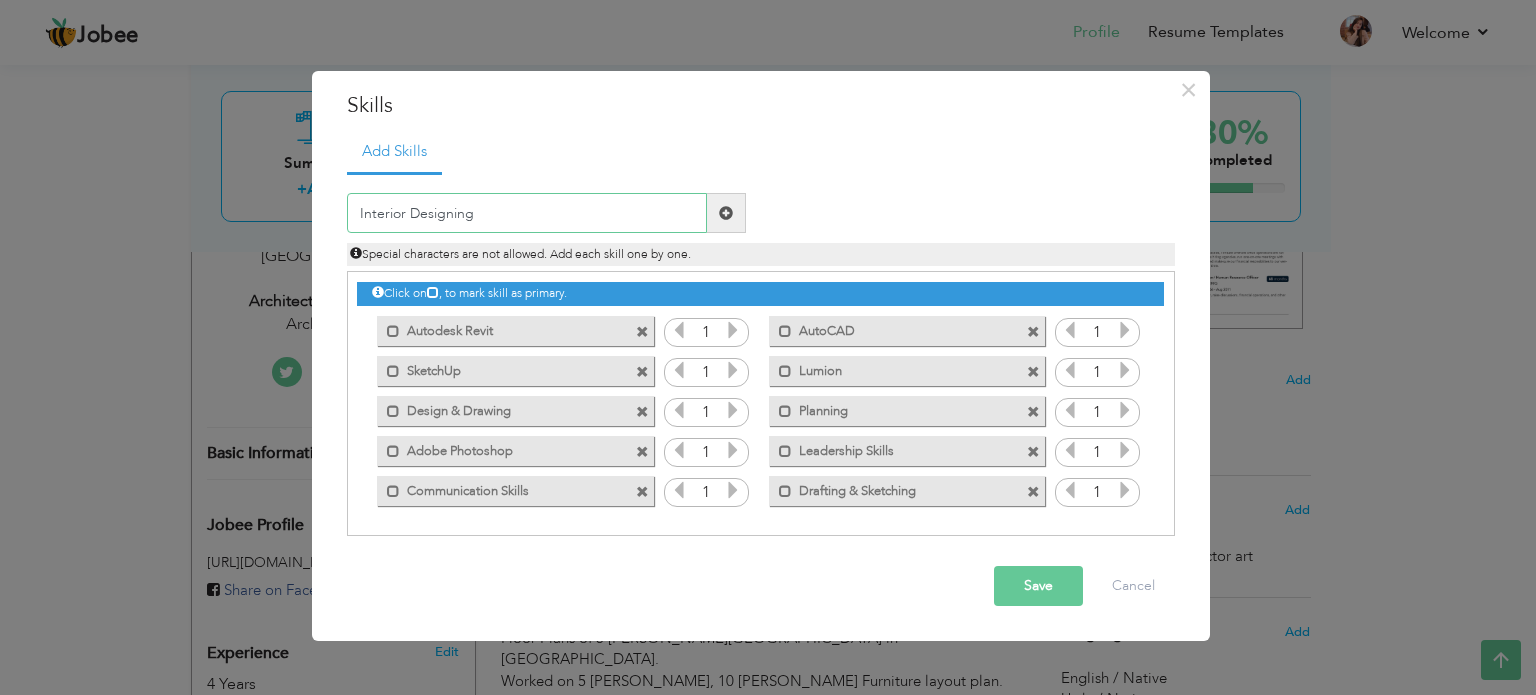 type on "Interior Designing" 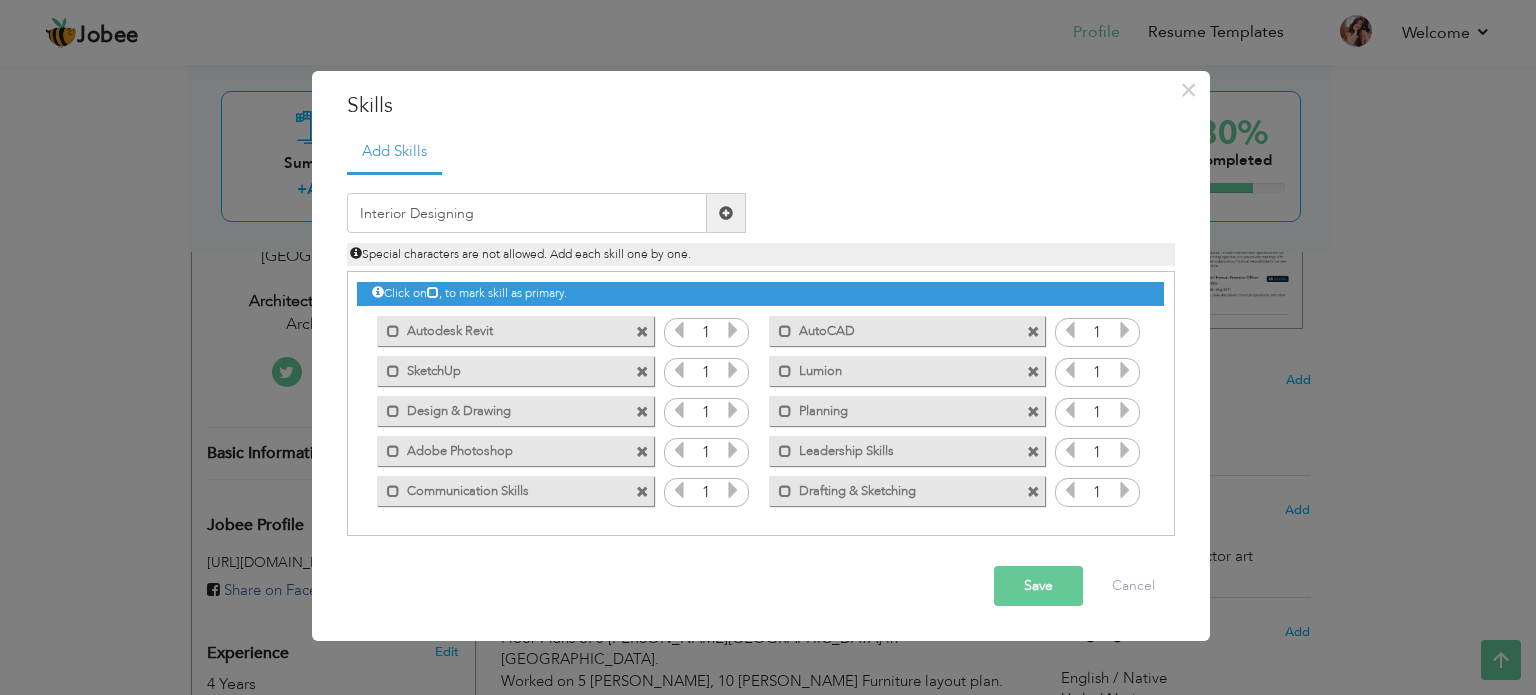 click at bounding box center [726, 213] 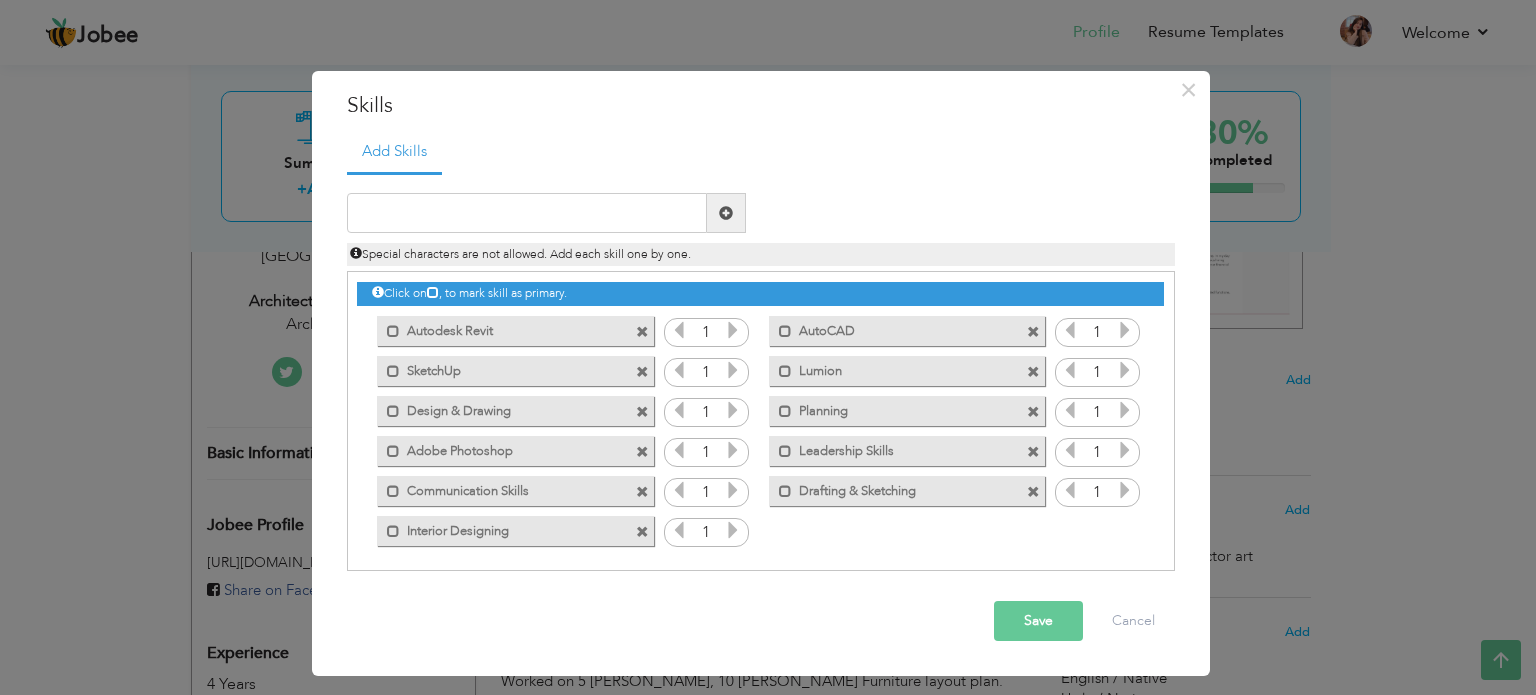 click at bounding box center (733, 330) 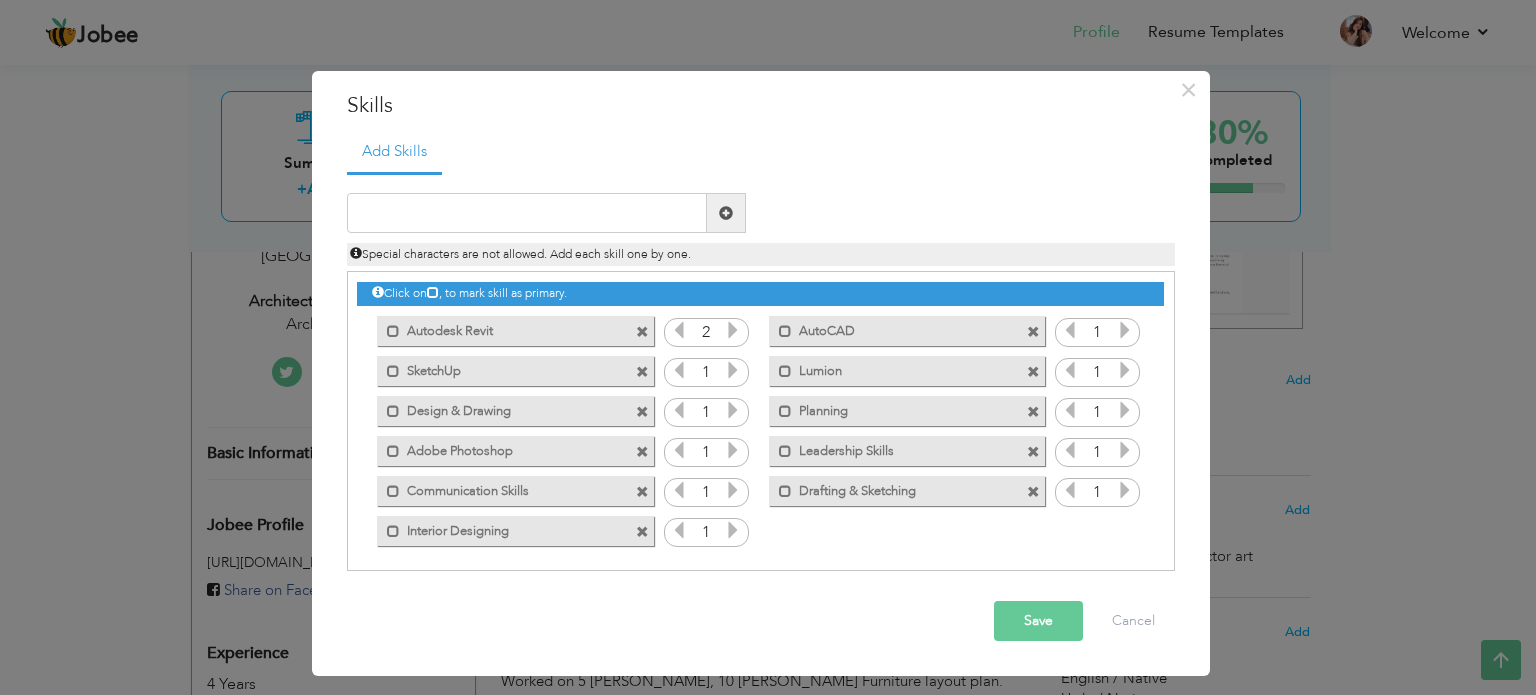 click at bounding box center [733, 330] 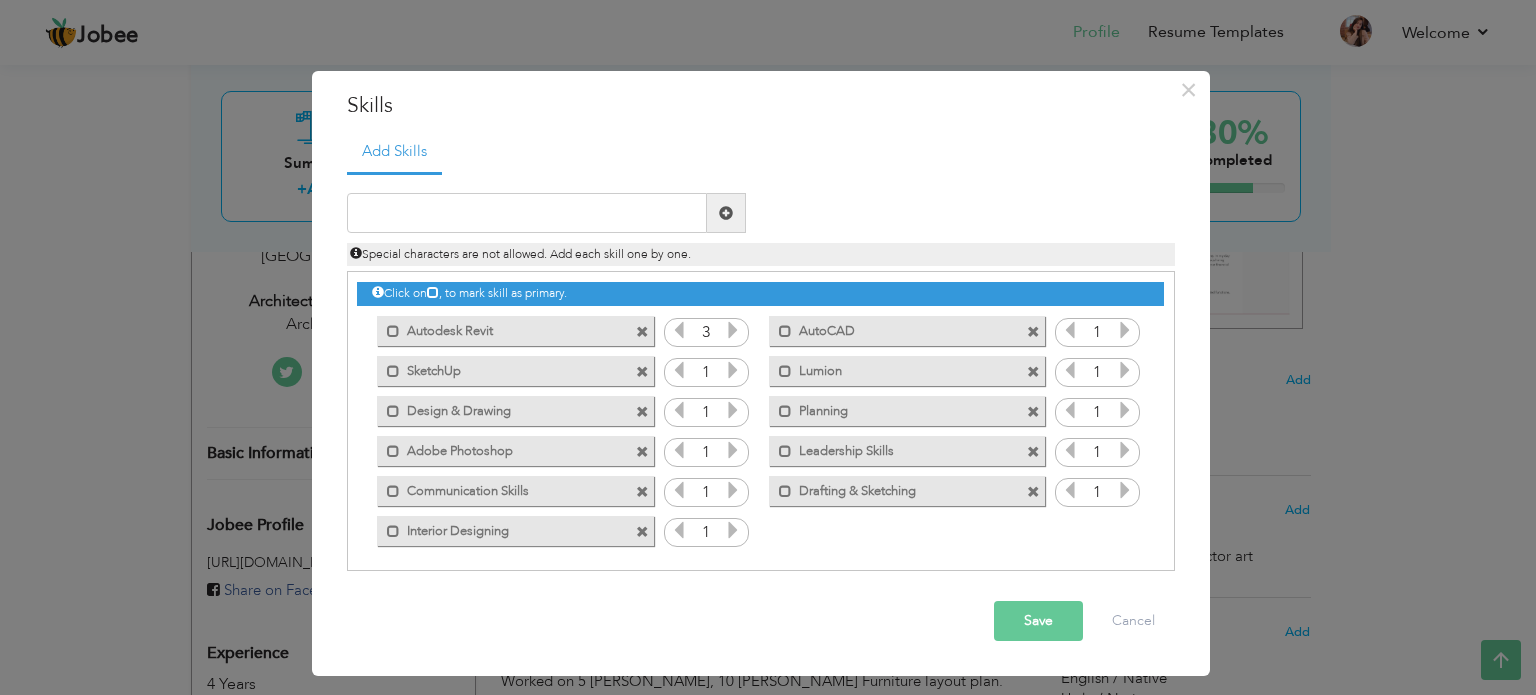 click at bounding box center (733, 330) 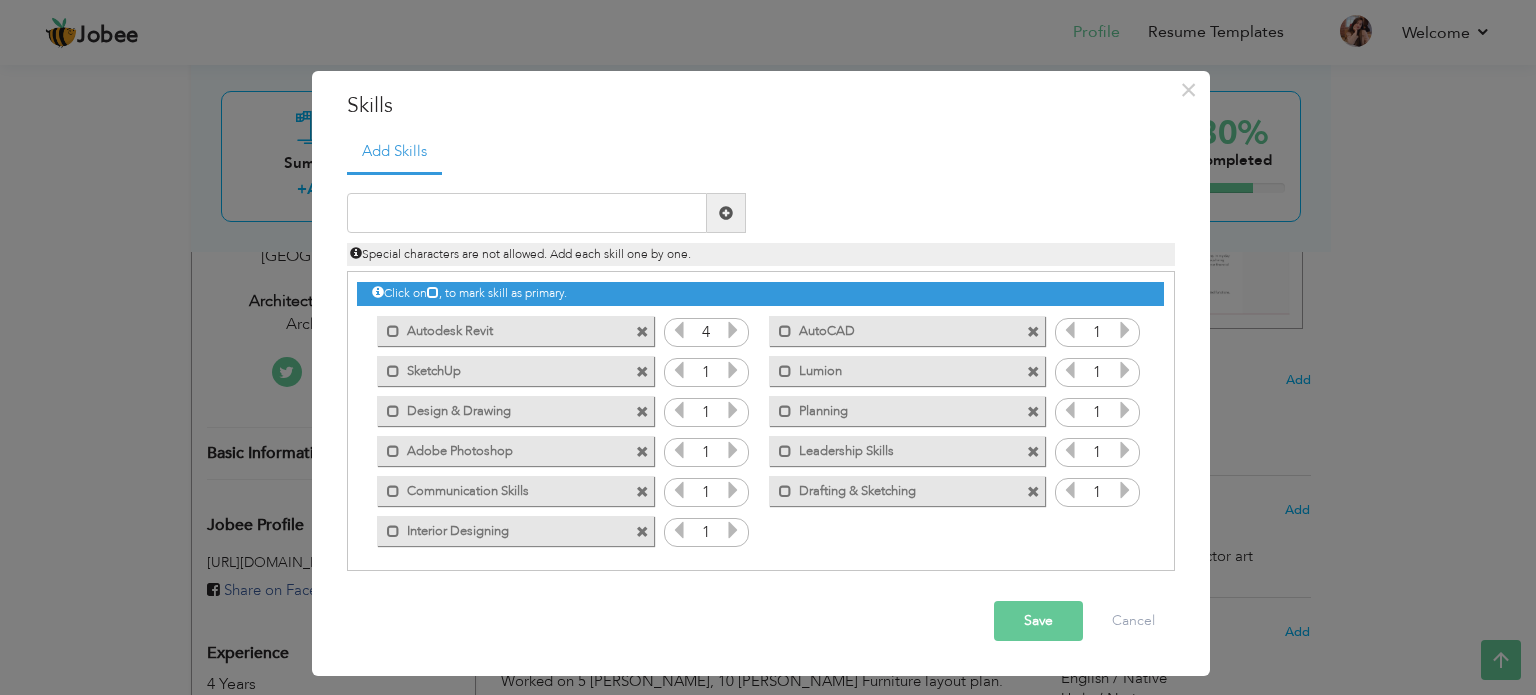 click at bounding box center [733, 330] 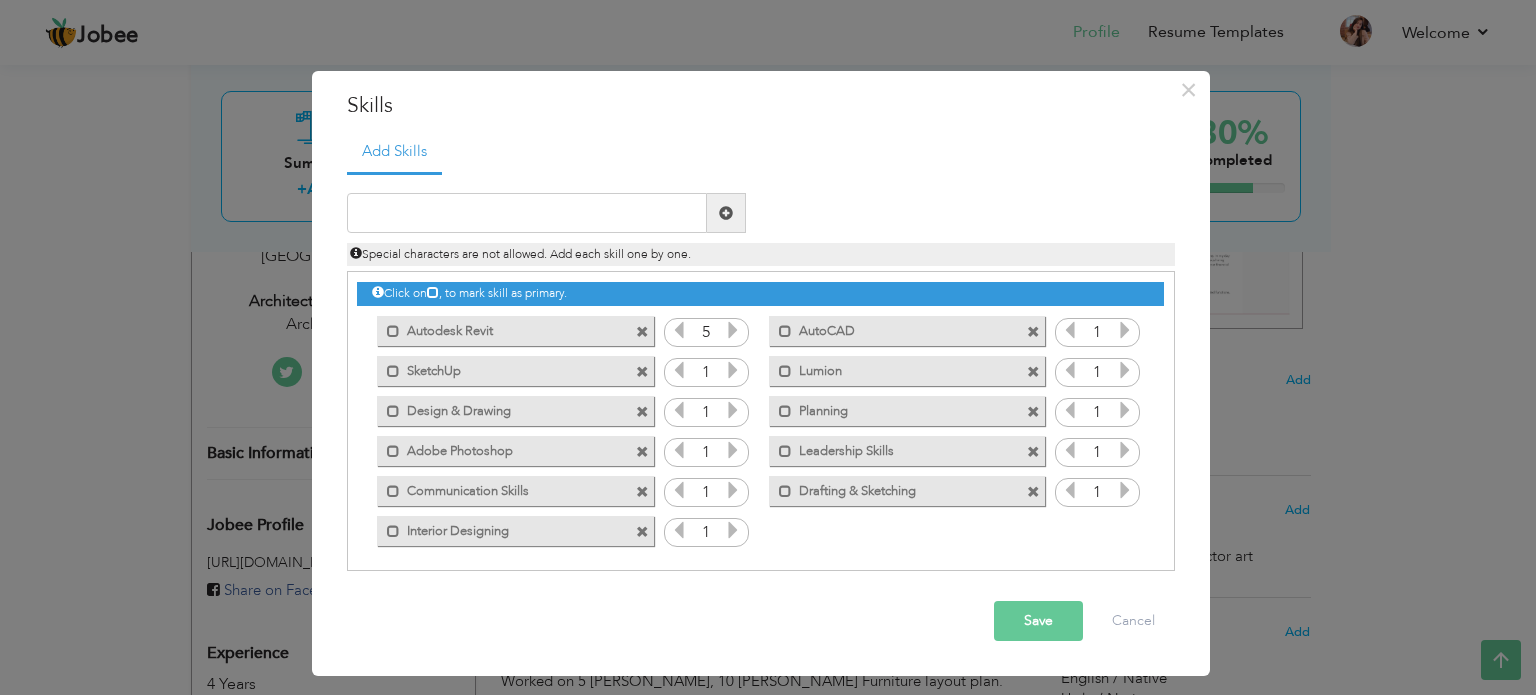 click at bounding box center [733, 330] 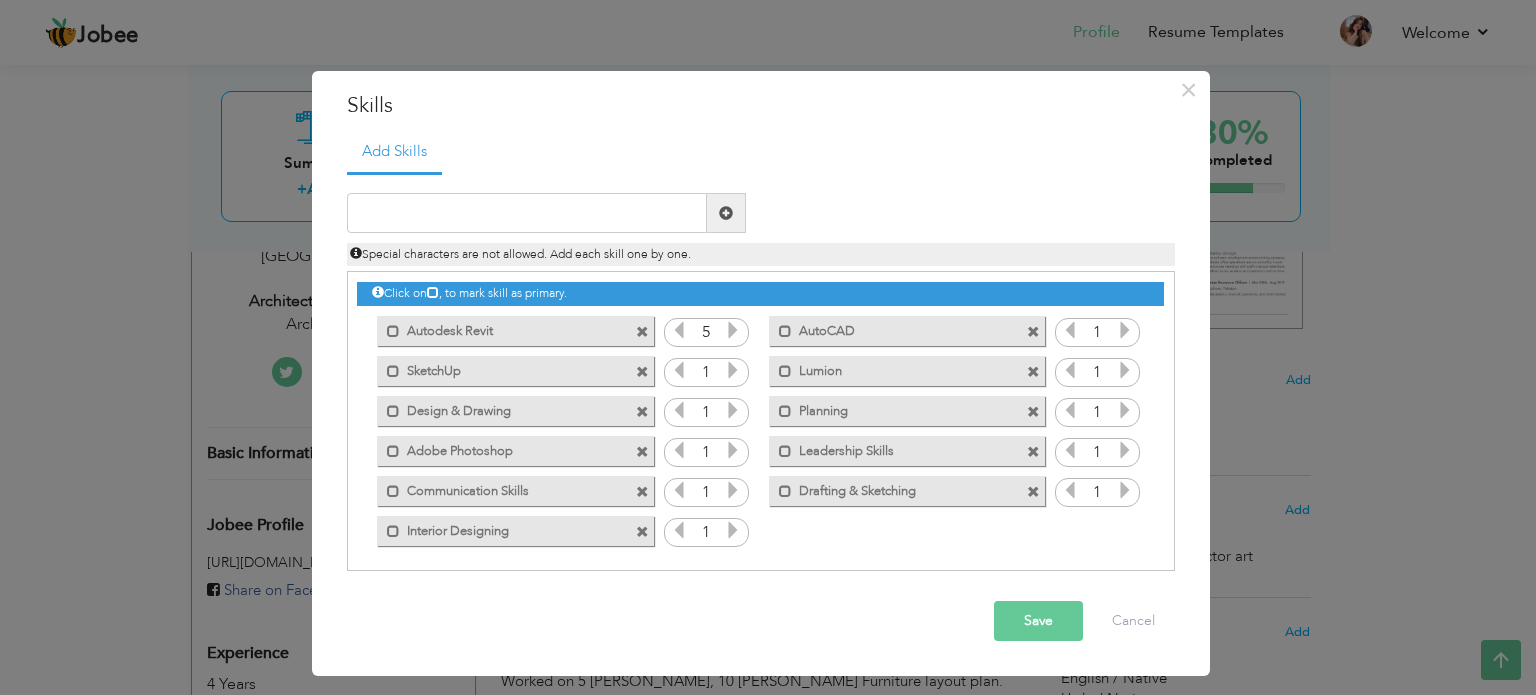 click at bounding box center (733, 370) 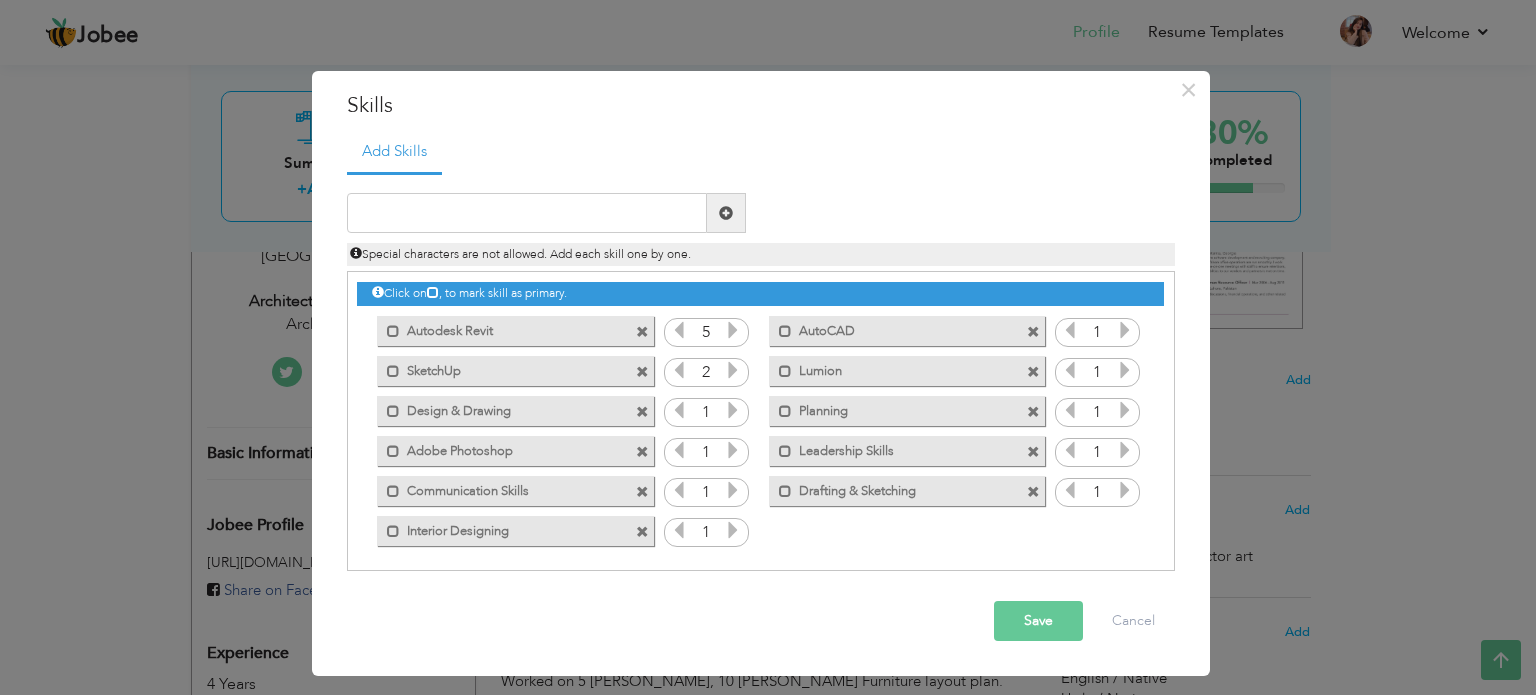 click at bounding box center [733, 370] 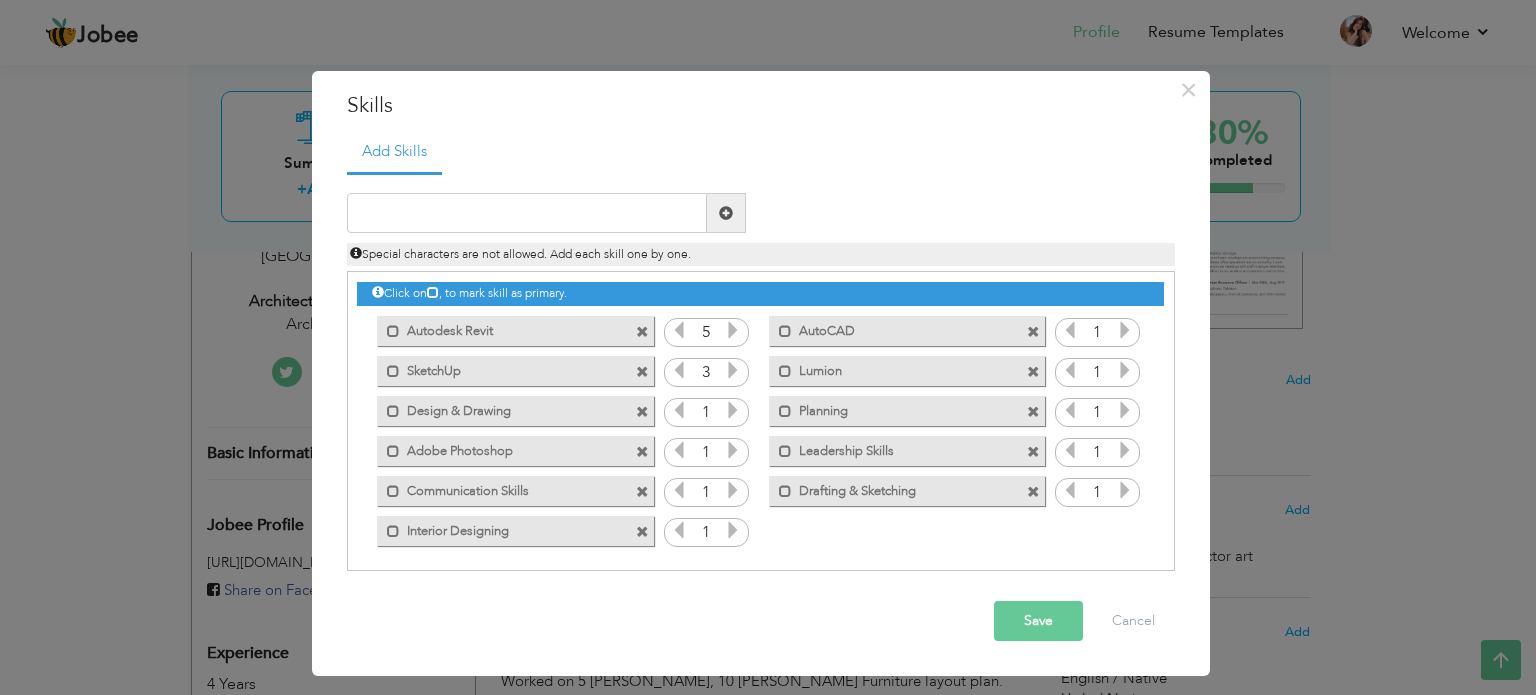 click at bounding box center [733, 370] 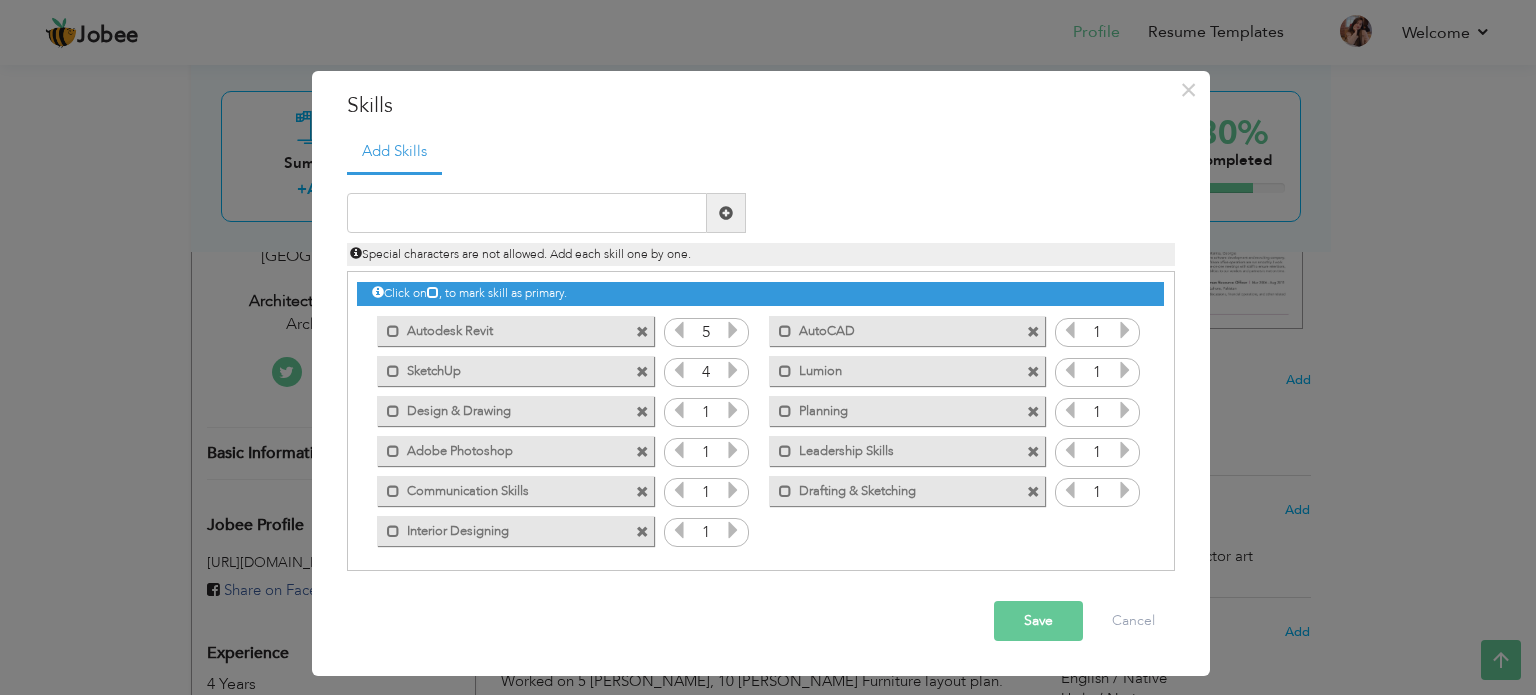 click at bounding box center (733, 370) 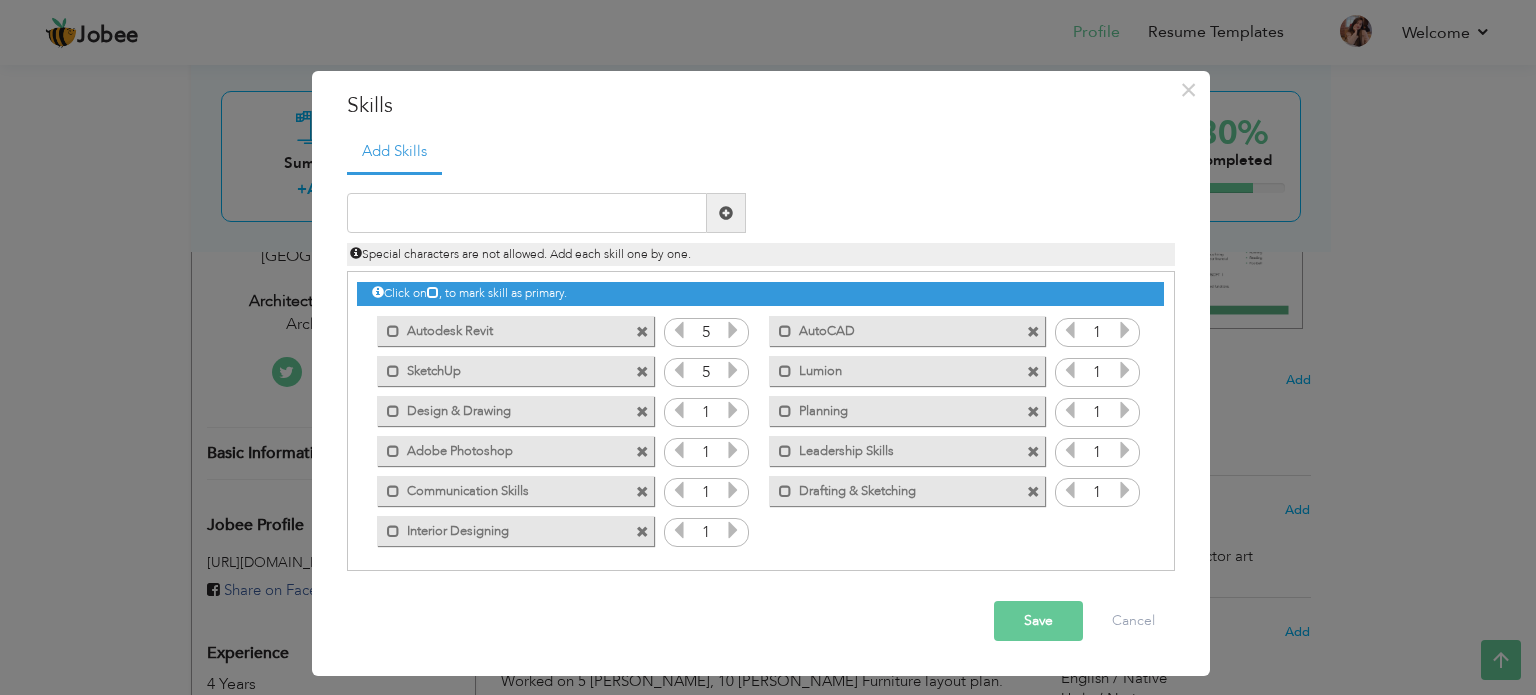 click at bounding box center (1125, 330) 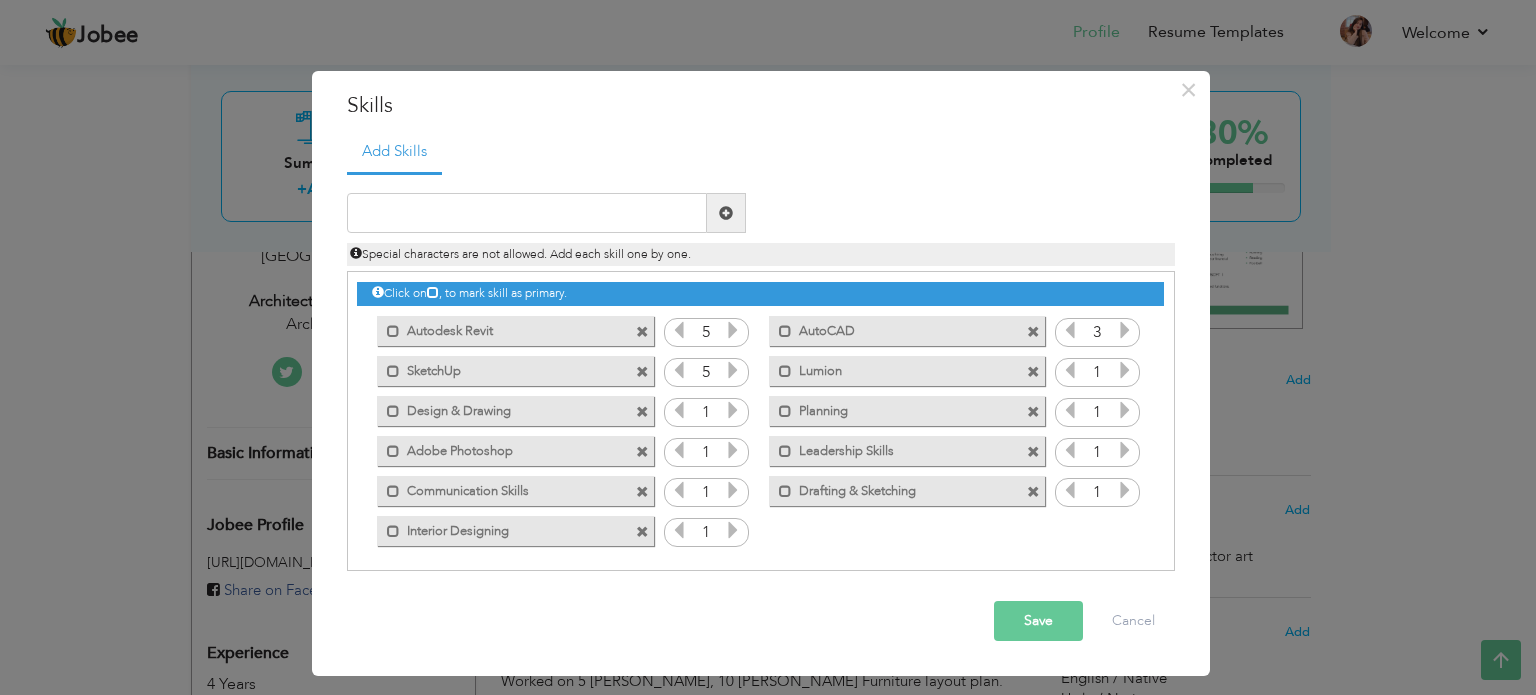 click at bounding box center [1125, 330] 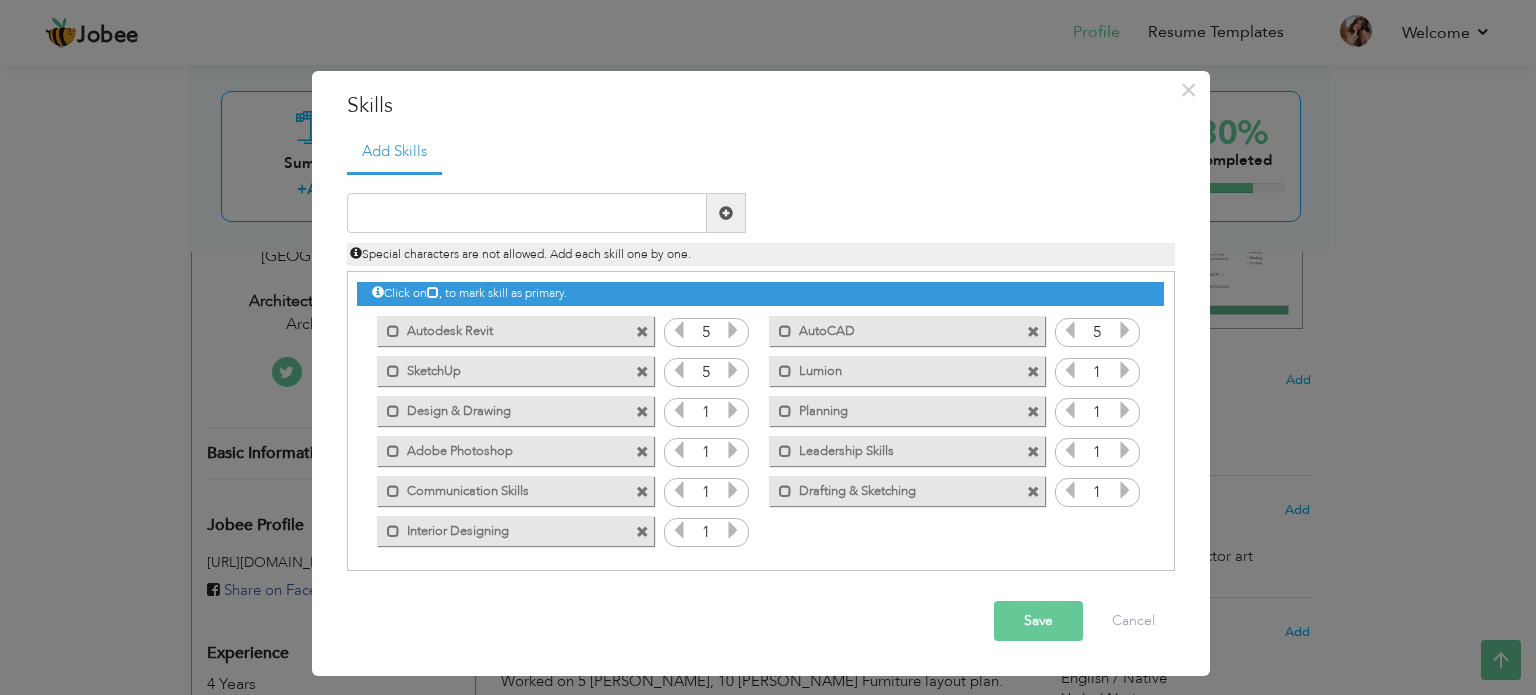 click at bounding box center [1125, 370] 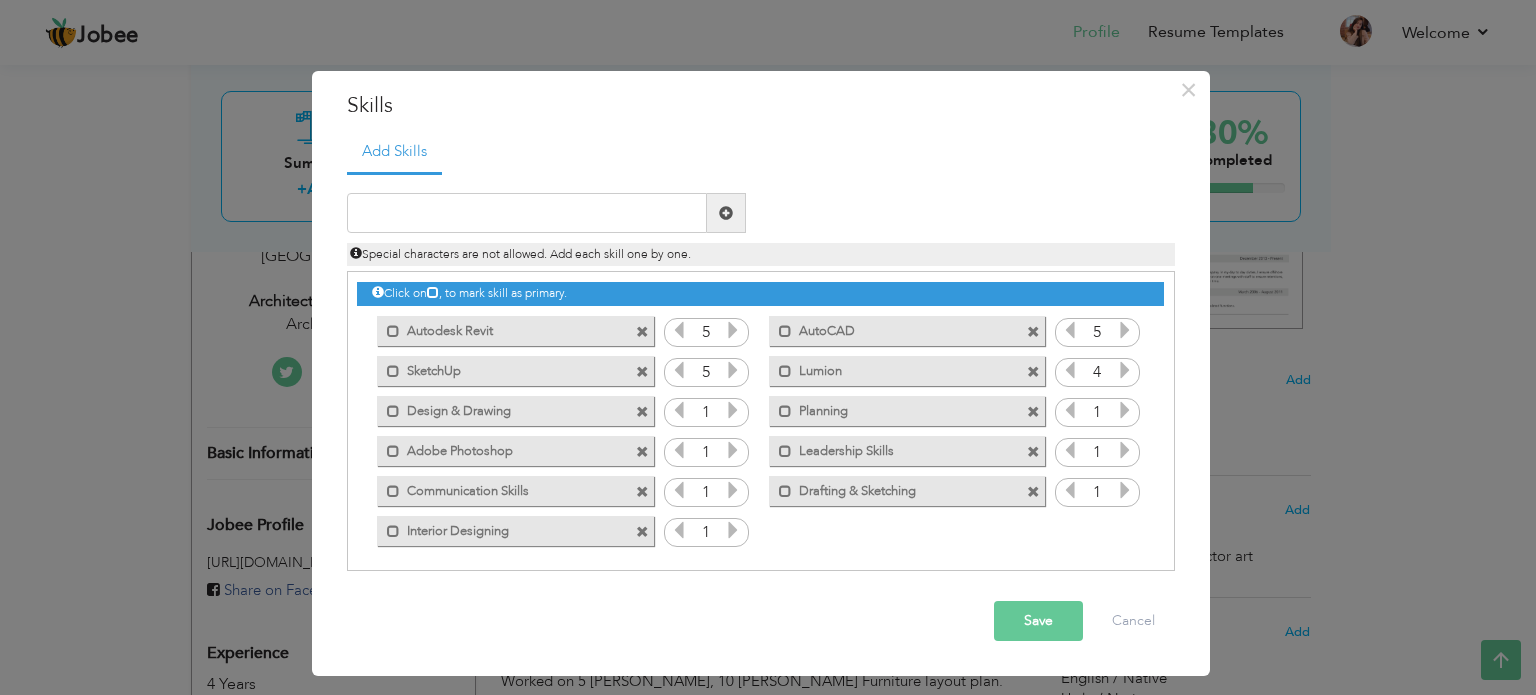 click at bounding box center (733, 410) 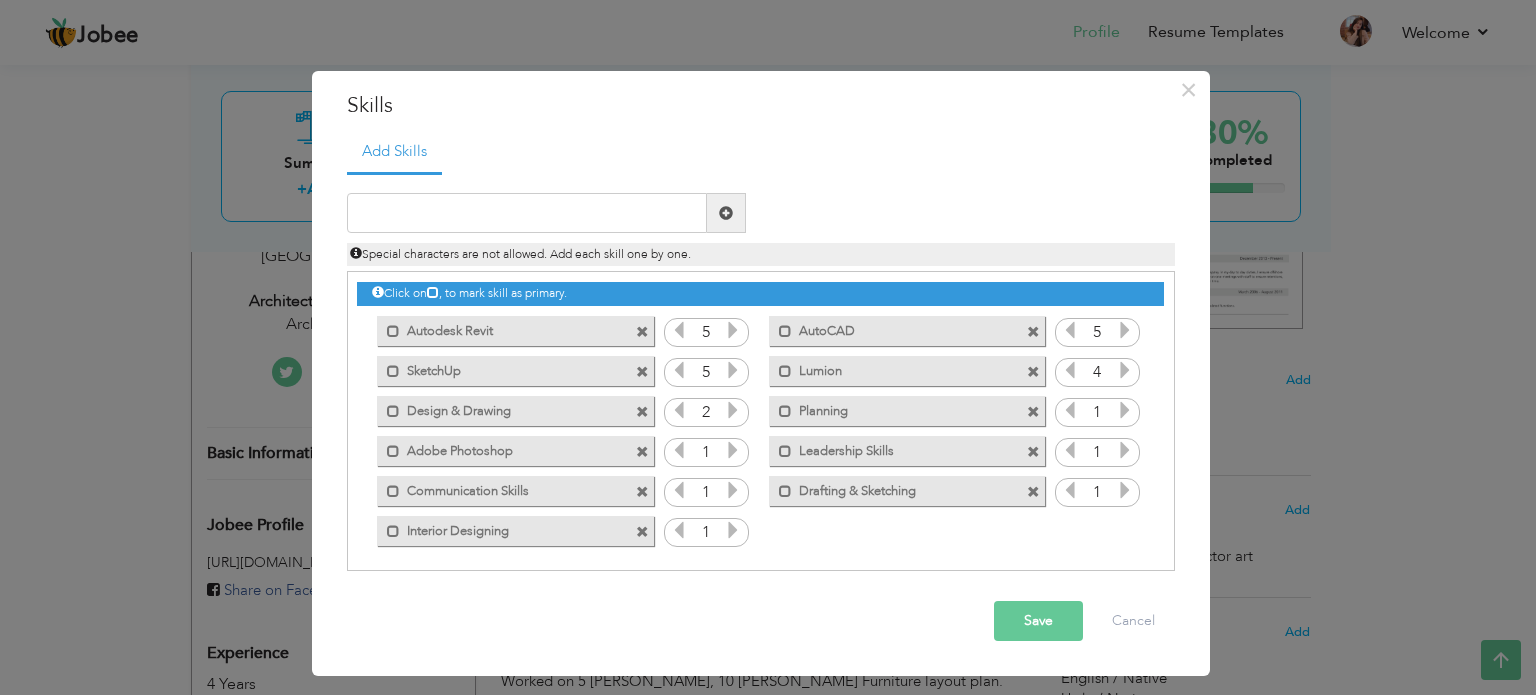 click at bounding box center [733, 410] 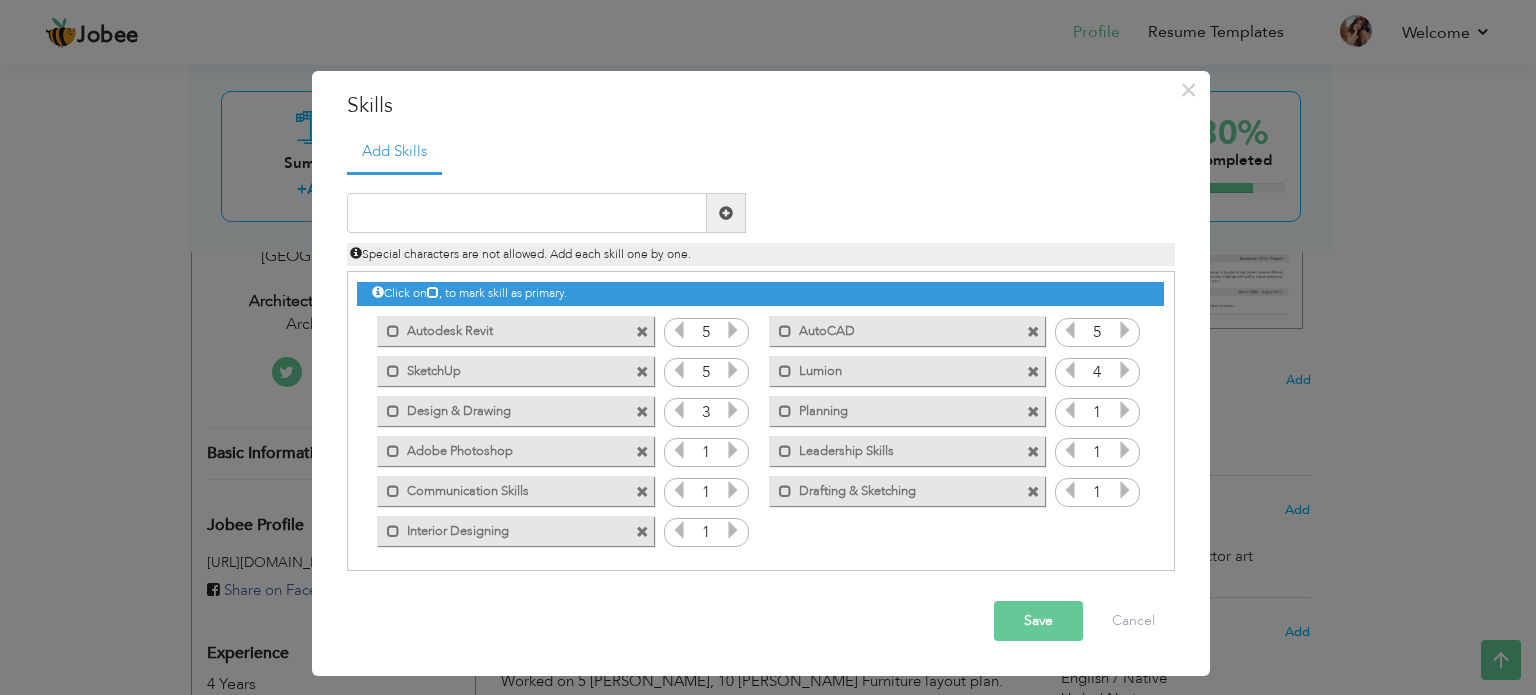 click at bounding box center (733, 410) 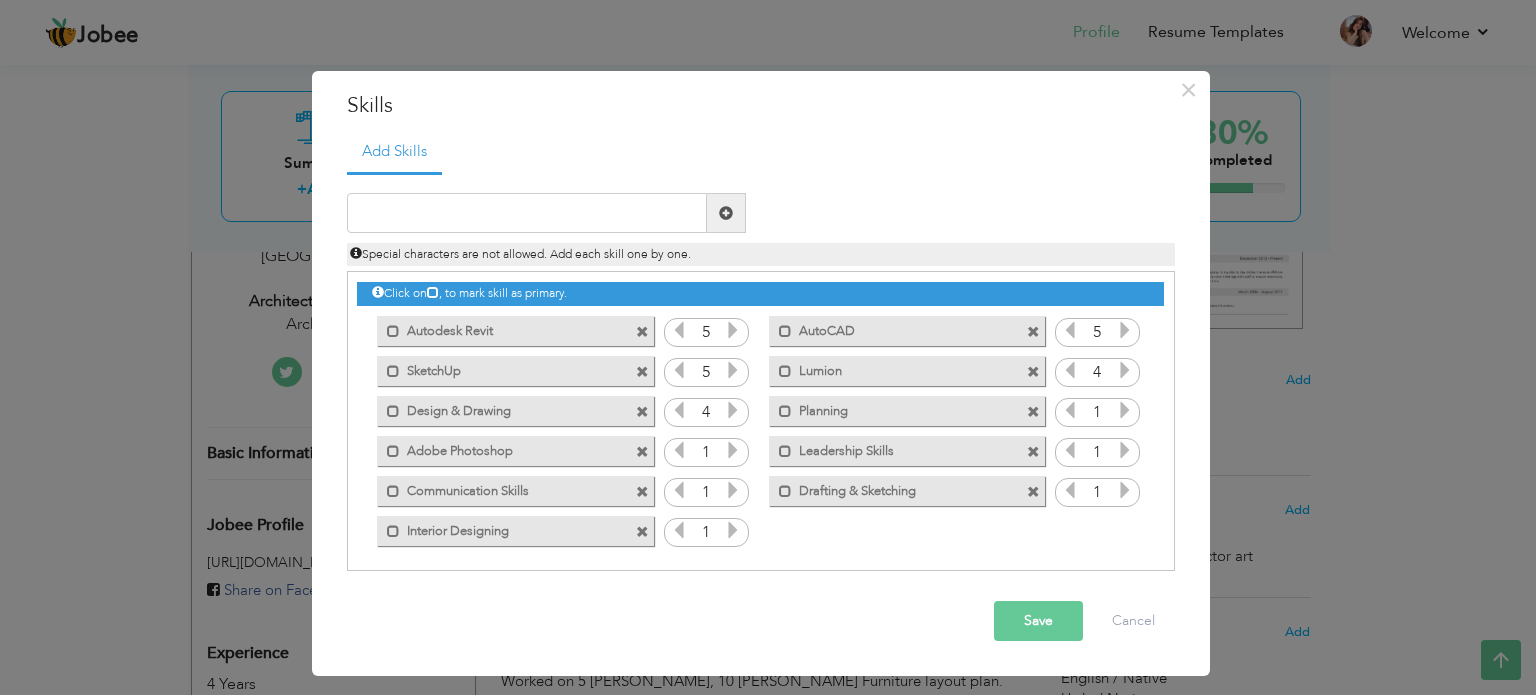 click at bounding box center (733, 410) 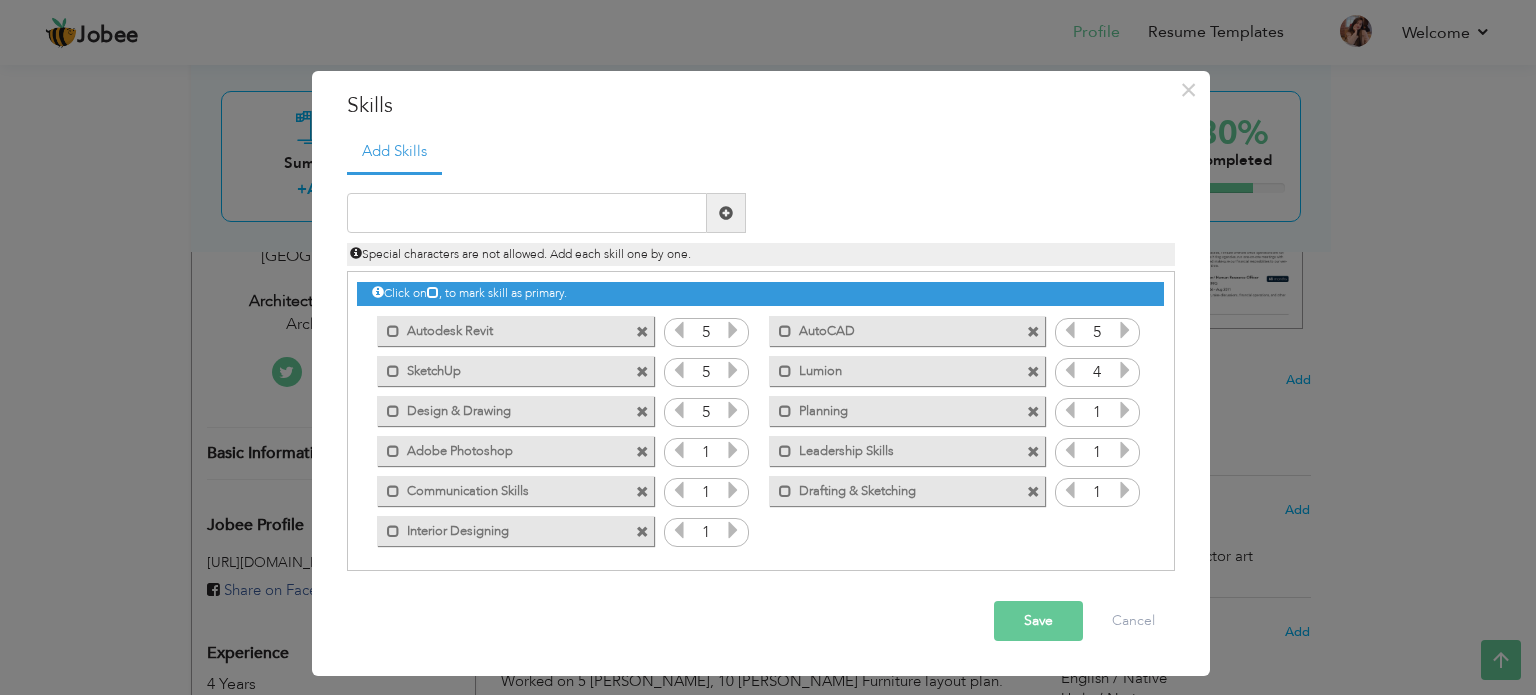 click at bounding box center (1125, 410) 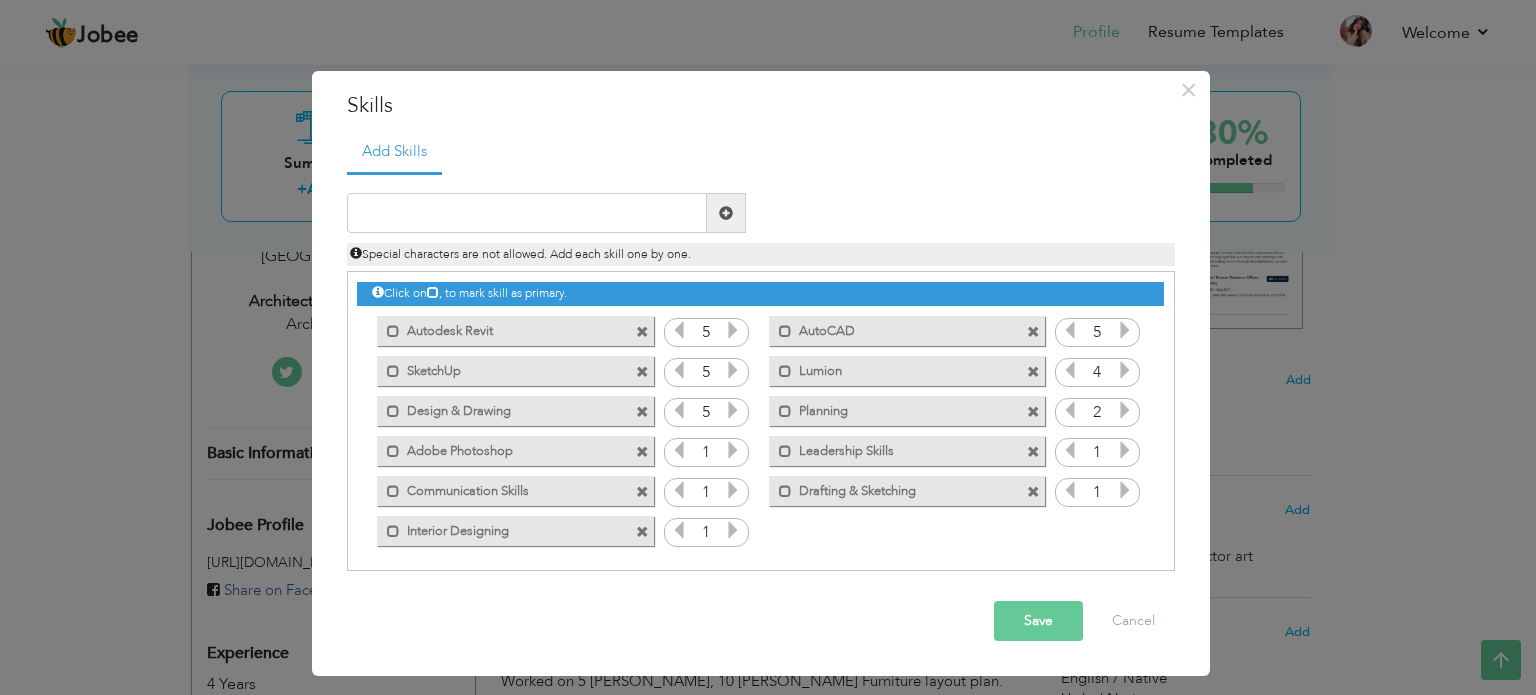 click at bounding box center (1125, 410) 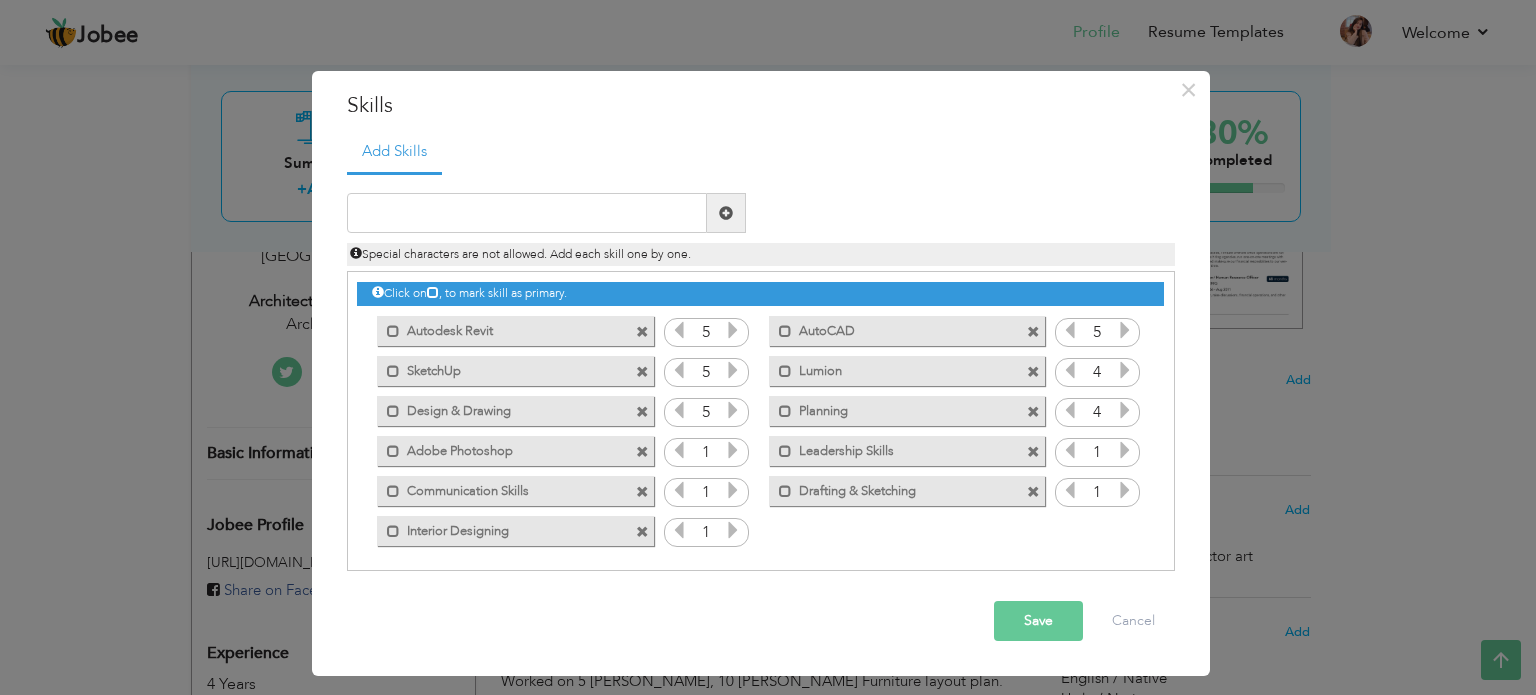 click at bounding box center (1125, 410) 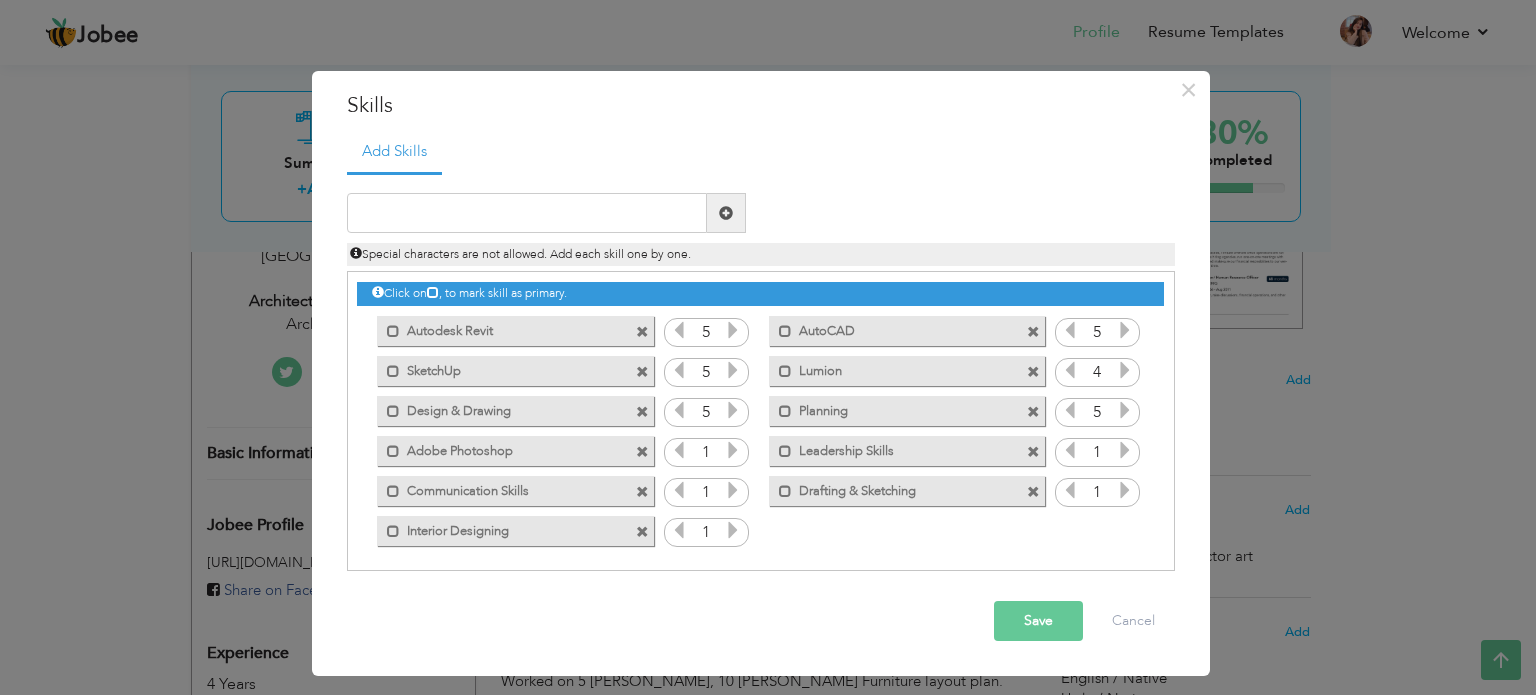 click at bounding box center (733, 450) 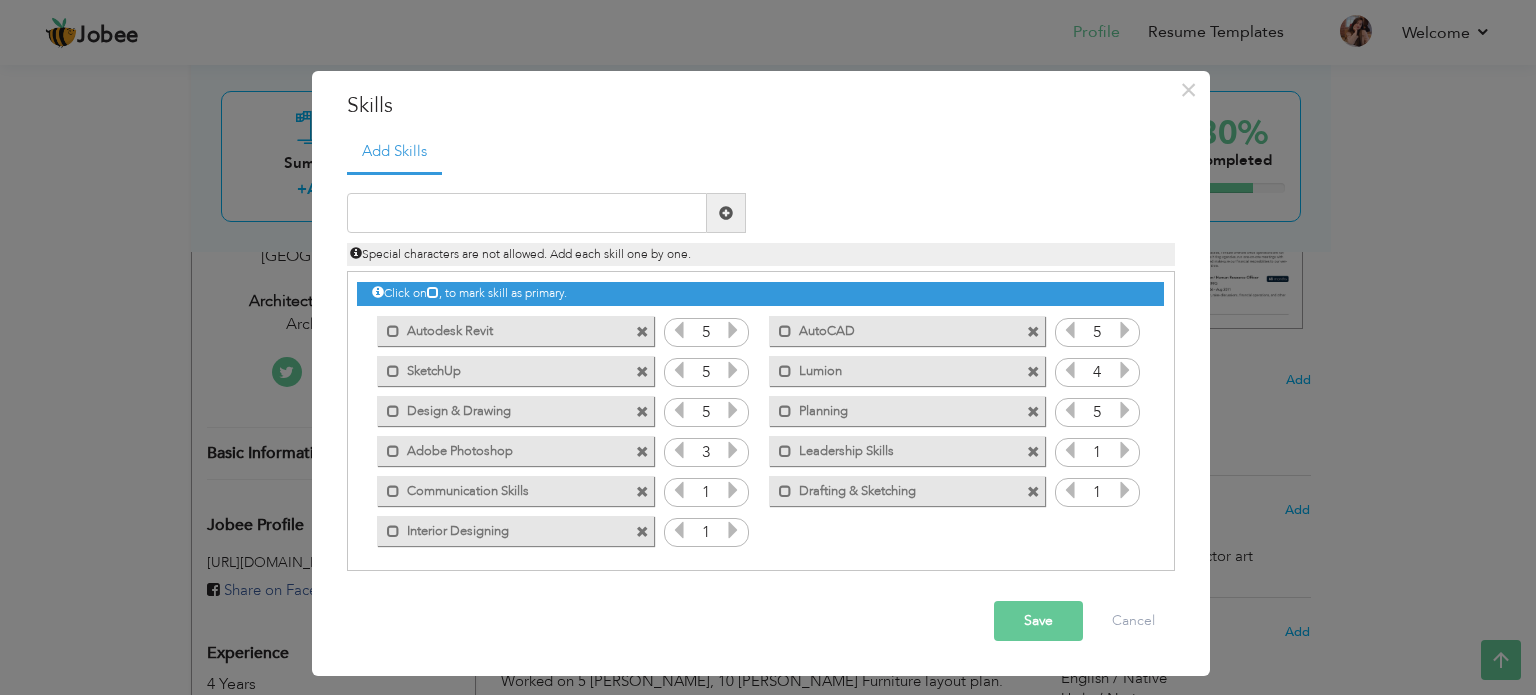 click at bounding box center (733, 450) 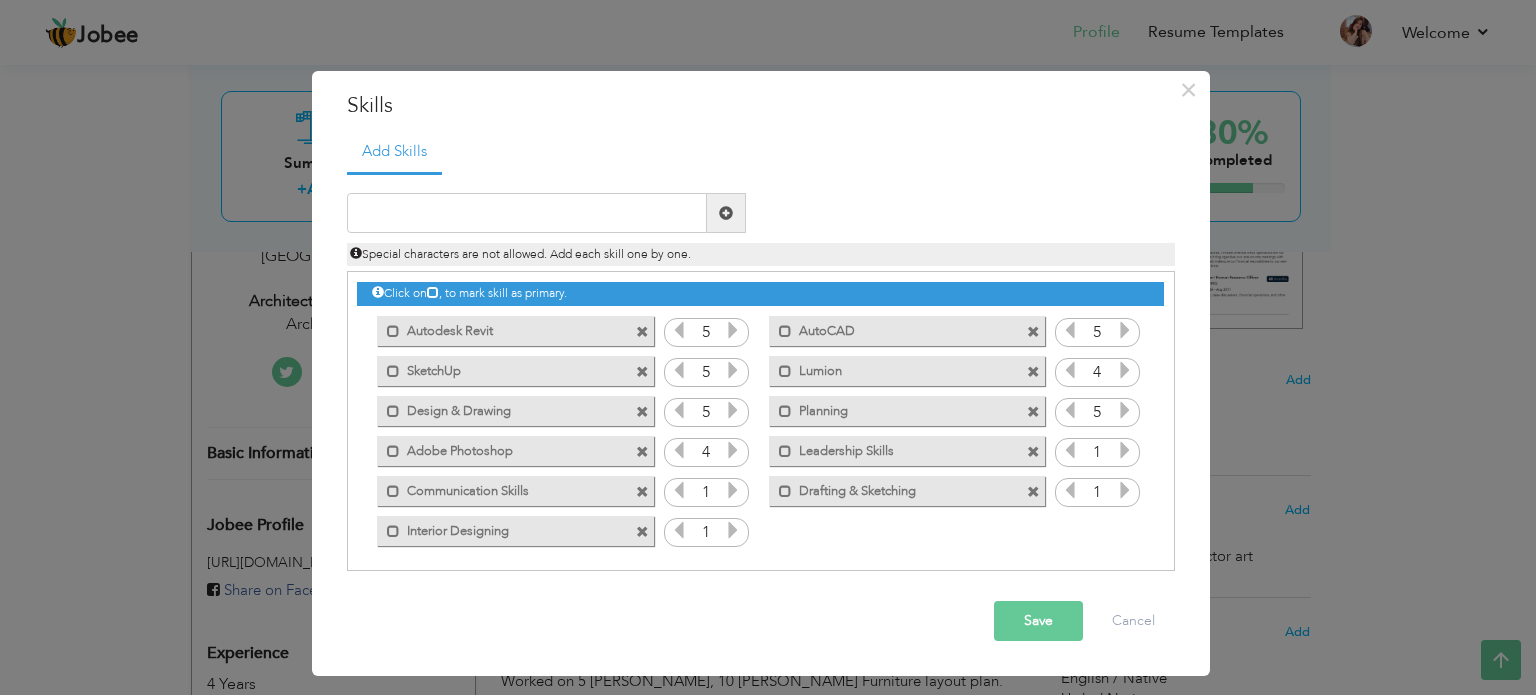 click at bounding box center [733, 450] 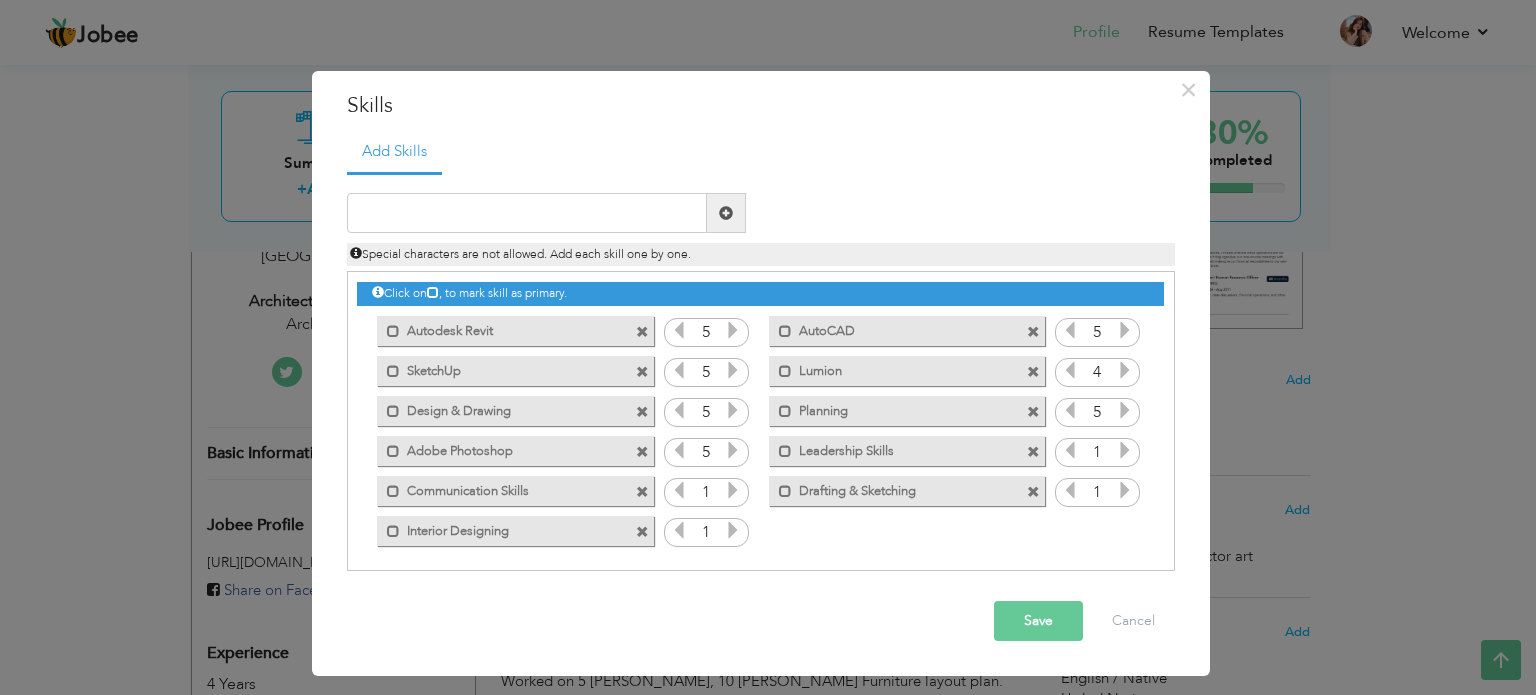 click at bounding box center [679, 450] 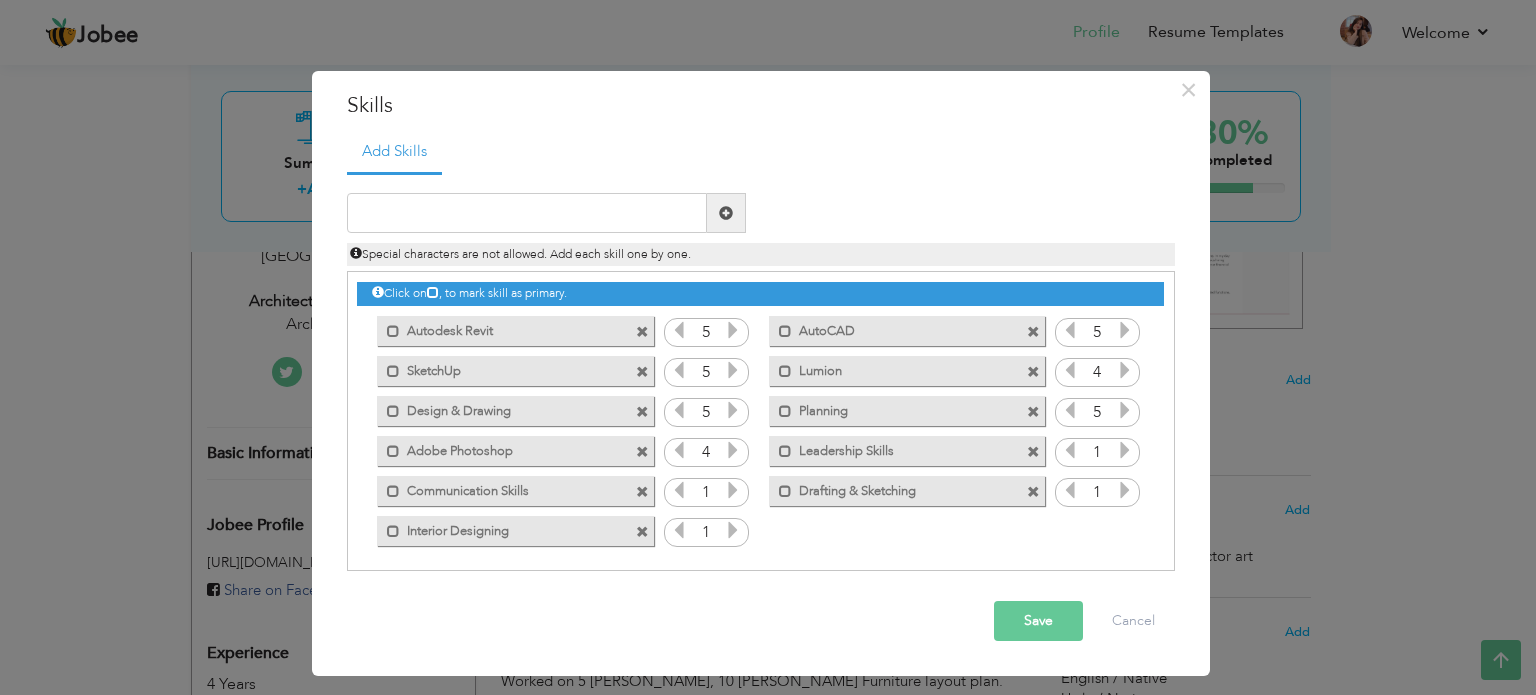 click at bounding box center (1125, 450) 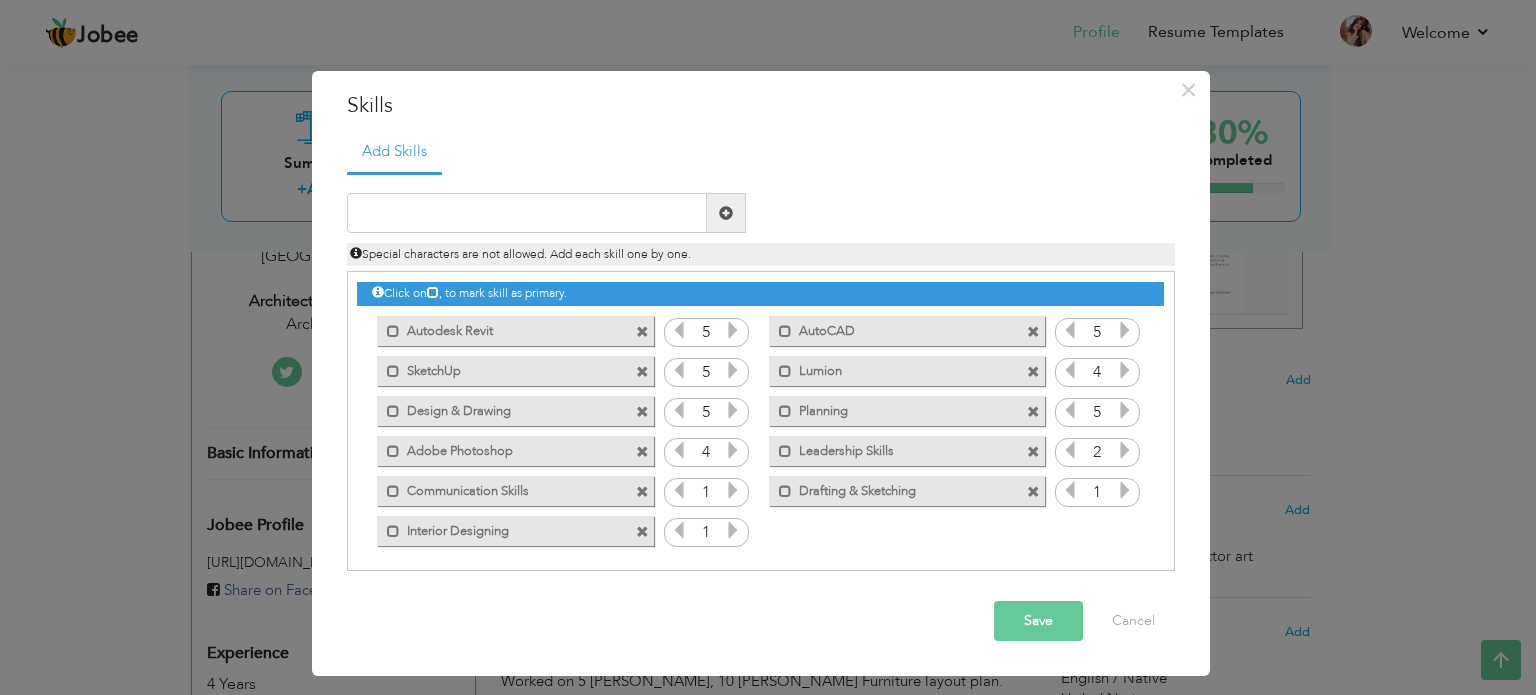 click at bounding box center [1125, 450] 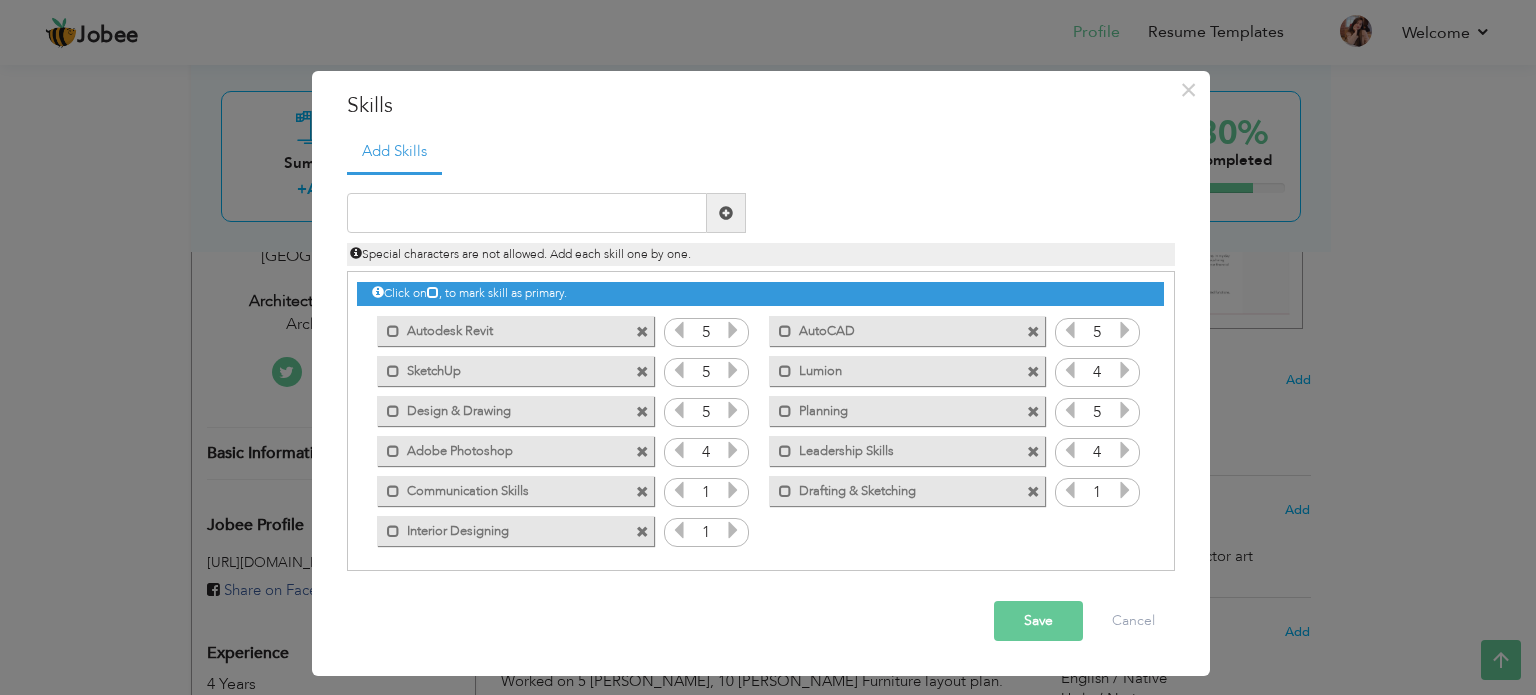 click at bounding box center (1125, 450) 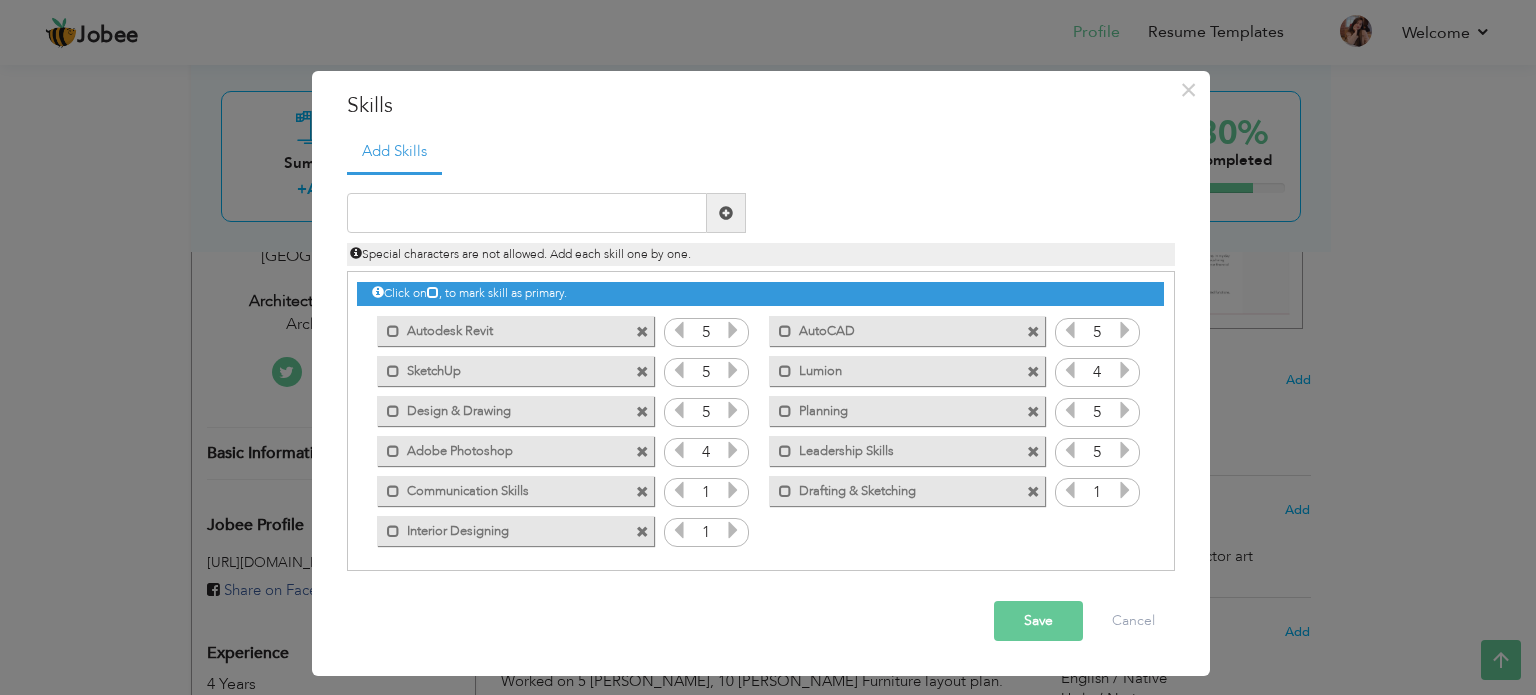 click at bounding box center (733, 490) 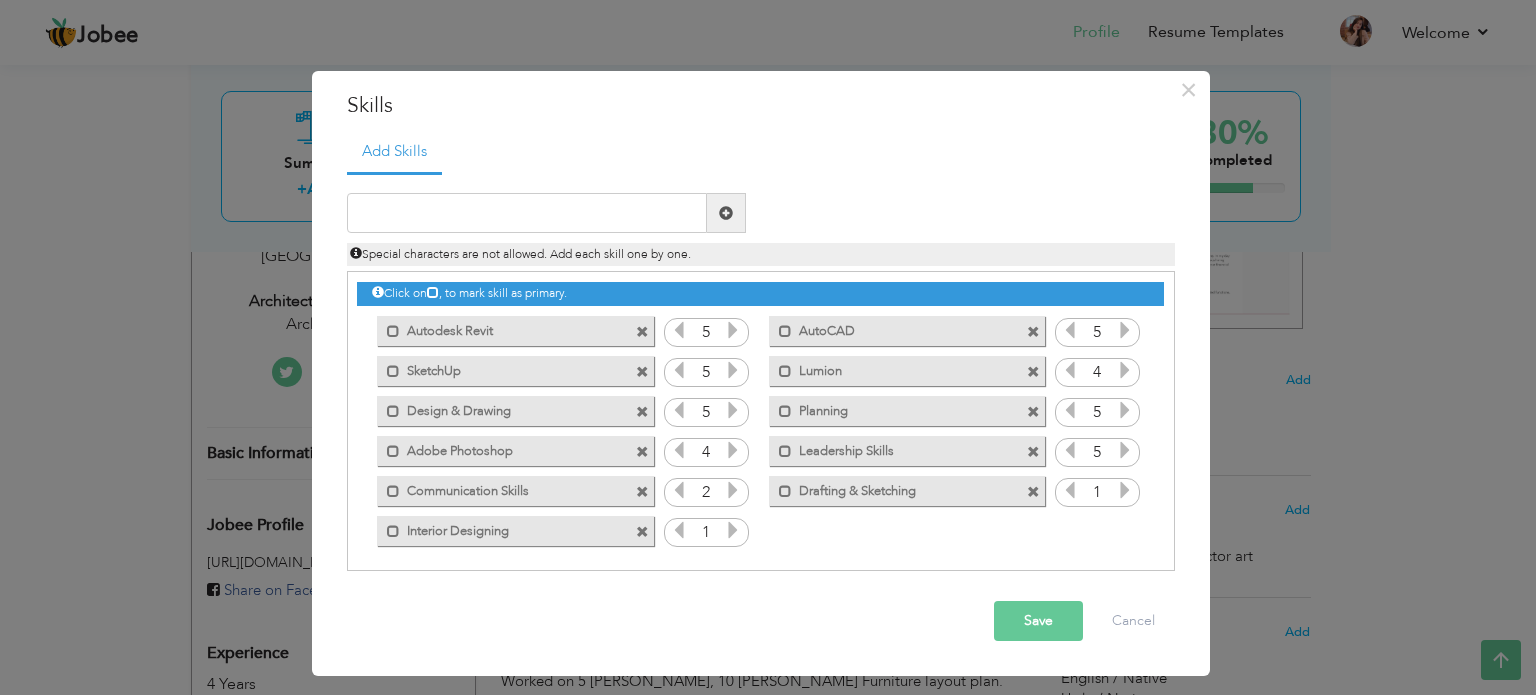 click at bounding box center (733, 490) 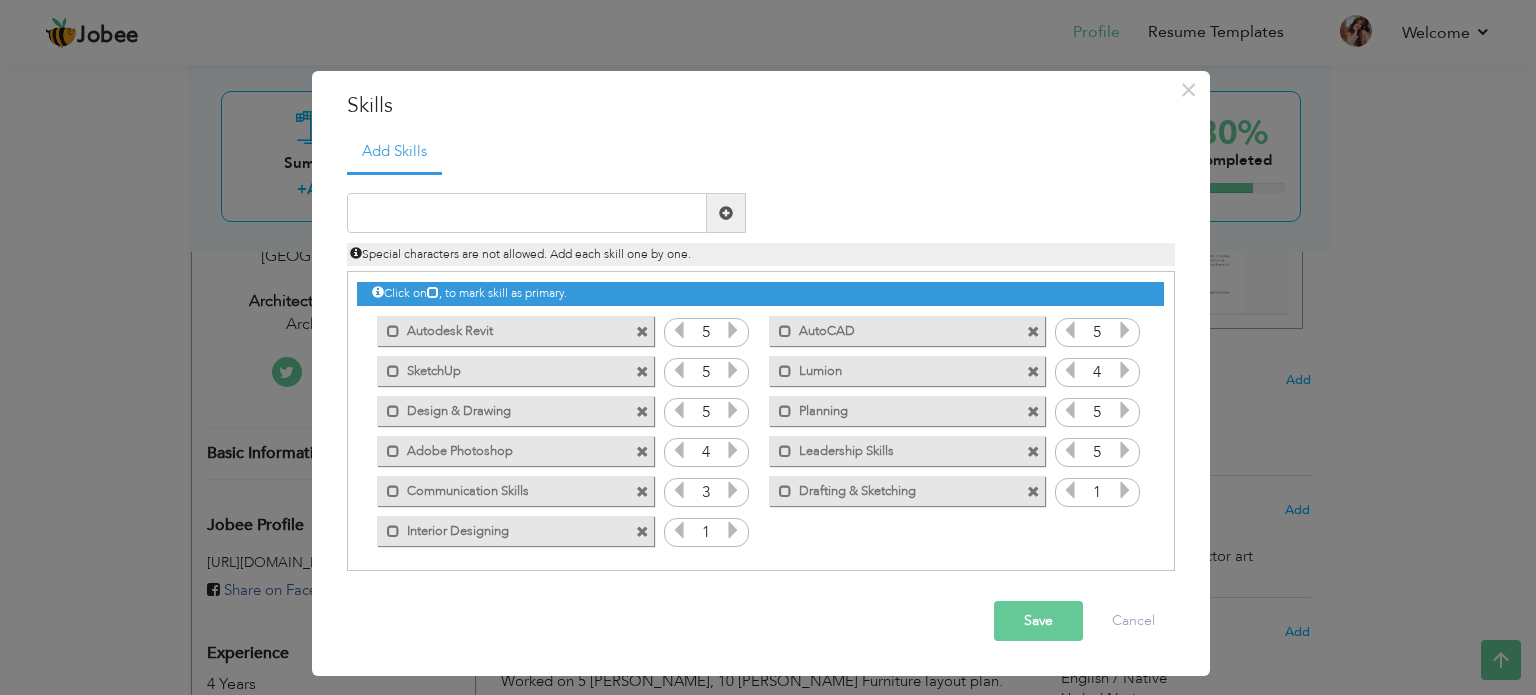 click at bounding box center [733, 490] 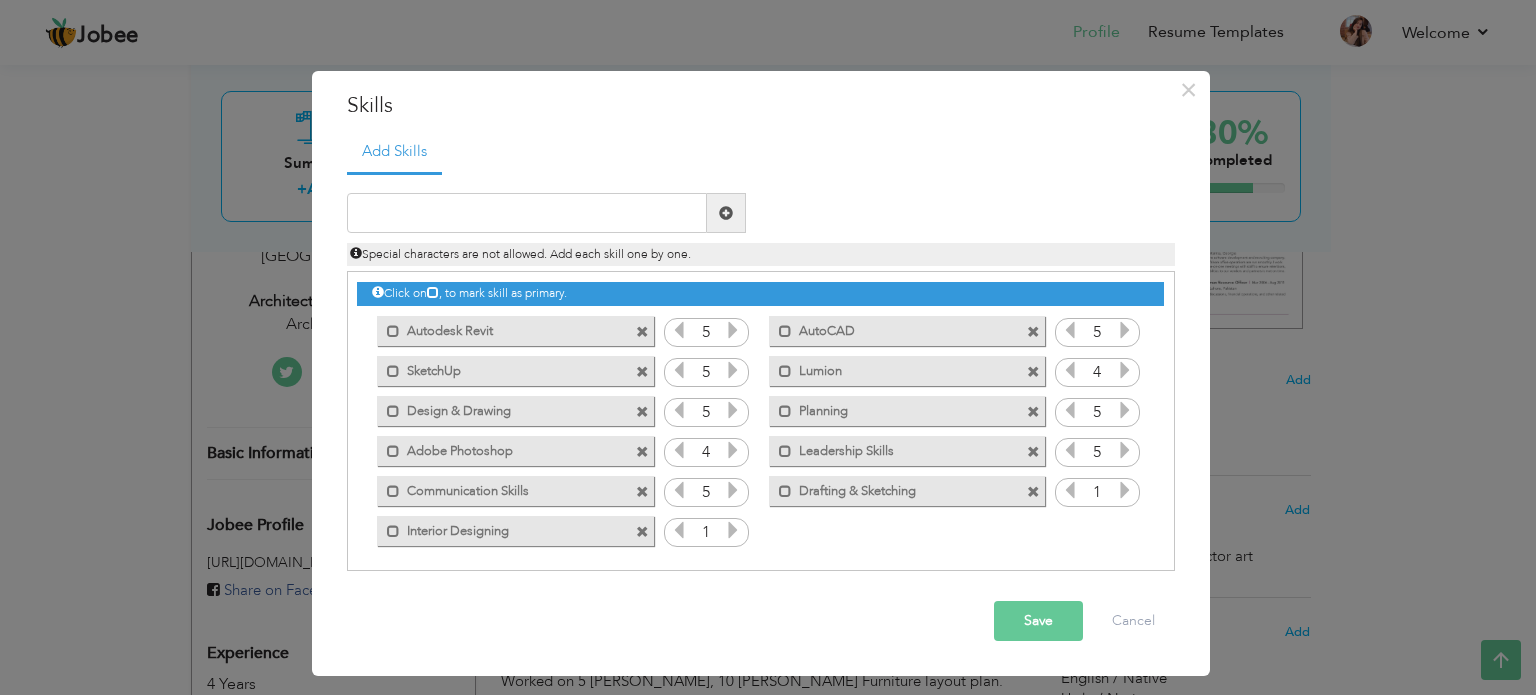 click at bounding box center [1125, 490] 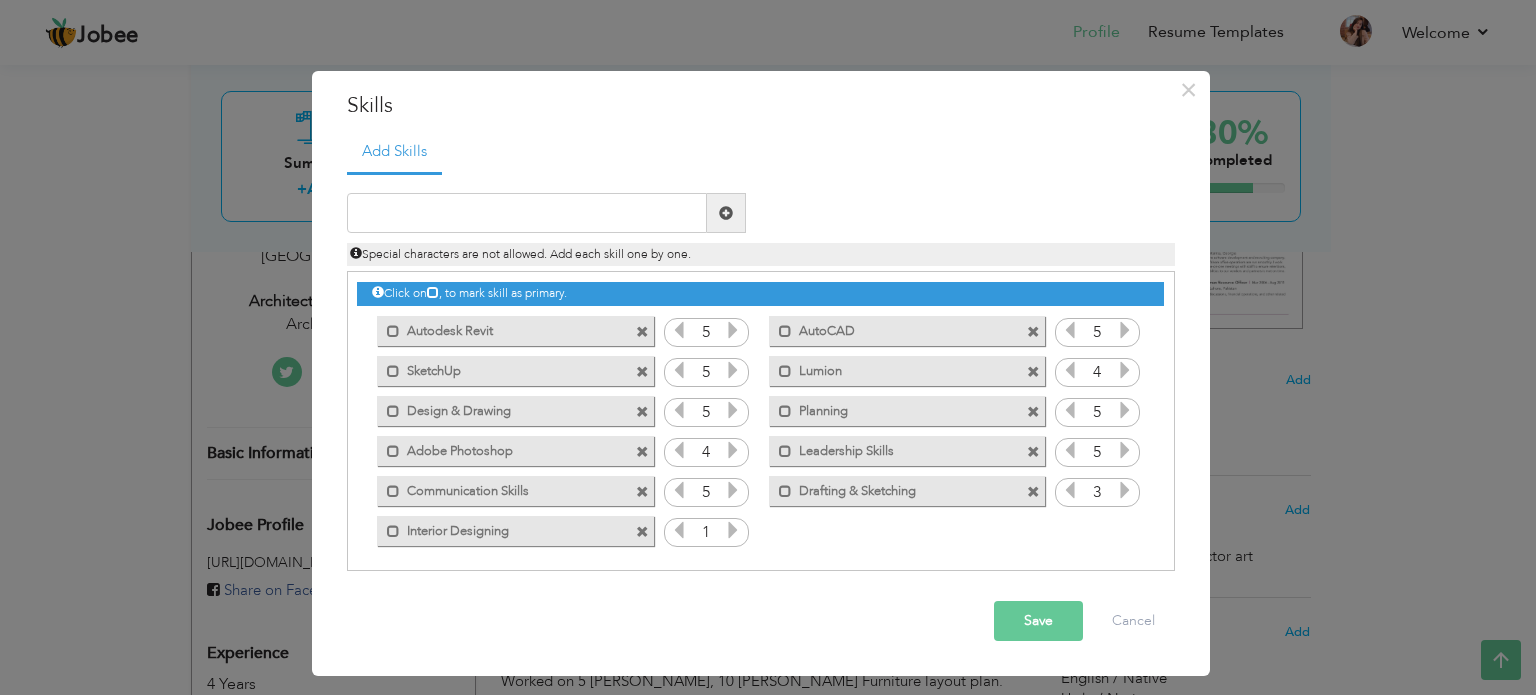 click at bounding box center [1125, 490] 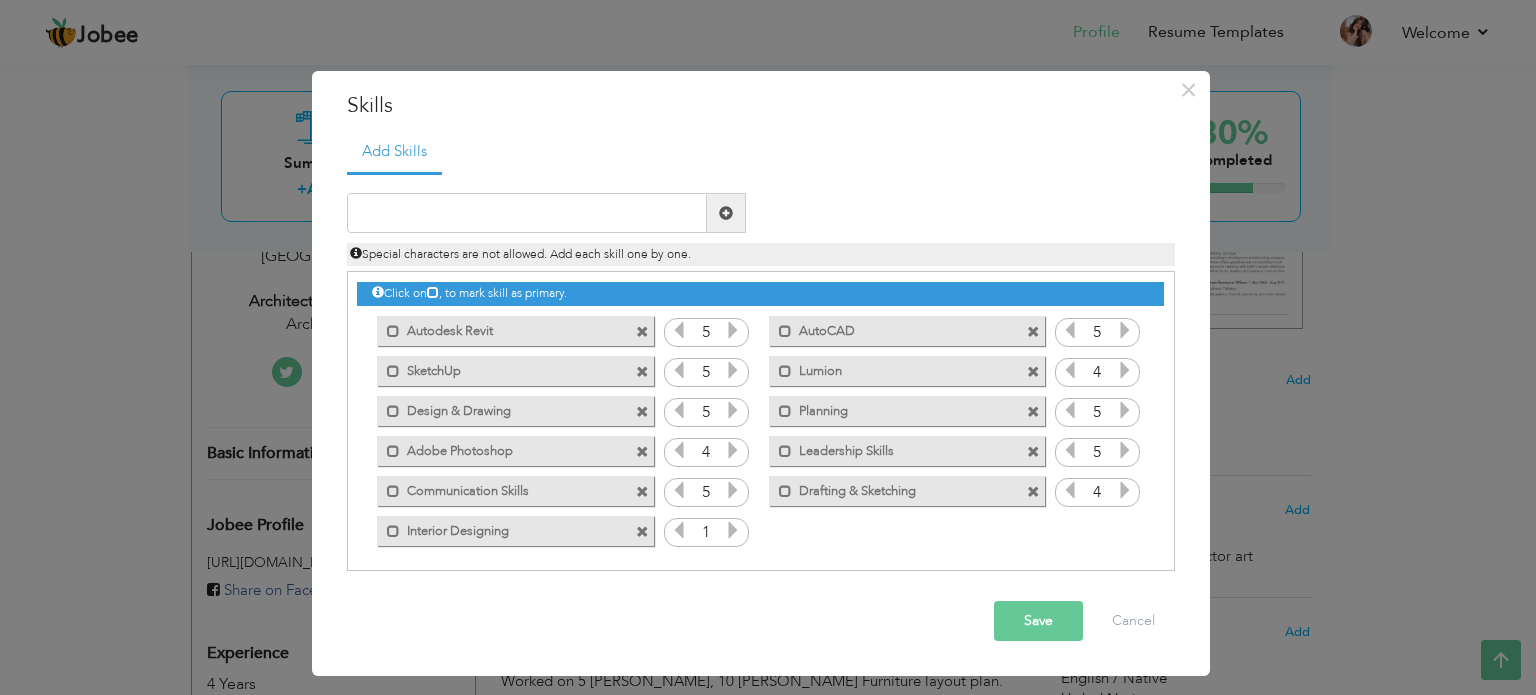 click at bounding box center [1125, 490] 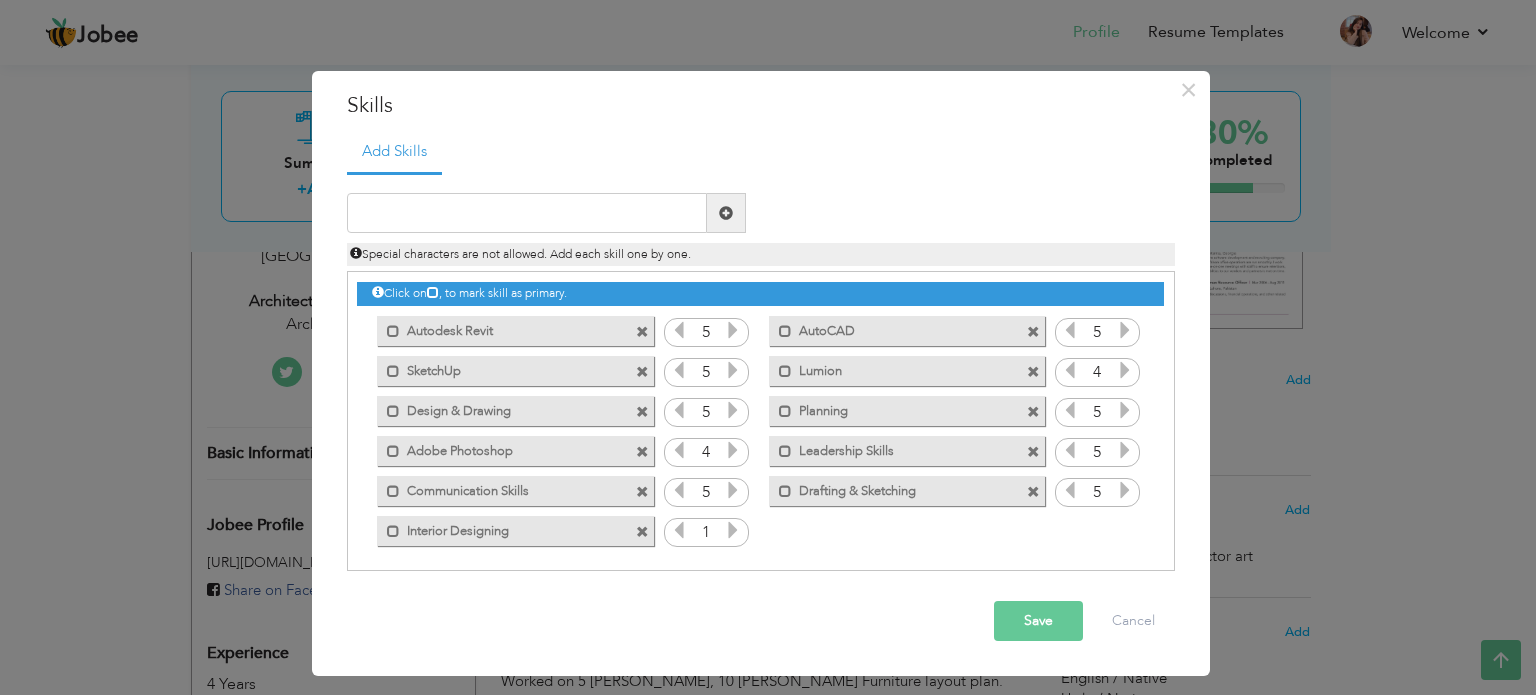 click at bounding box center [733, 530] 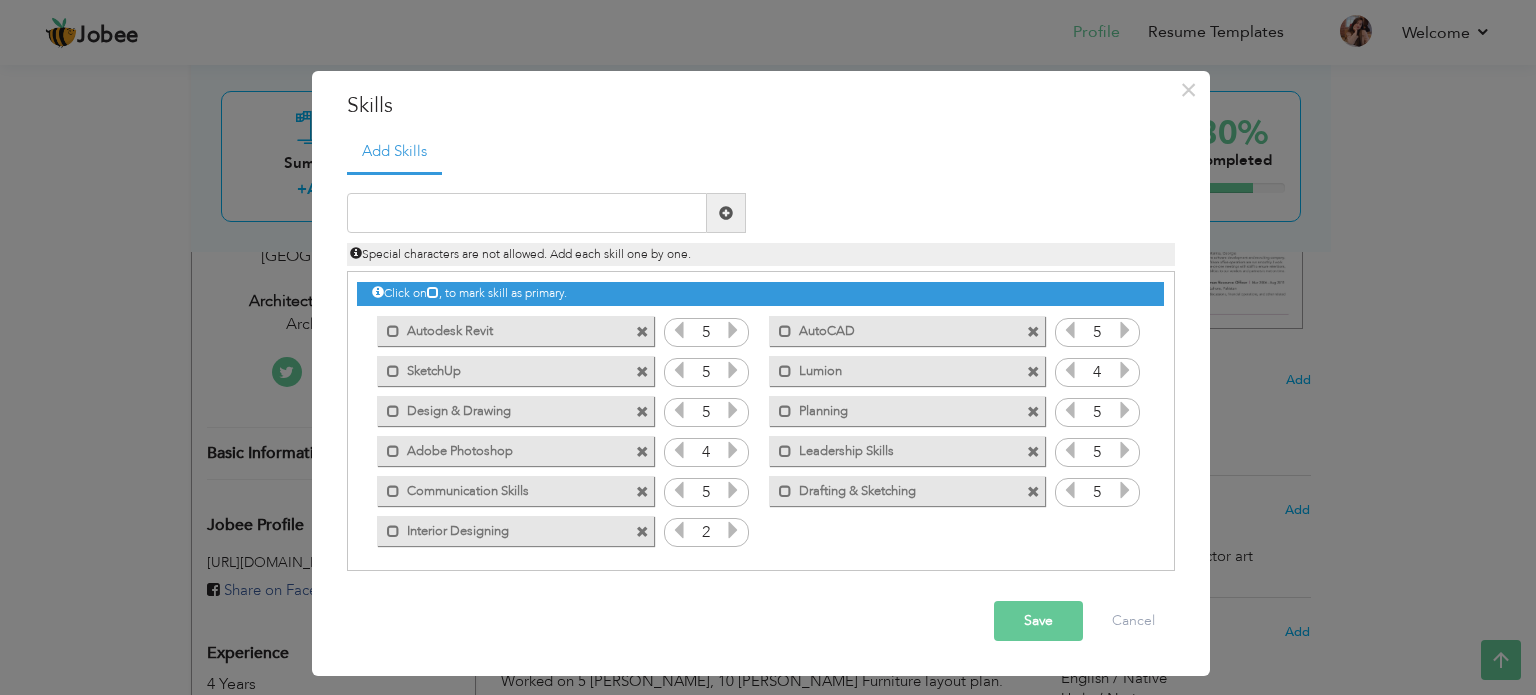 click at bounding box center (733, 530) 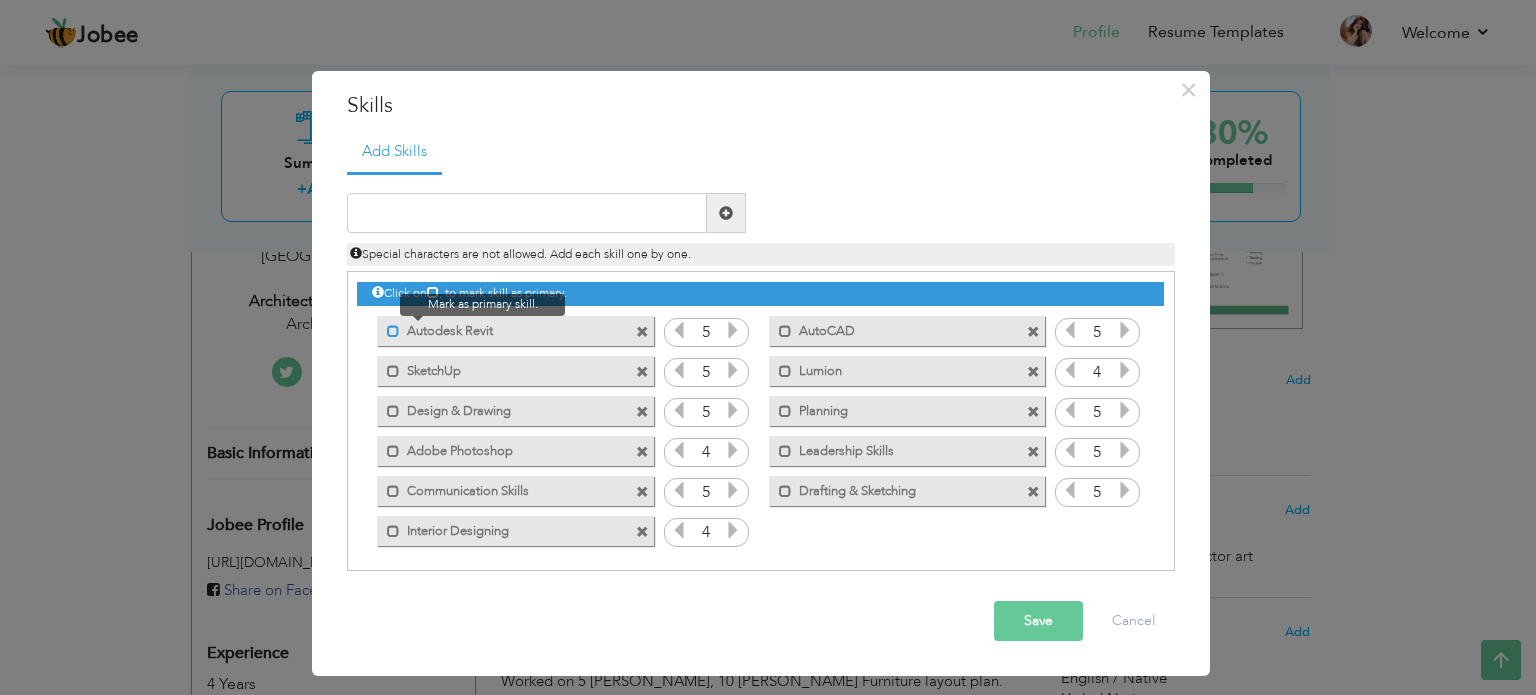 click at bounding box center [393, 331] 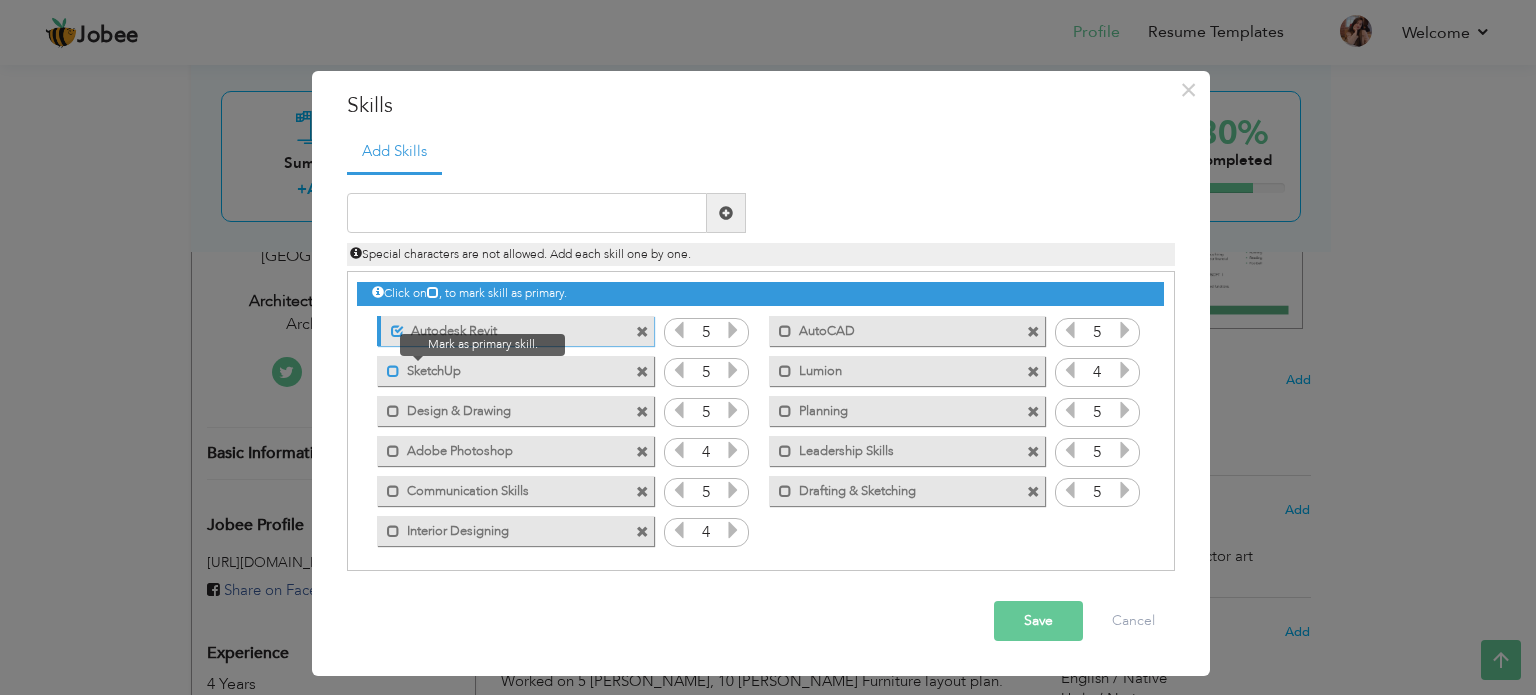 click at bounding box center (393, 371) 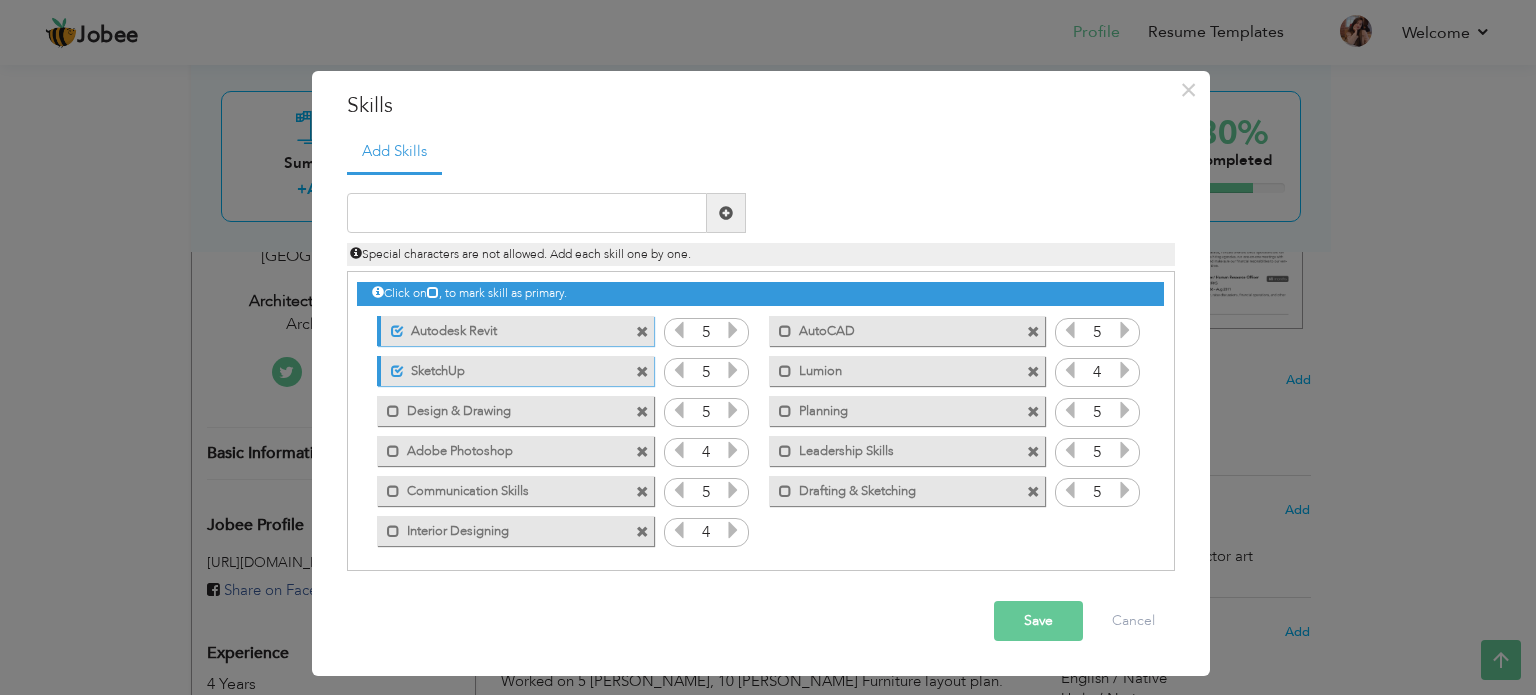 drag, startPoint x: 781, startPoint y: 331, endPoint x: 756, endPoint y: 353, distance: 33.30165 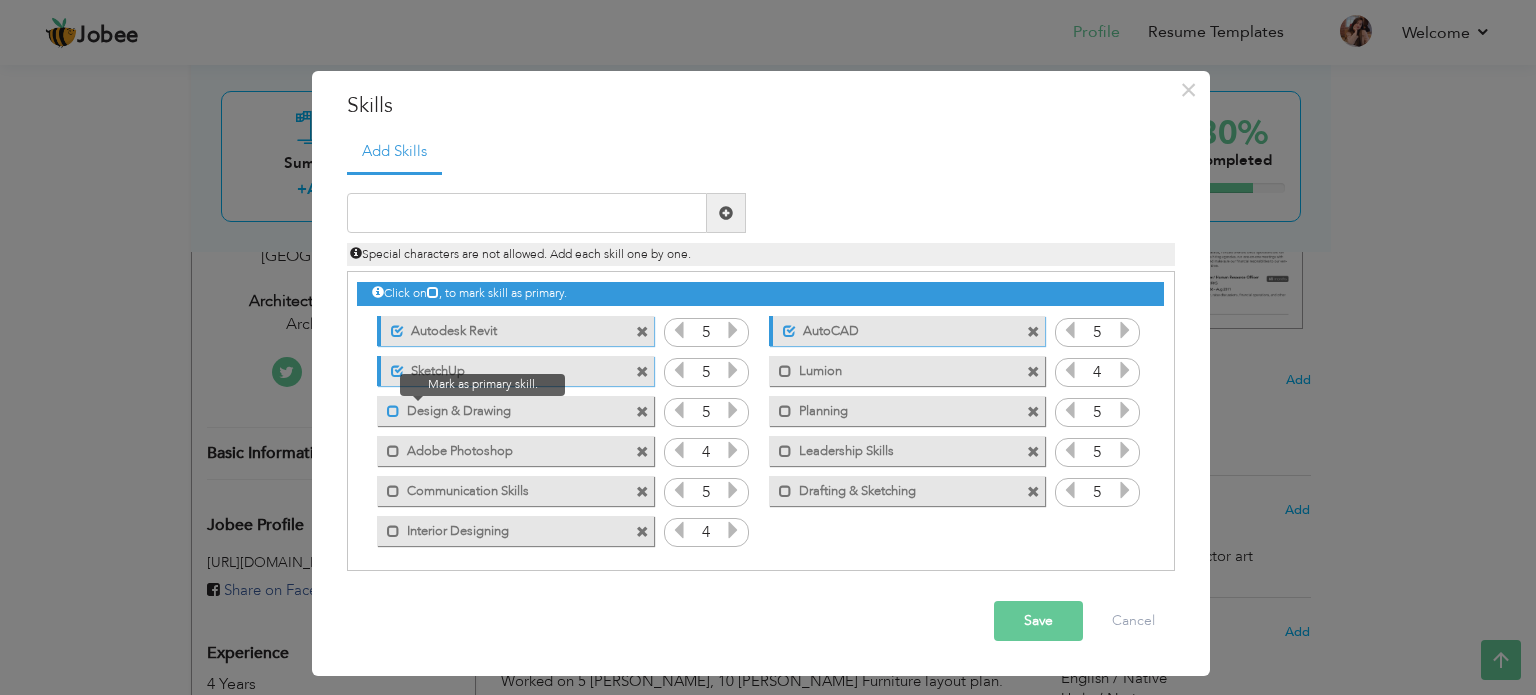 click at bounding box center [393, 411] 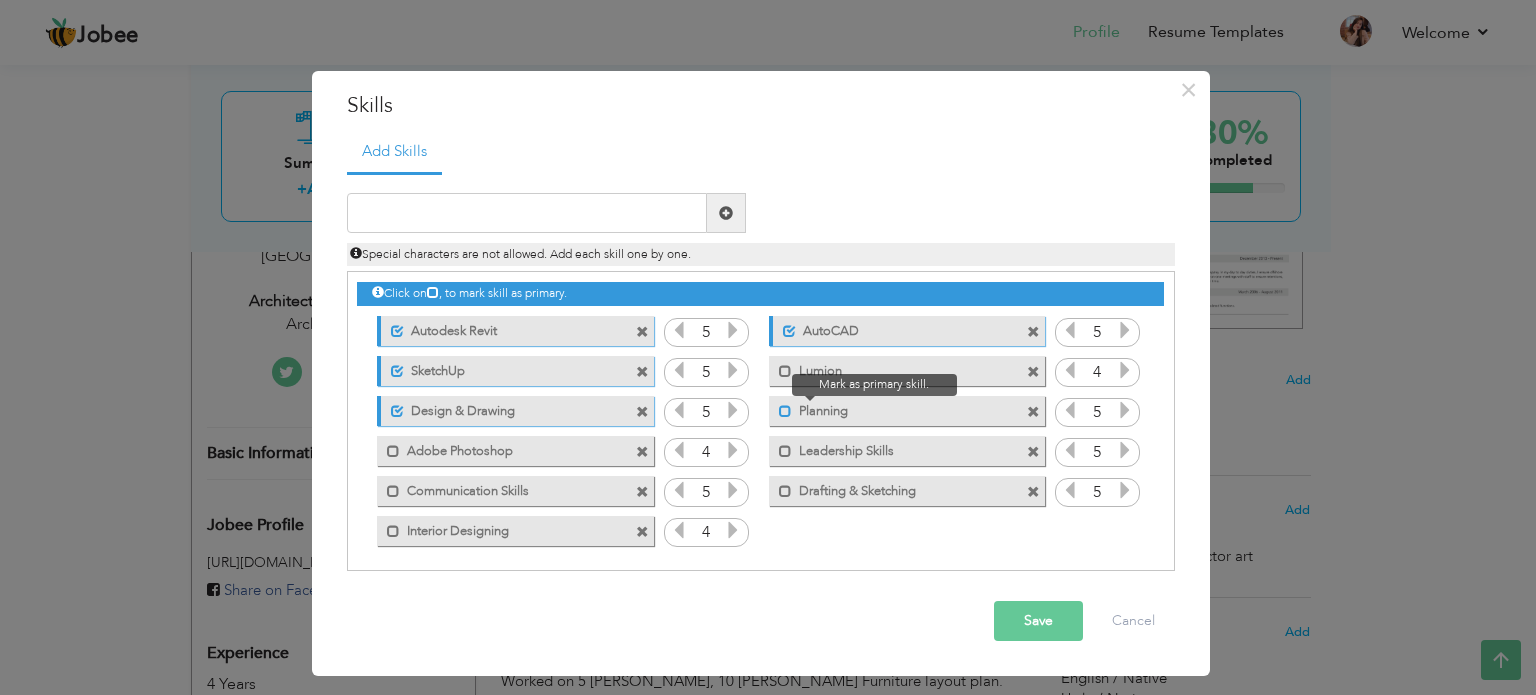click at bounding box center [785, 411] 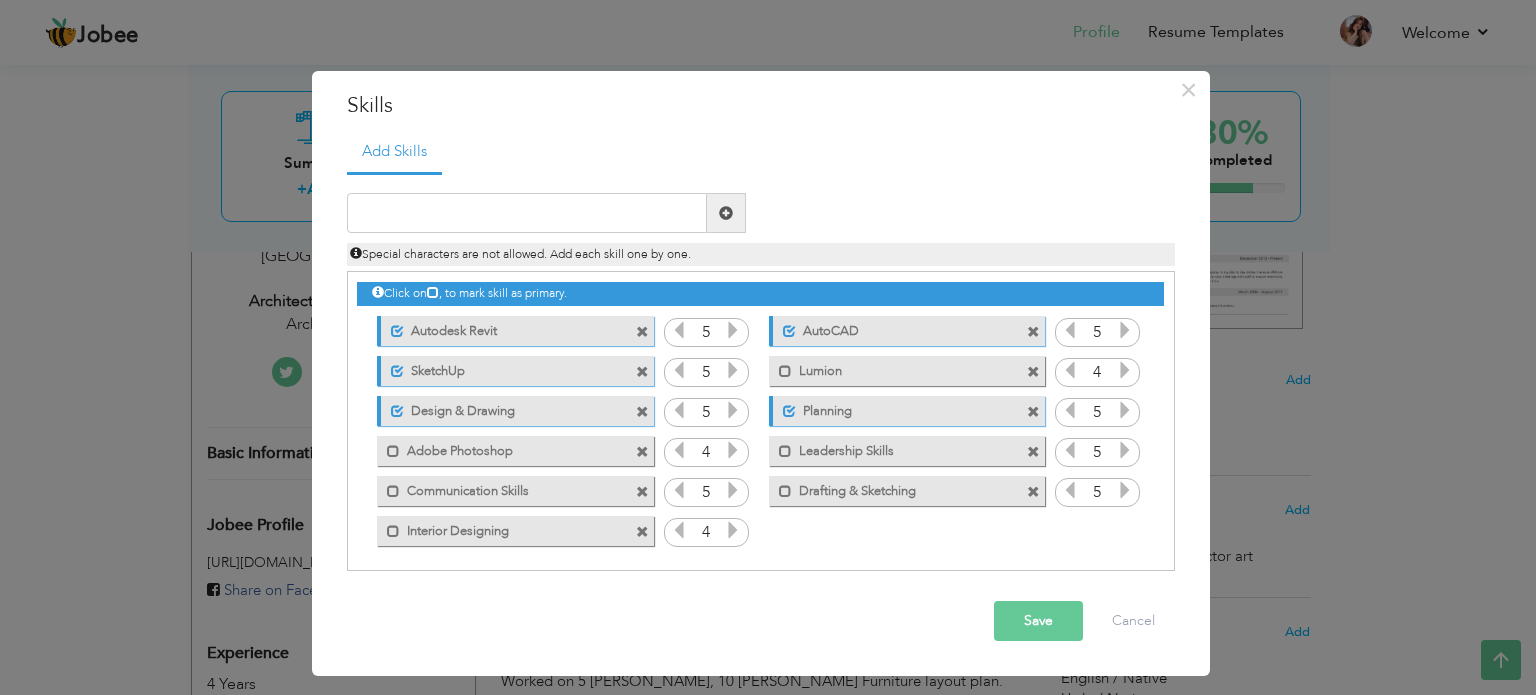 click on "Save" at bounding box center [1038, 621] 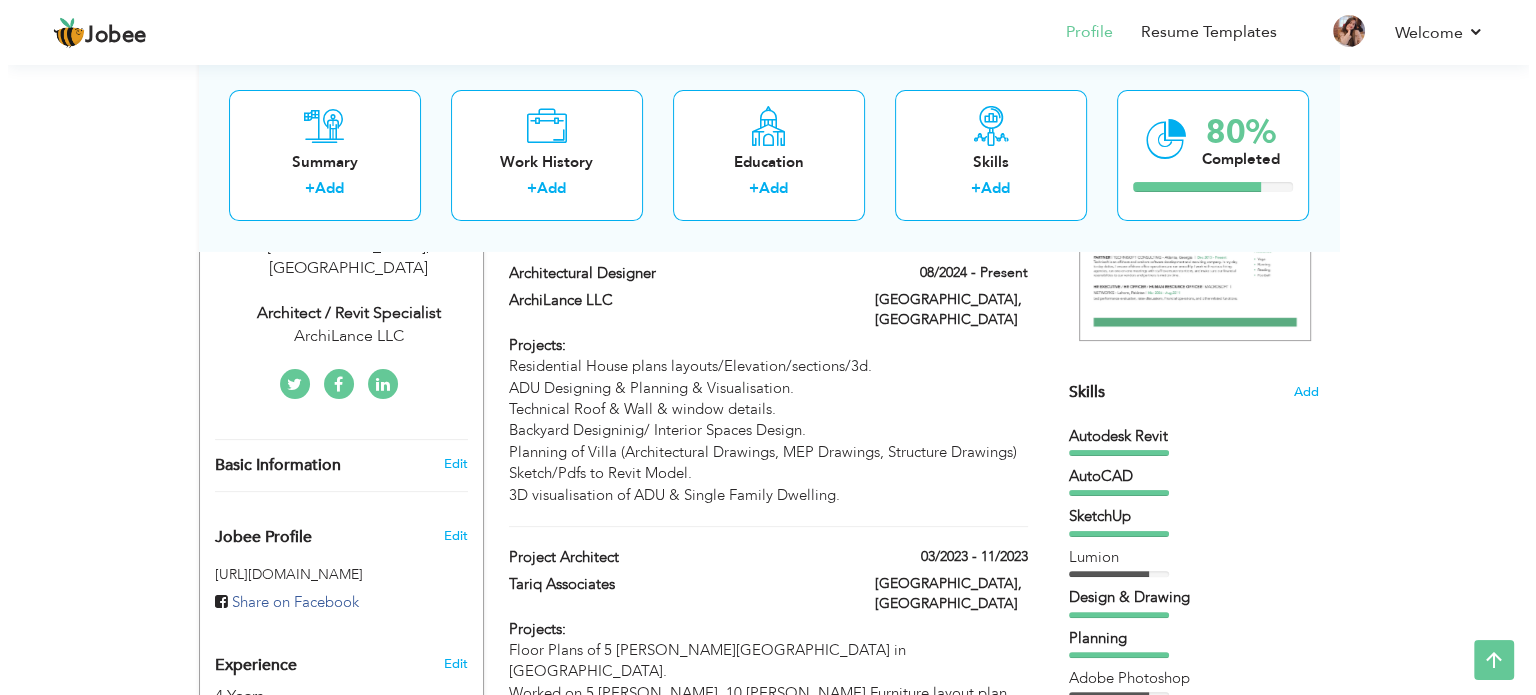 scroll, scrollTop: 300, scrollLeft: 0, axis: vertical 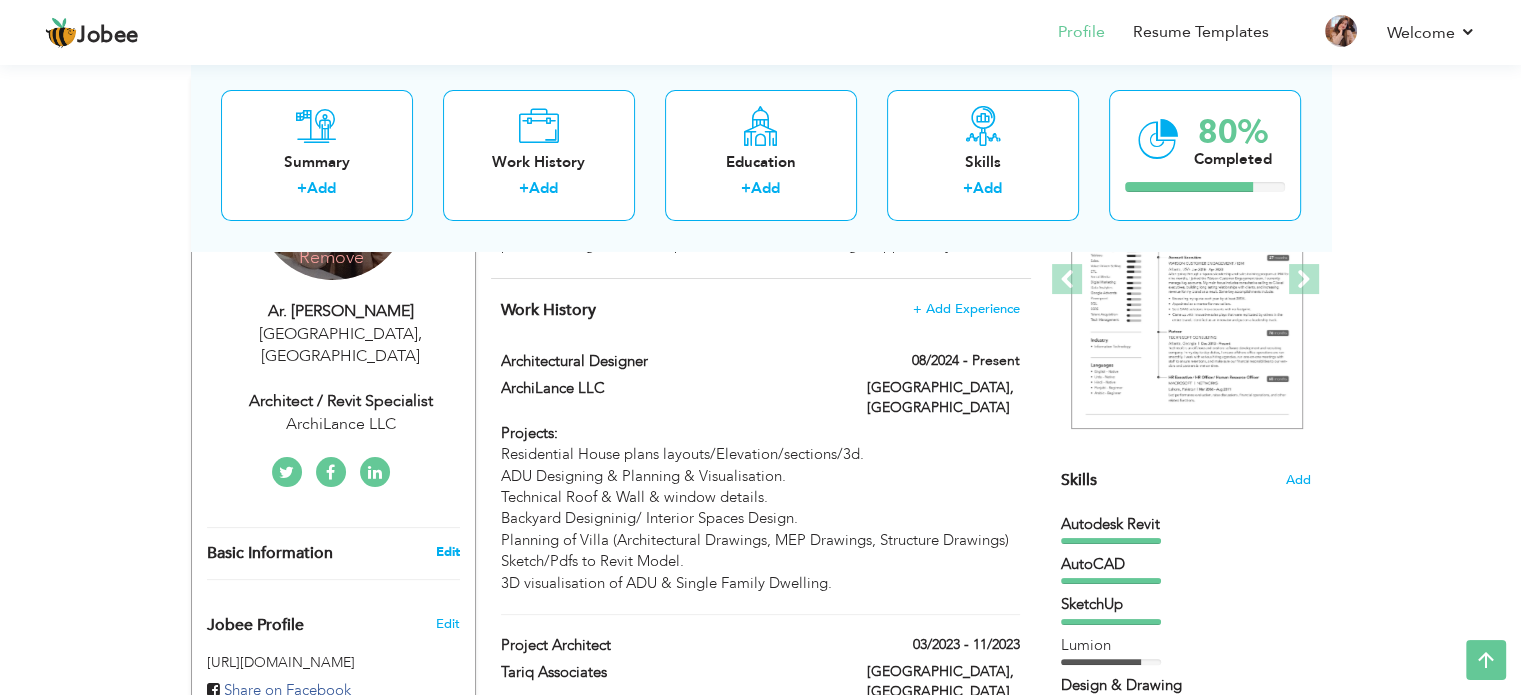 click on "Edit" at bounding box center [447, 552] 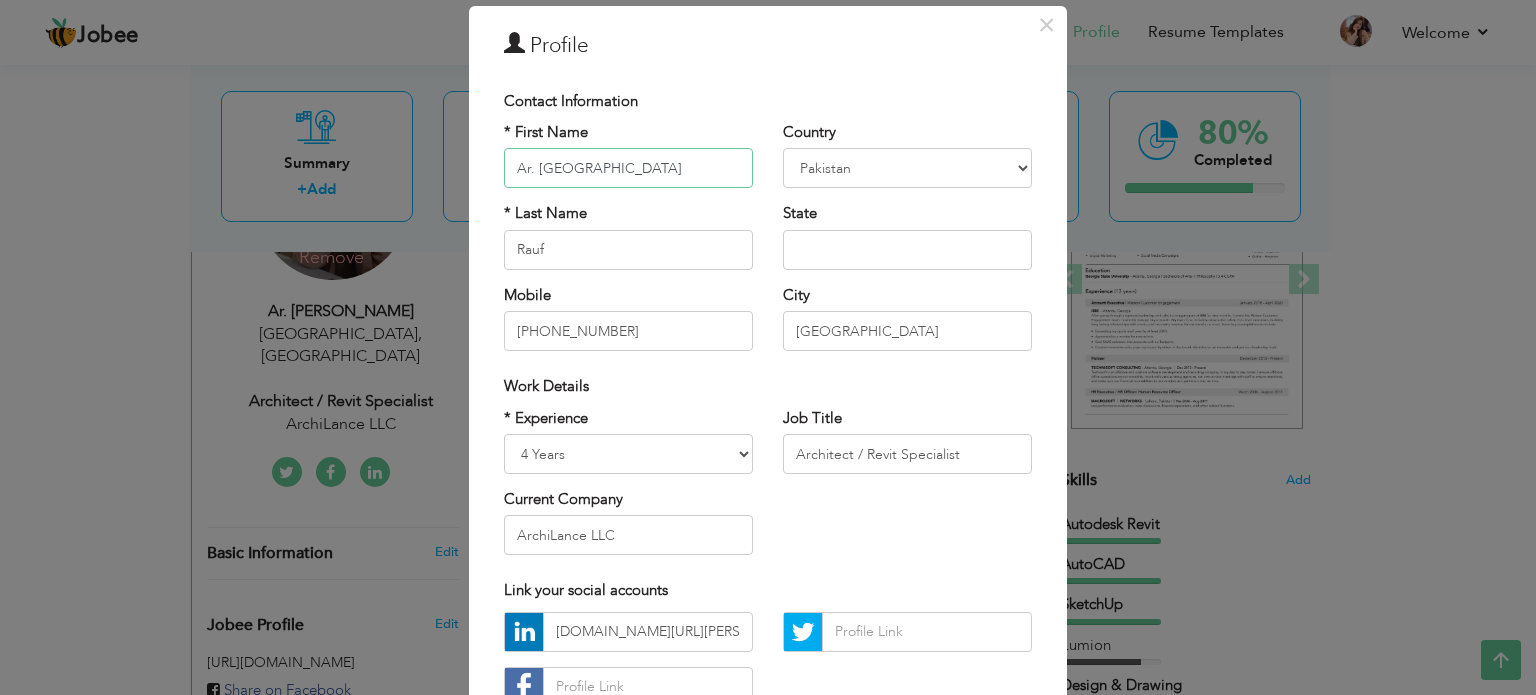 scroll, scrollTop: 100, scrollLeft: 0, axis: vertical 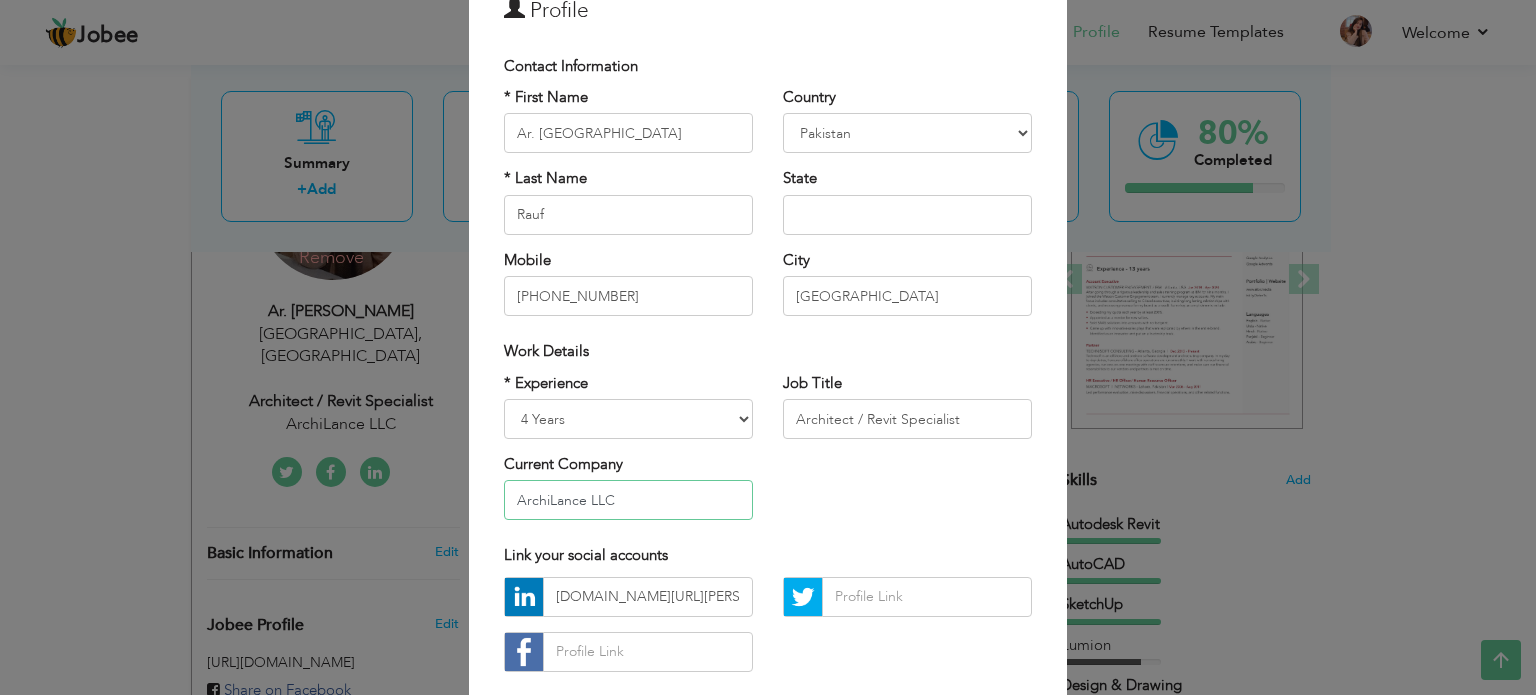 click on "ArchiLance LLC" at bounding box center (628, 500) 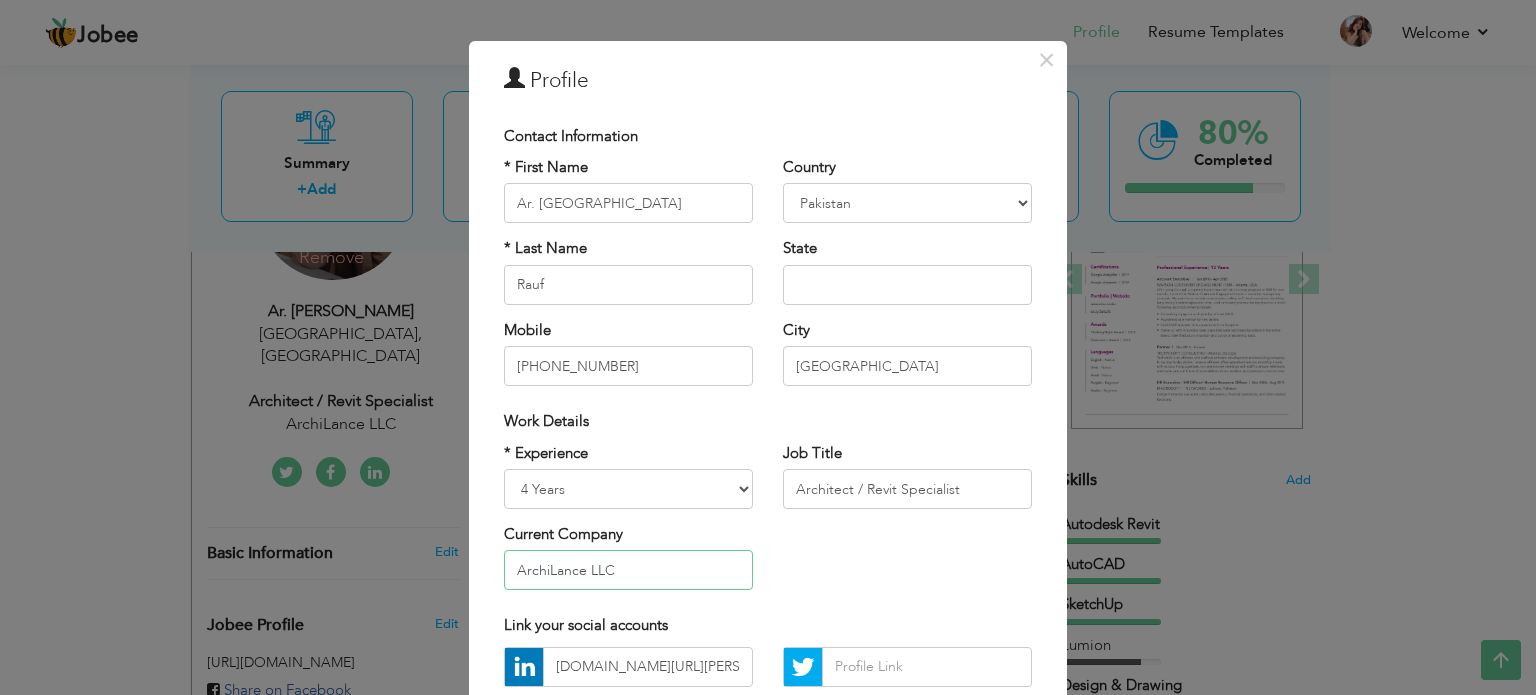 scroll, scrollTop: 0, scrollLeft: 0, axis: both 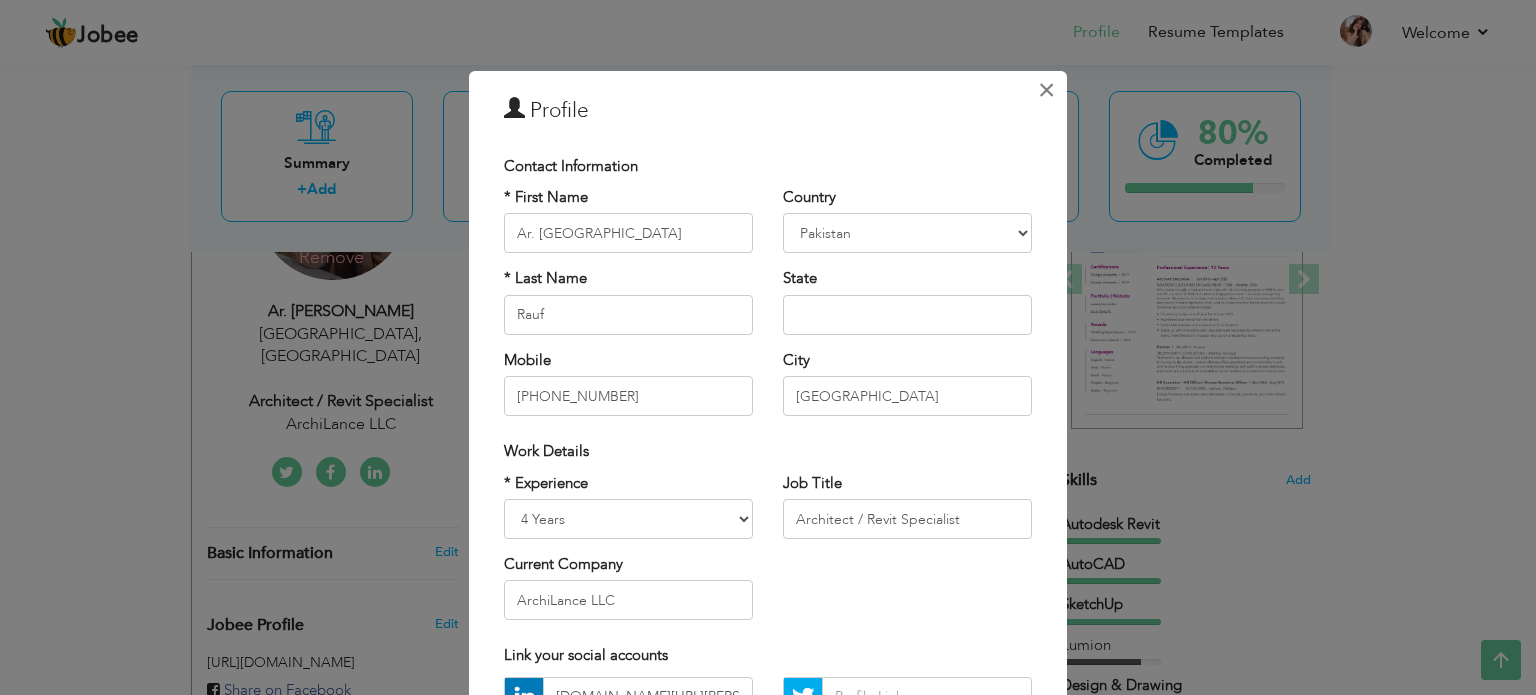 click on "×" at bounding box center (1046, 90) 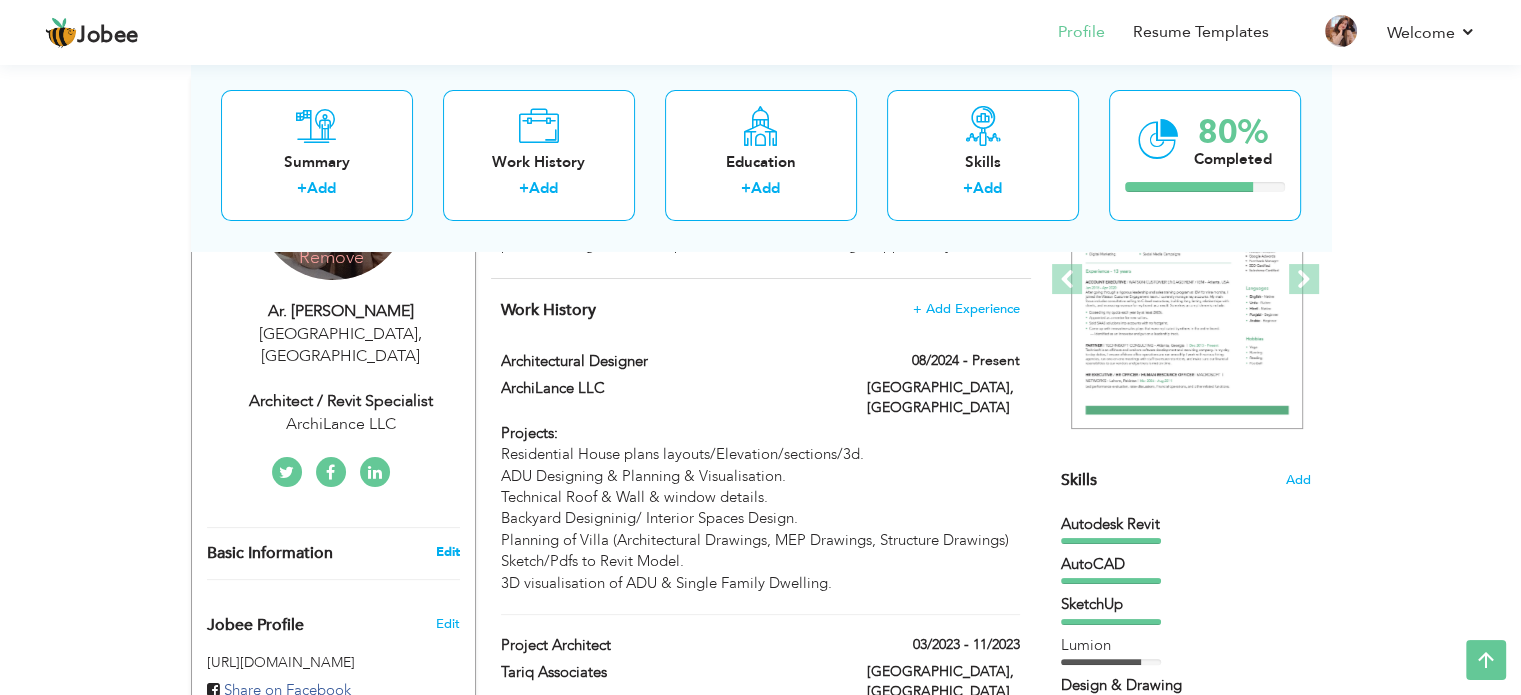 click on "Edit" at bounding box center [447, 552] 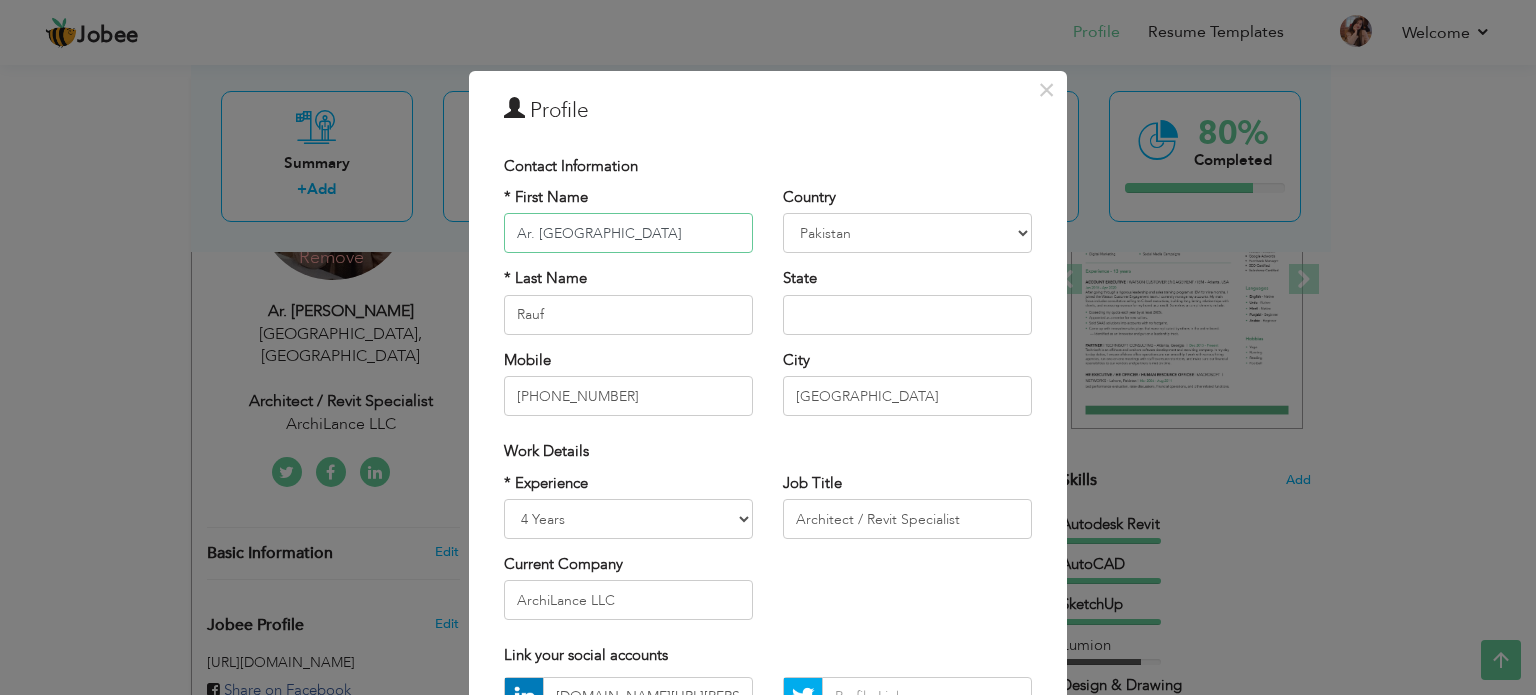 scroll, scrollTop: 100, scrollLeft: 0, axis: vertical 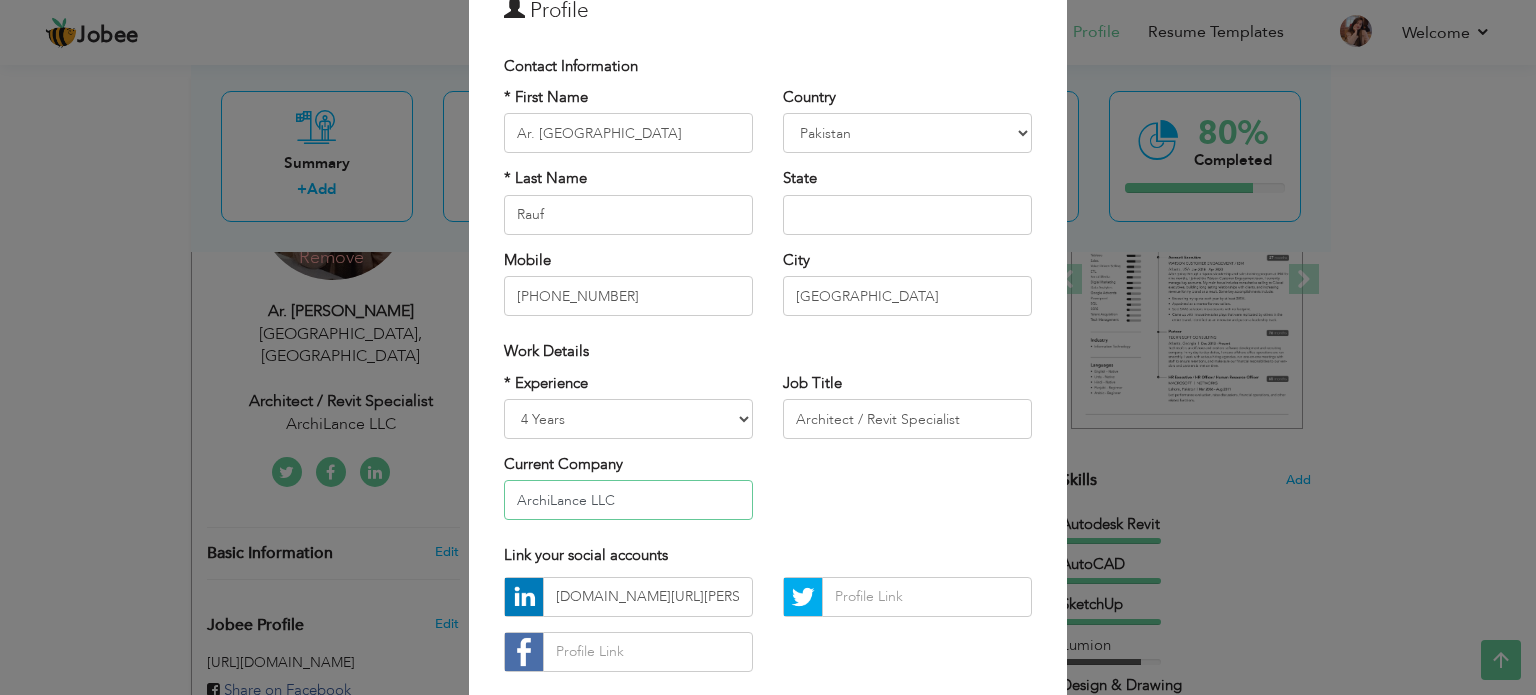 click on "ArchiLance LLC" at bounding box center [628, 500] 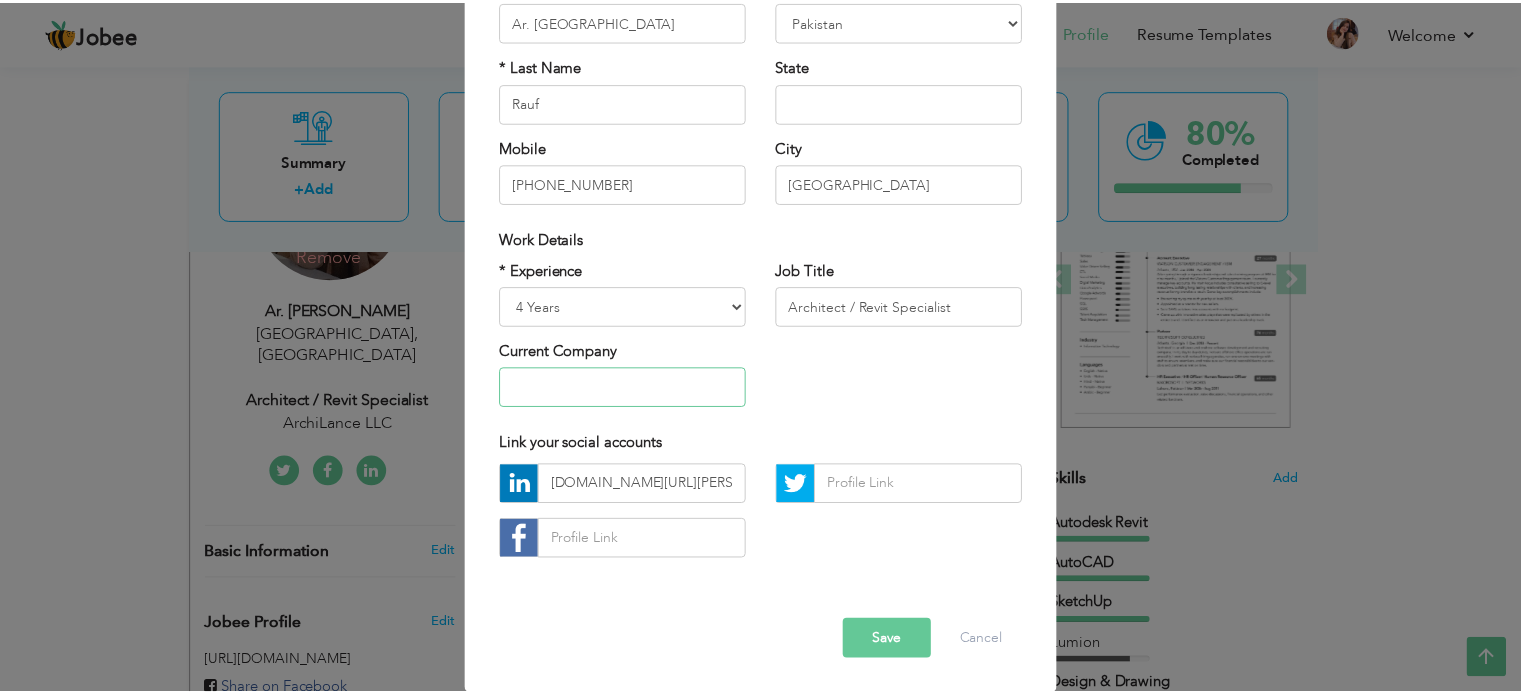 scroll, scrollTop: 212, scrollLeft: 0, axis: vertical 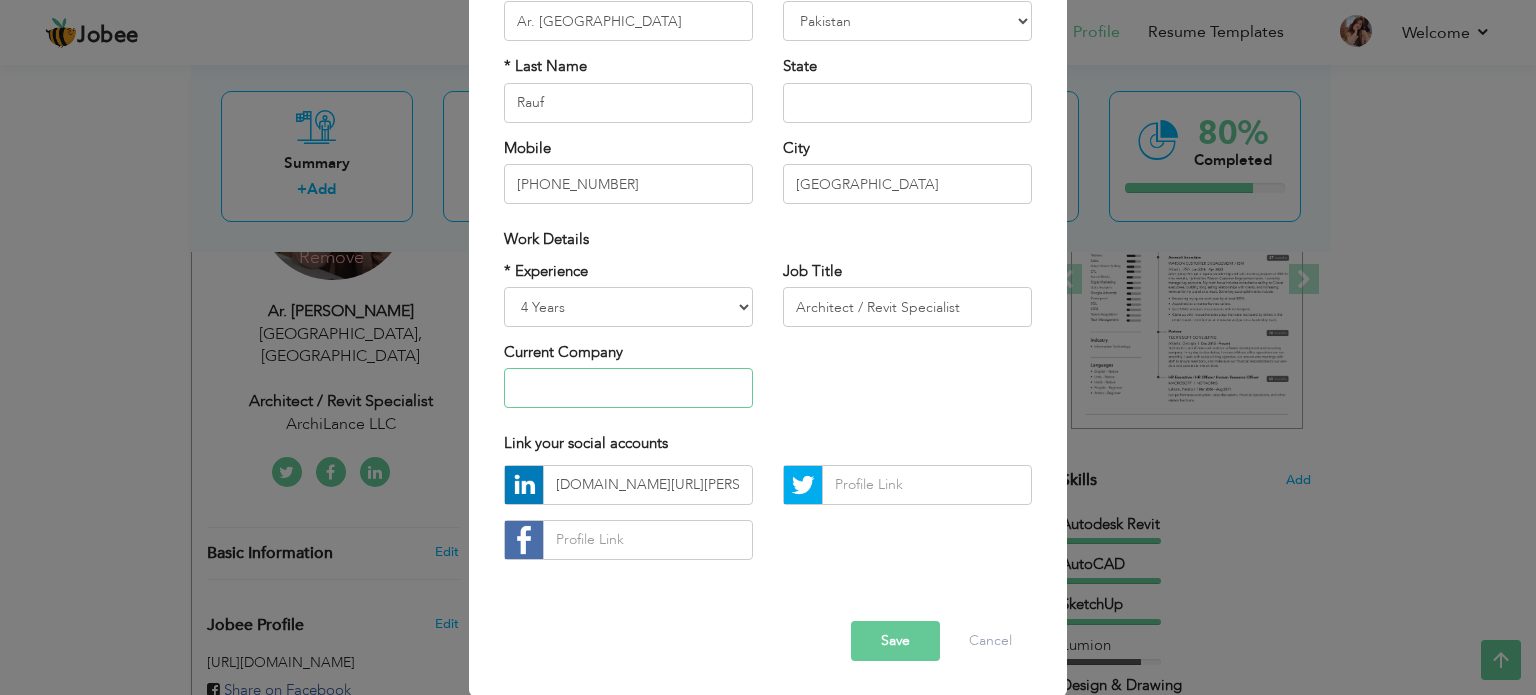 type 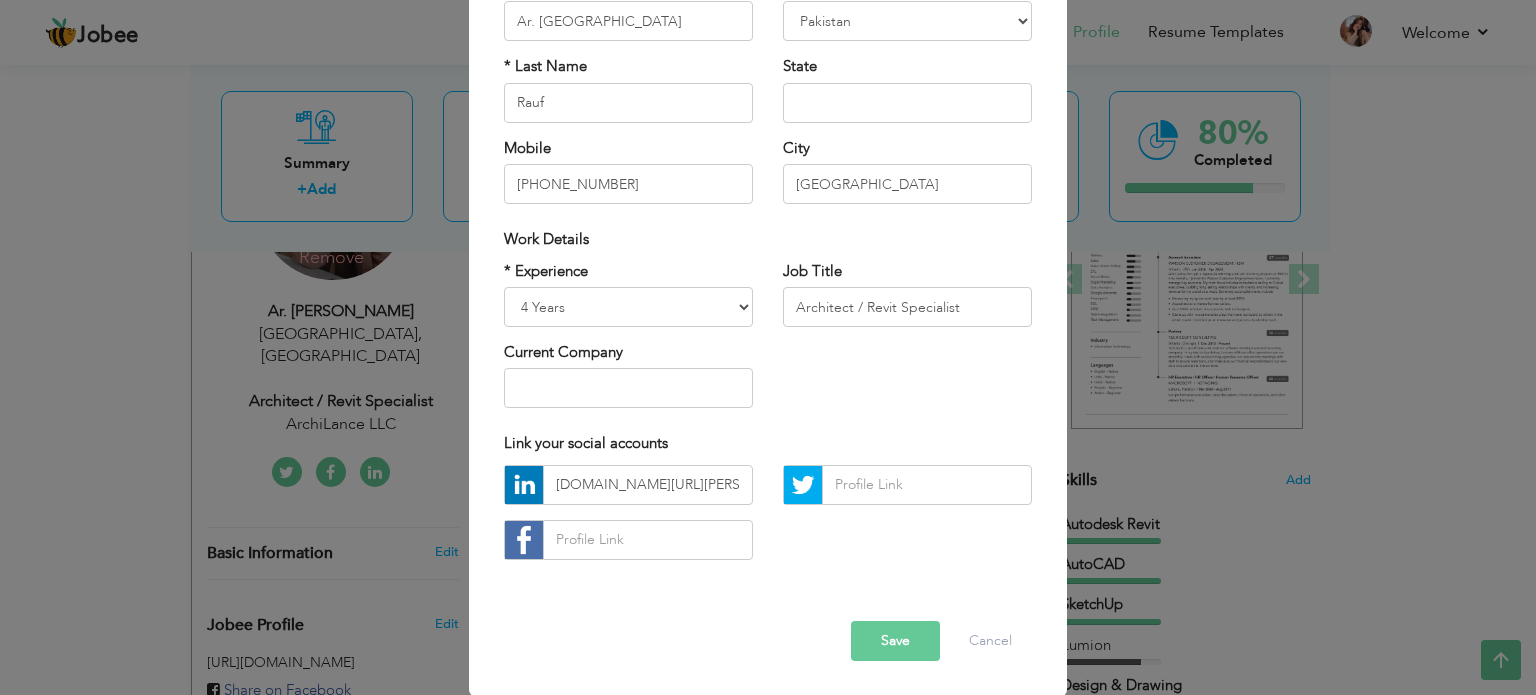 click on "Save" at bounding box center (895, 641) 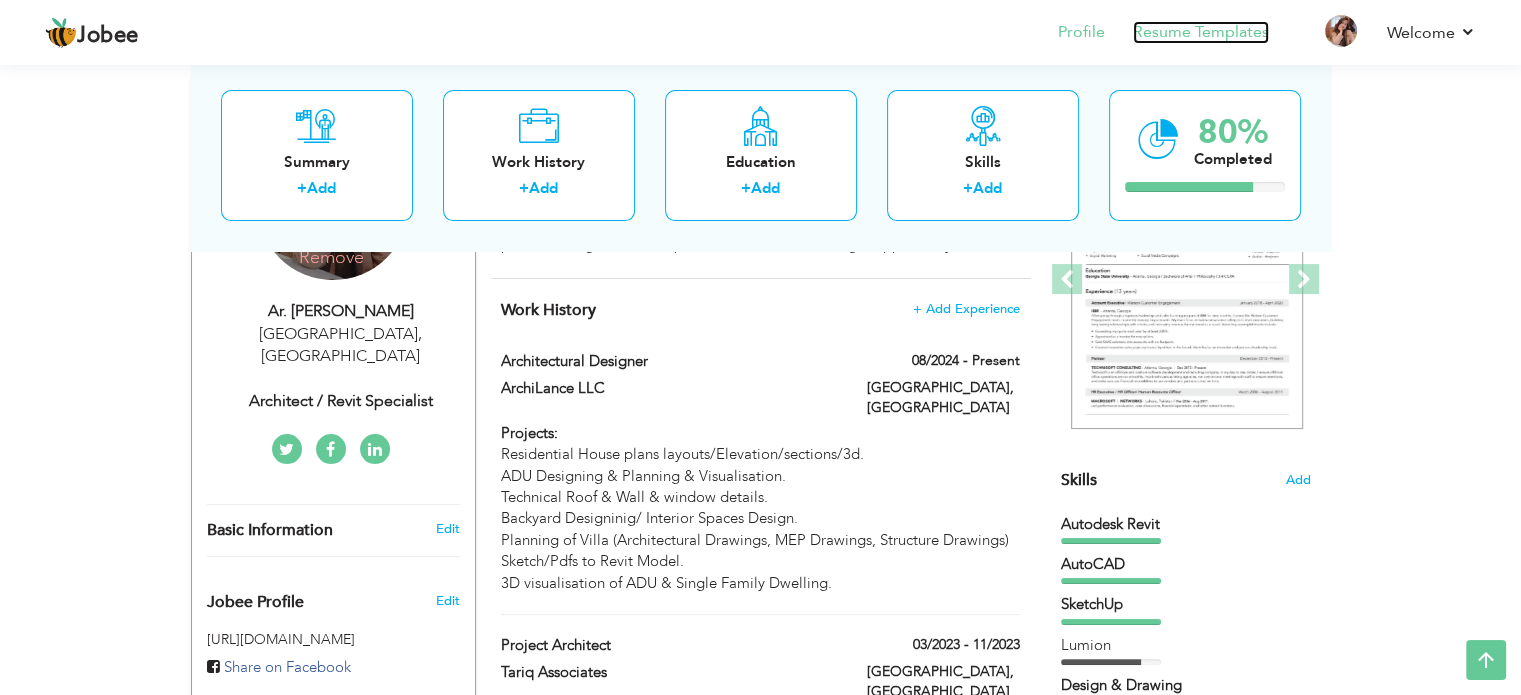 click on "Resume Templates" at bounding box center (1201, 32) 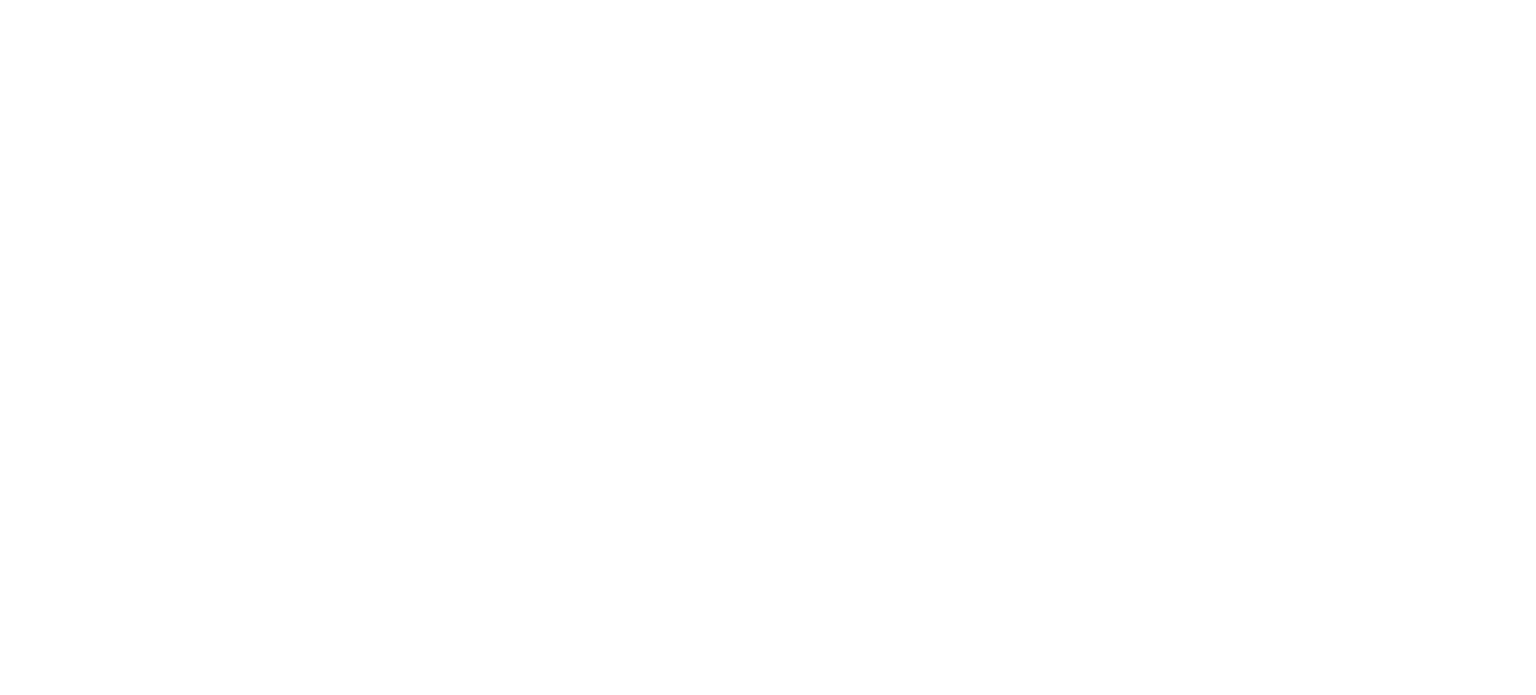 scroll, scrollTop: 0, scrollLeft: 0, axis: both 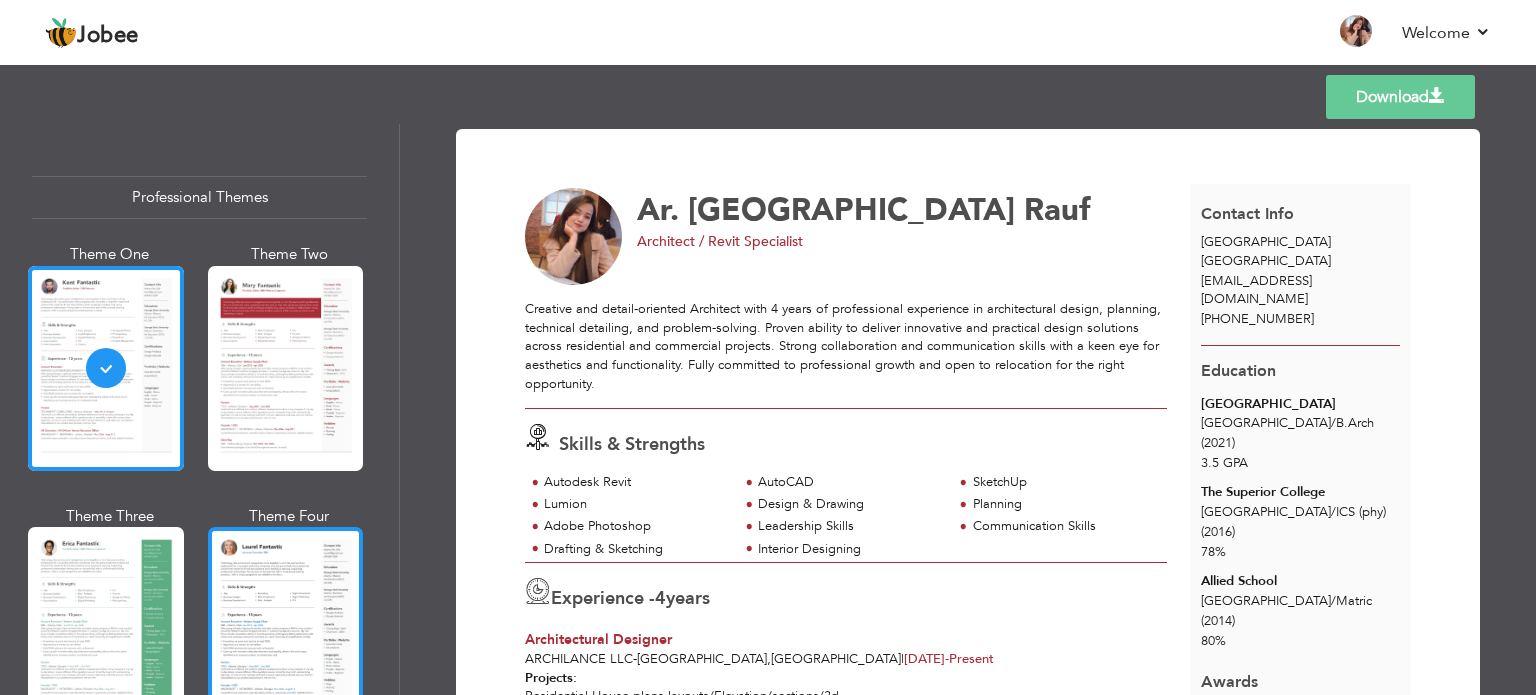 click at bounding box center (286, 629) 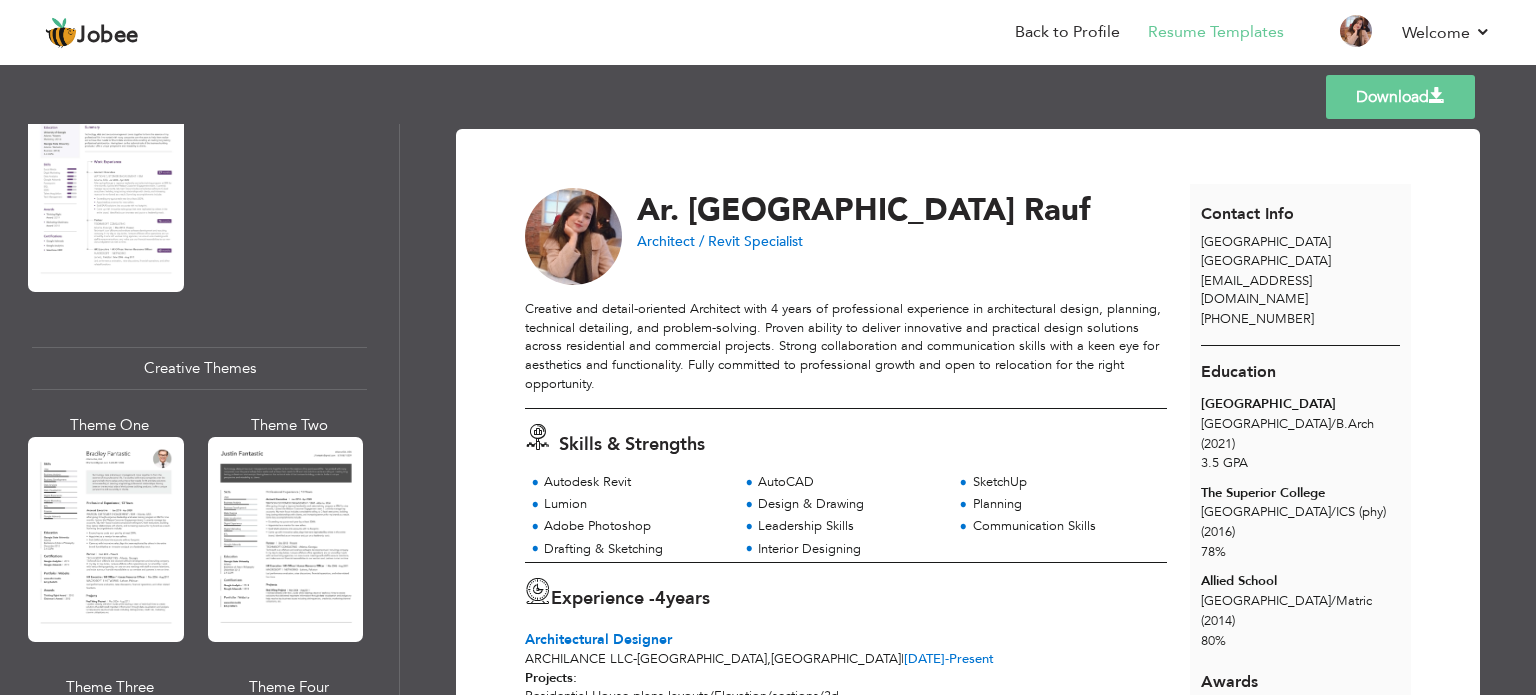 scroll, scrollTop: 2200, scrollLeft: 0, axis: vertical 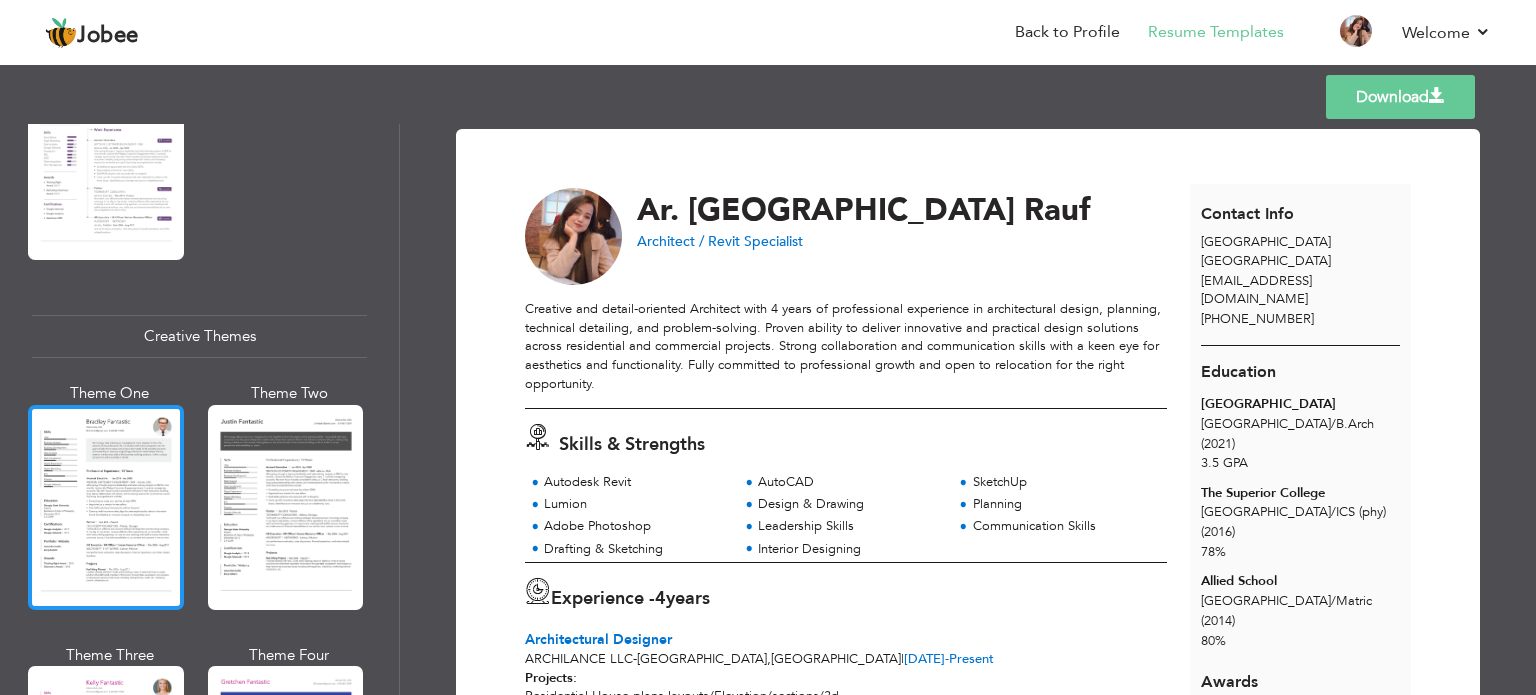 click at bounding box center [106, 507] 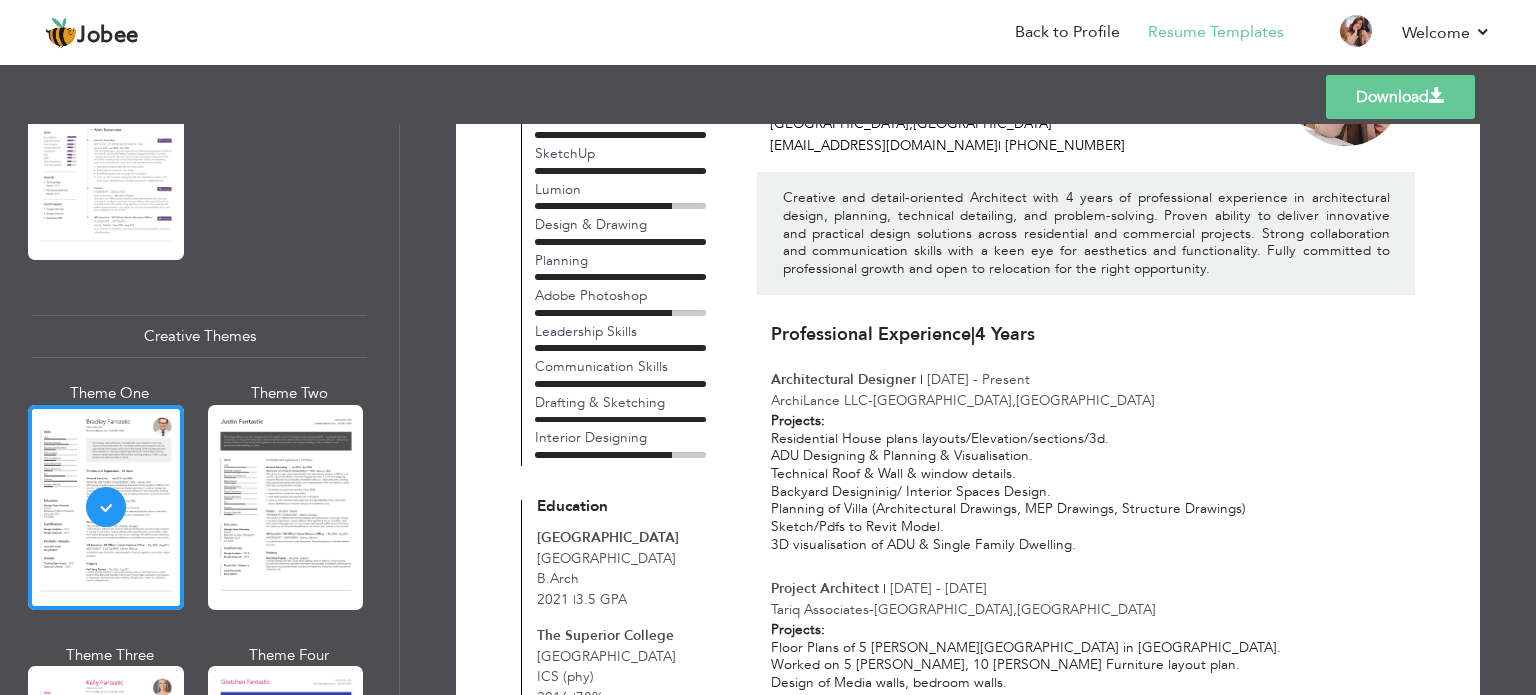 scroll, scrollTop: 0, scrollLeft: 0, axis: both 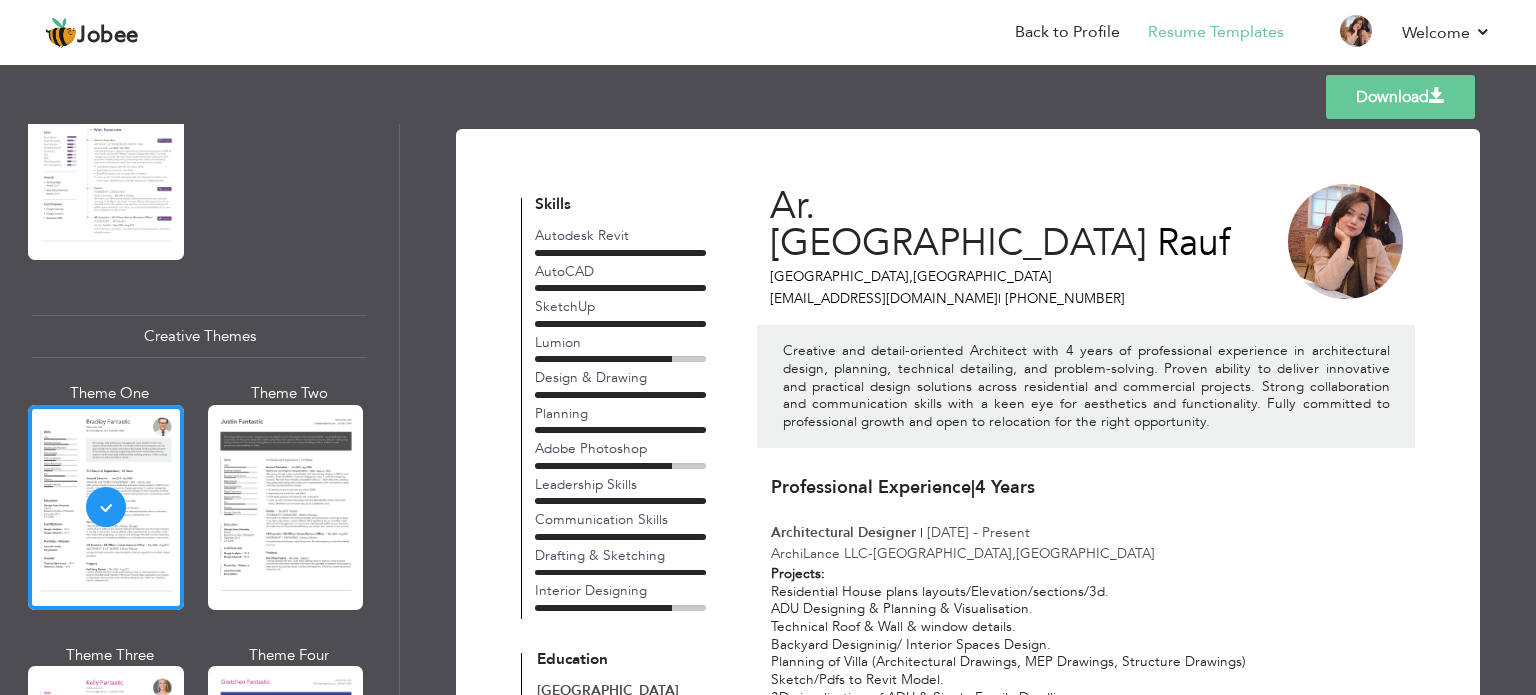 click on "Download" at bounding box center [1400, 97] 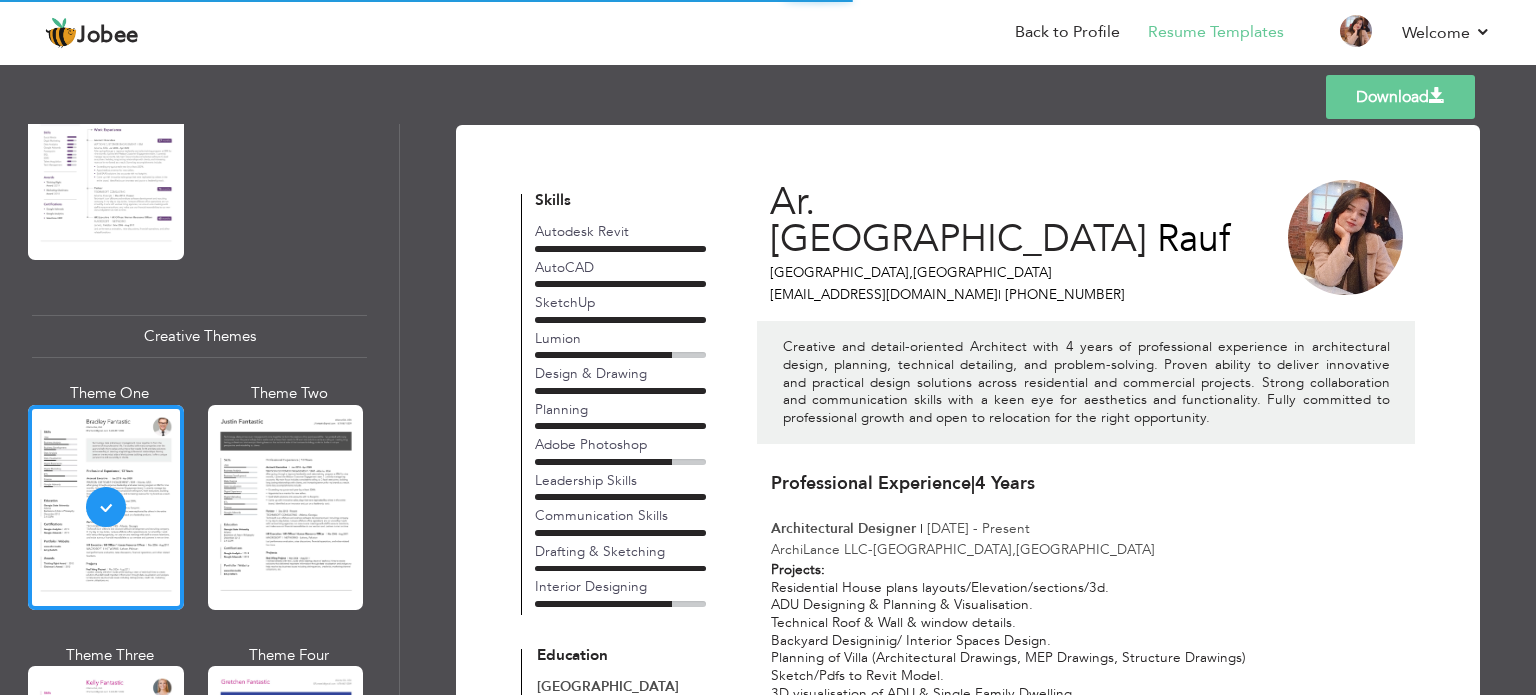 scroll, scrollTop: 0, scrollLeft: 0, axis: both 